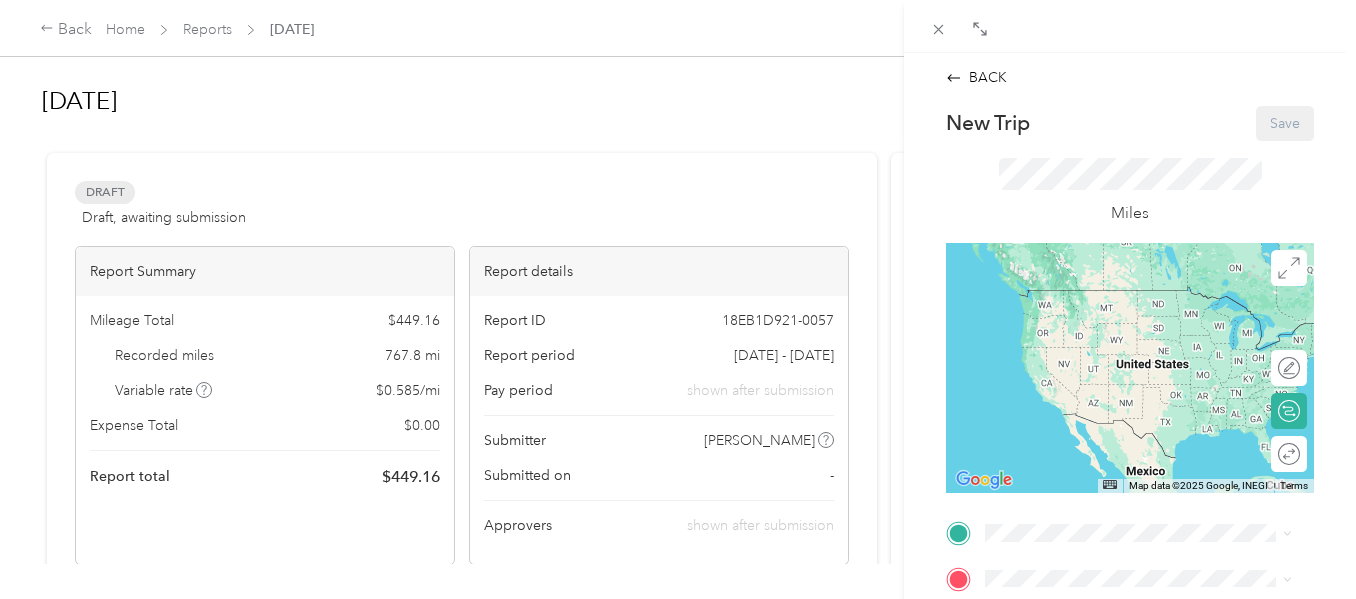 scroll, scrollTop: 0, scrollLeft: 0, axis: both 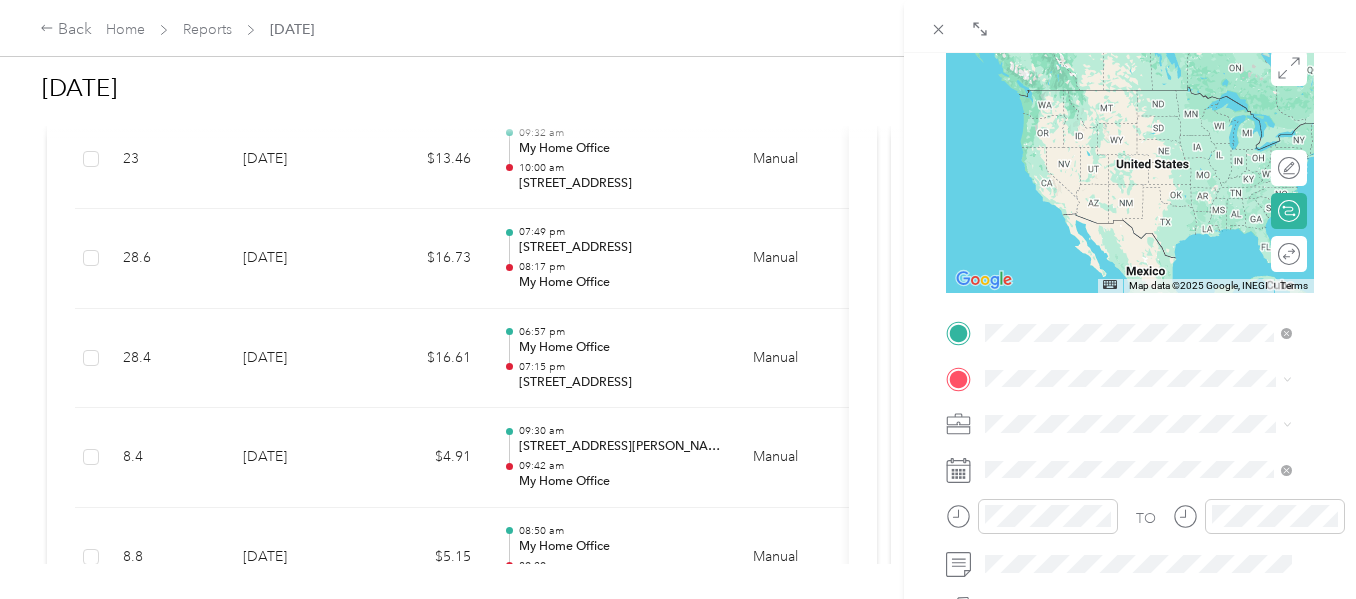 click on "[STREET_ADDRESS][US_STATE]" at bounding box center [1123, 172] 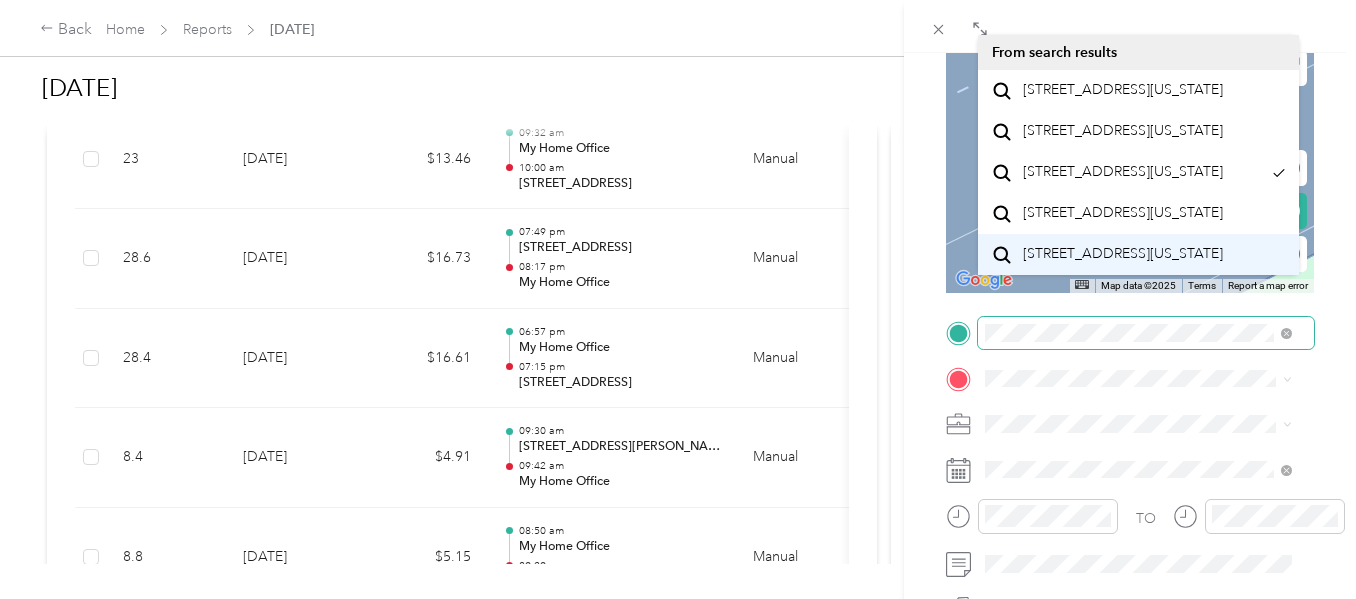 scroll, scrollTop: 0, scrollLeft: 0, axis: both 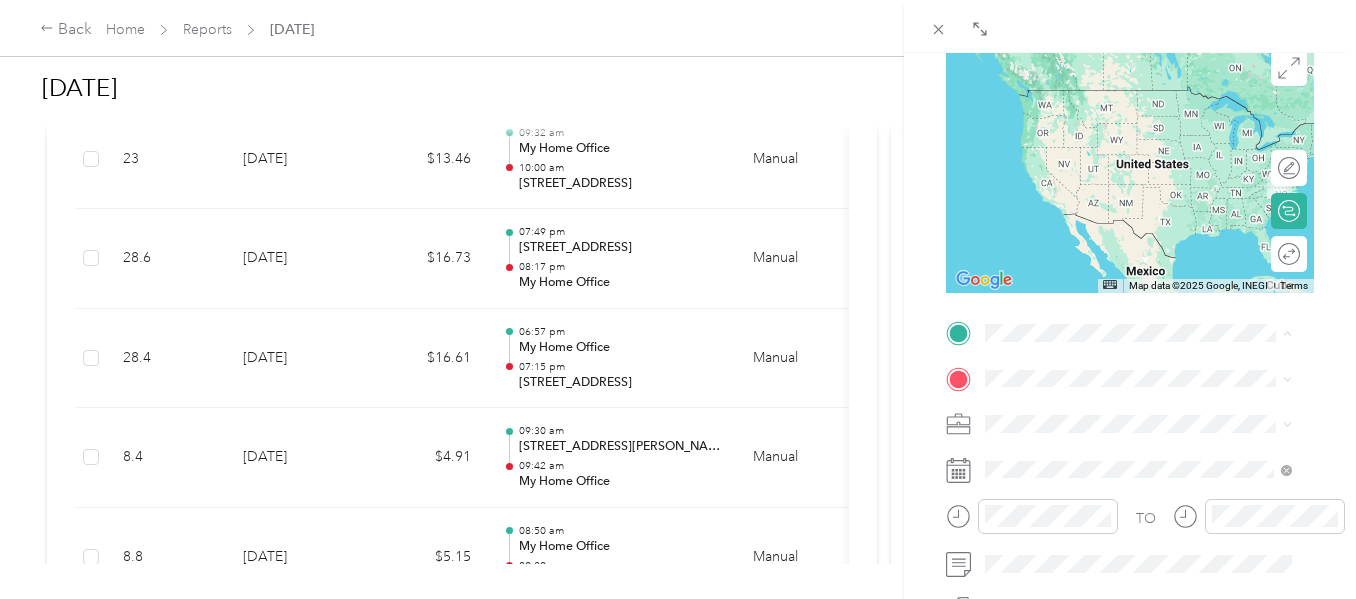 click on "[STREET_ADDRESS][US_STATE]" at bounding box center (1123, 90) 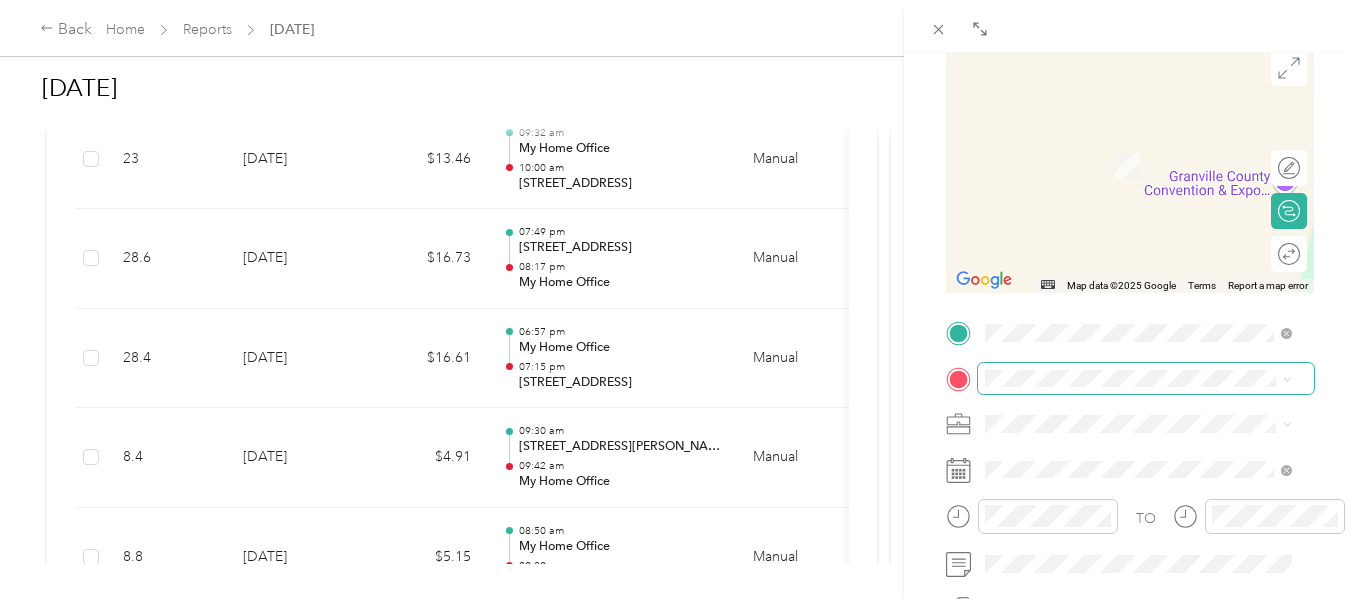 click at bounding box center [1146, 379] 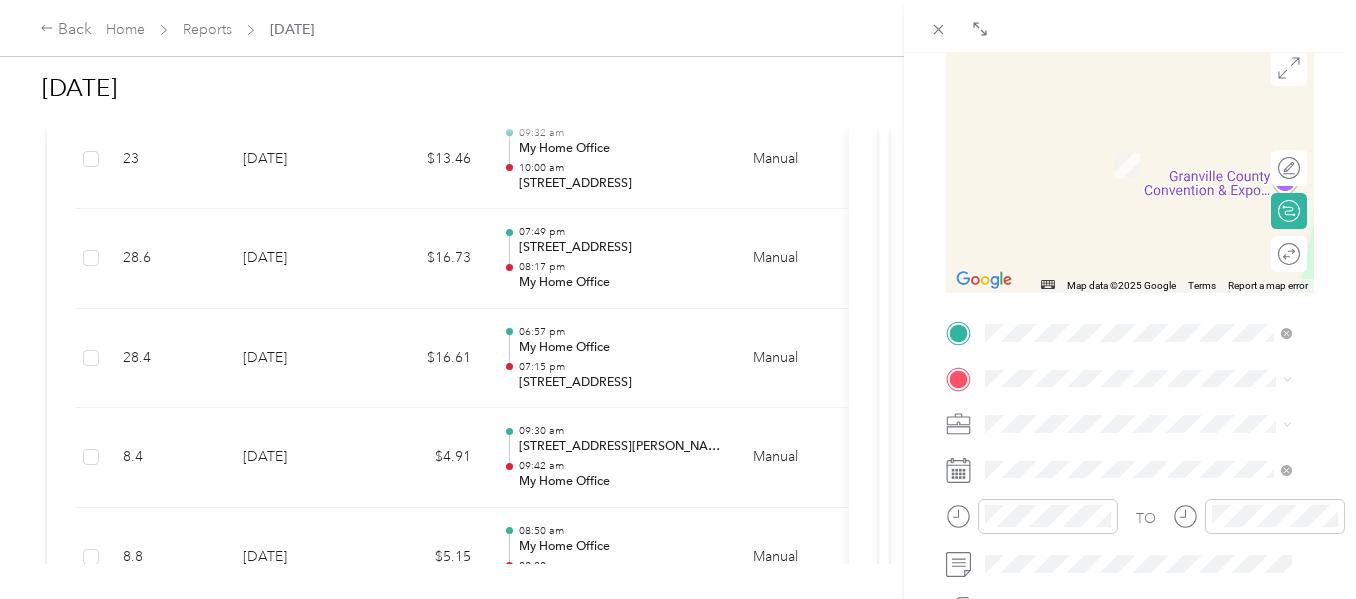 click on "[STREET_ADDRESS][US_STATE]" at bounding box center (1123, 158) 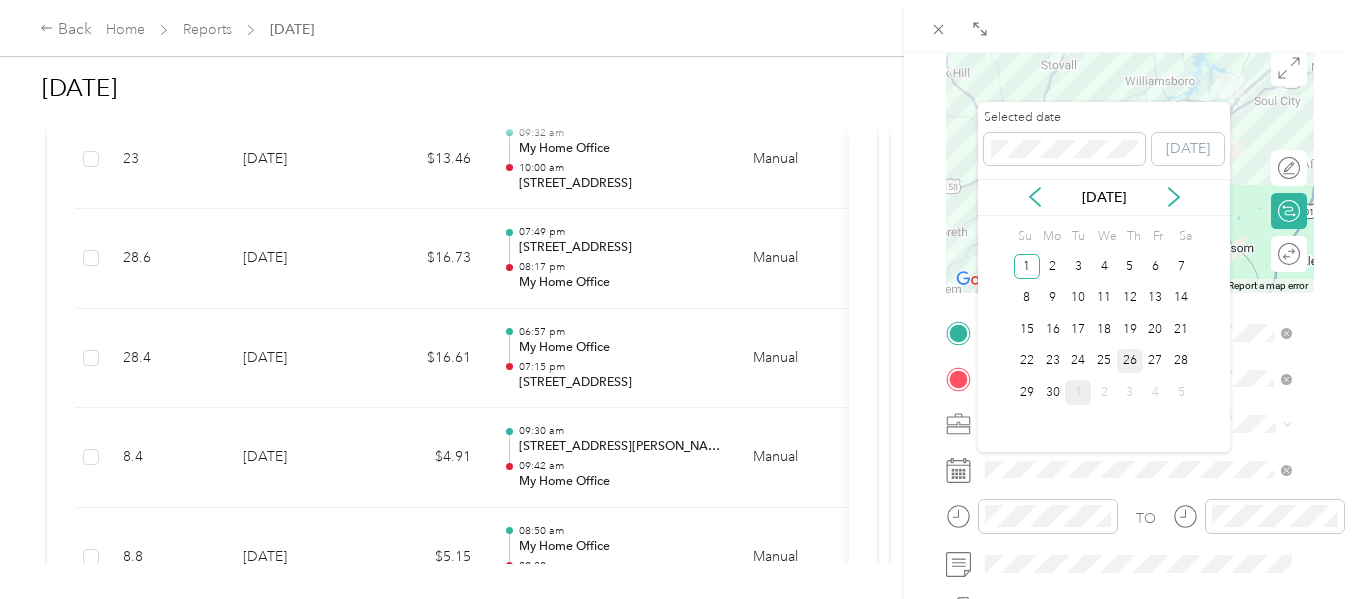 click on "26" at bounding box center [1130, 361] 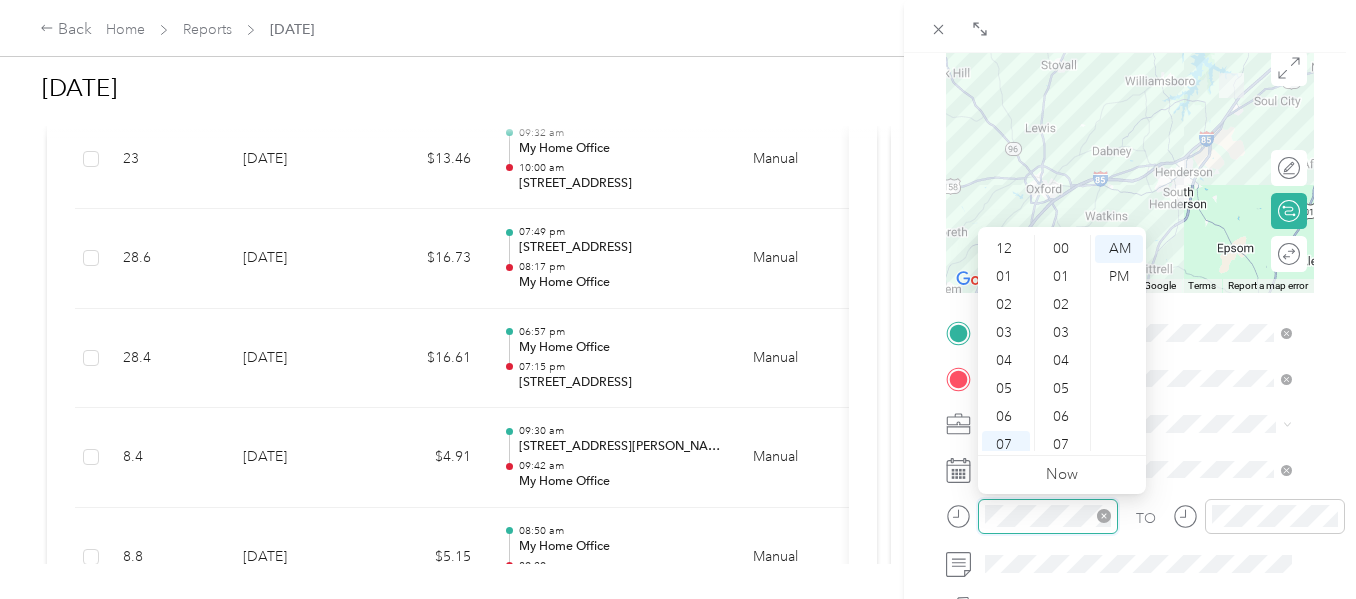 scroll, scrollTop: 1400, scrollLeft: 0, axis: vertical 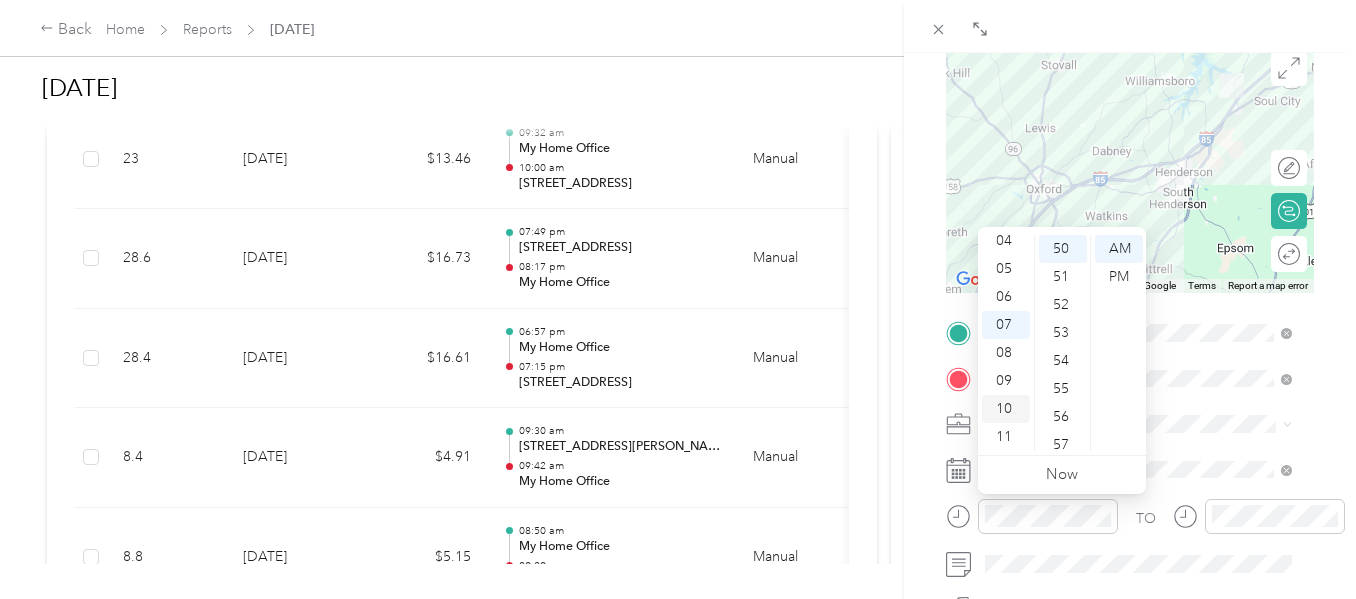 drag, startPoint x: 1003, startPoint y: 432, endPoint x: 1003, endPoint y: 421, distance: 11 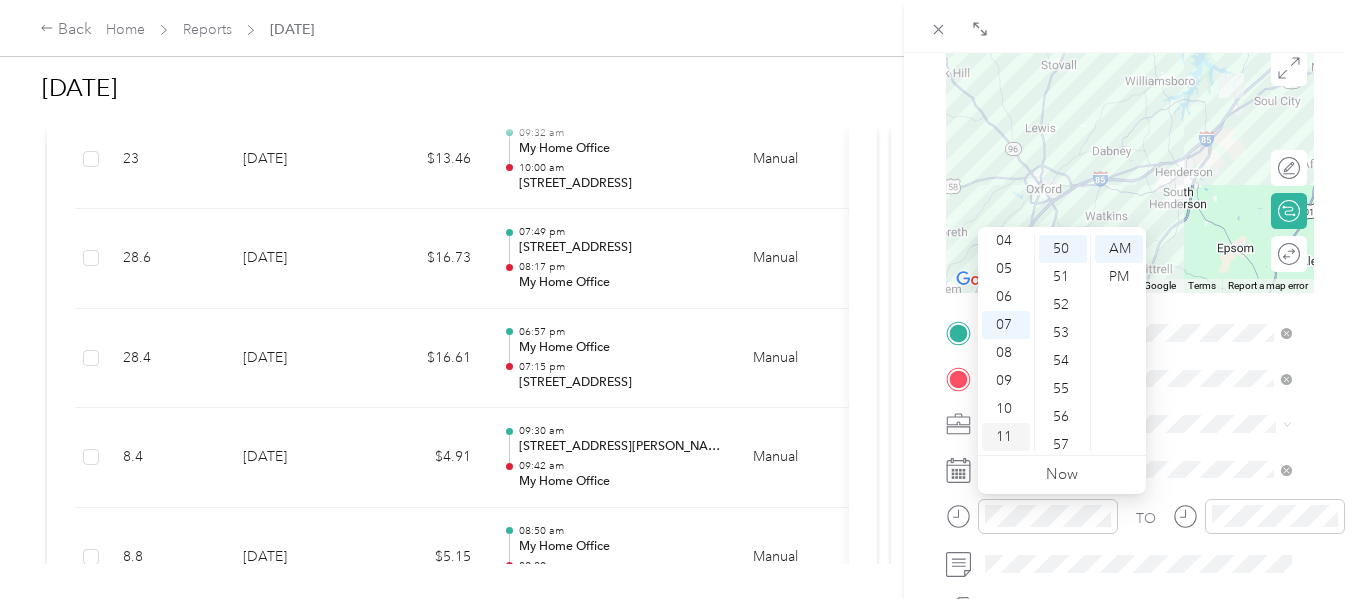 click on "11" at bounding box center [1006, 437] 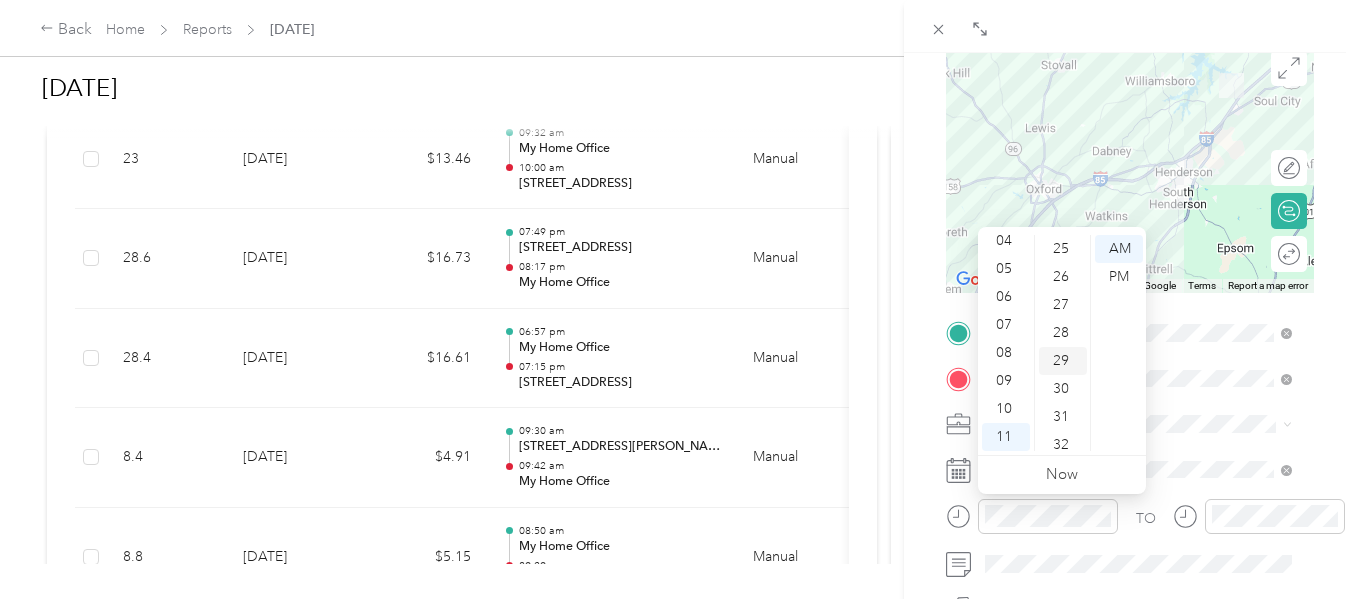 scroll, scrollTop: 731, scrollLeft: 0, axis: vertical 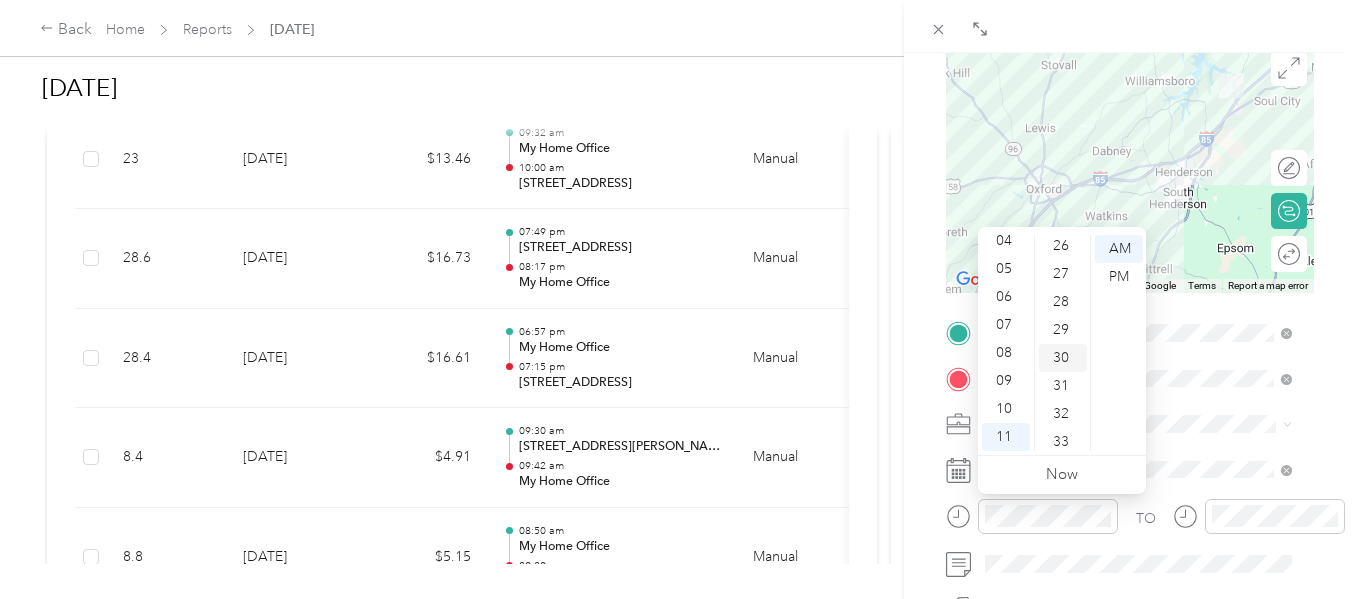 click on "30" at bounding box center [1063, 358] 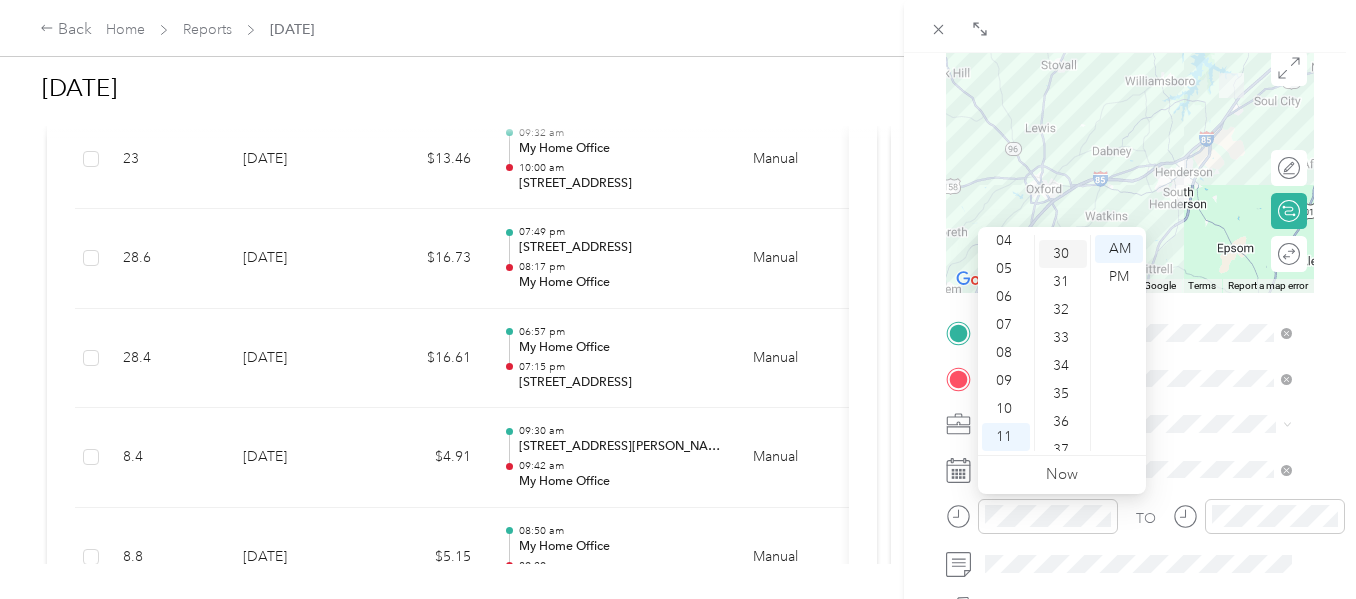 scroll, scrollTop: 840, scrollLeft: 0, axis: vertical 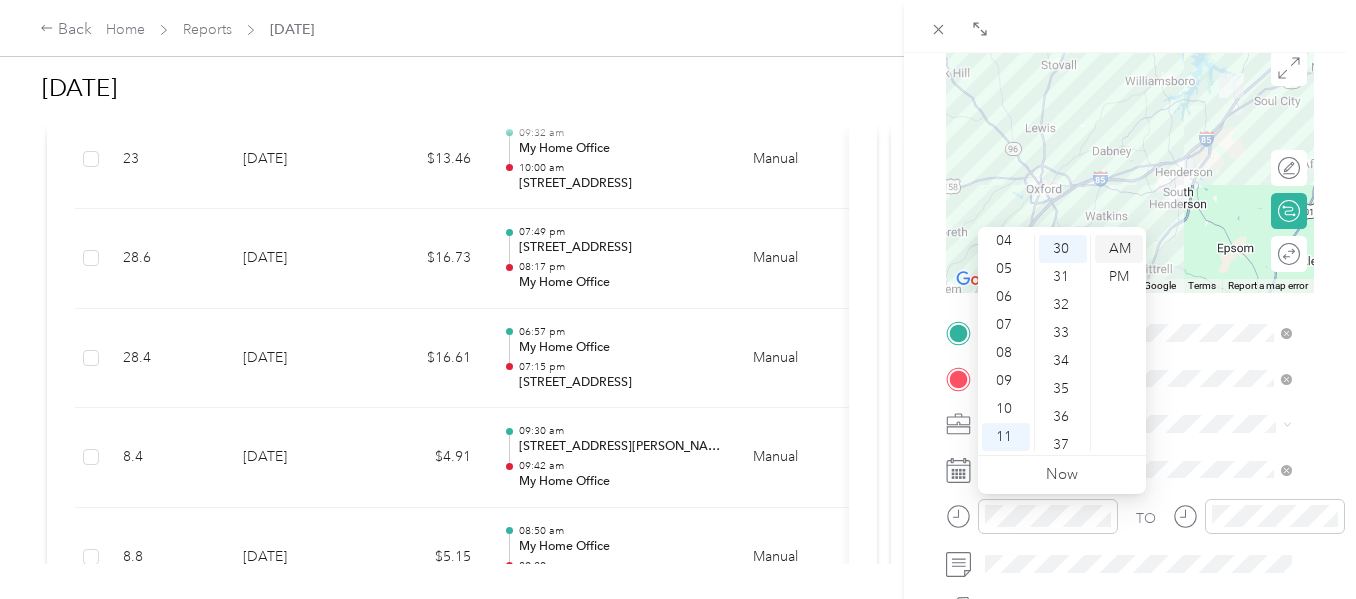 click on "AM" at bounding box center (1119, 249) 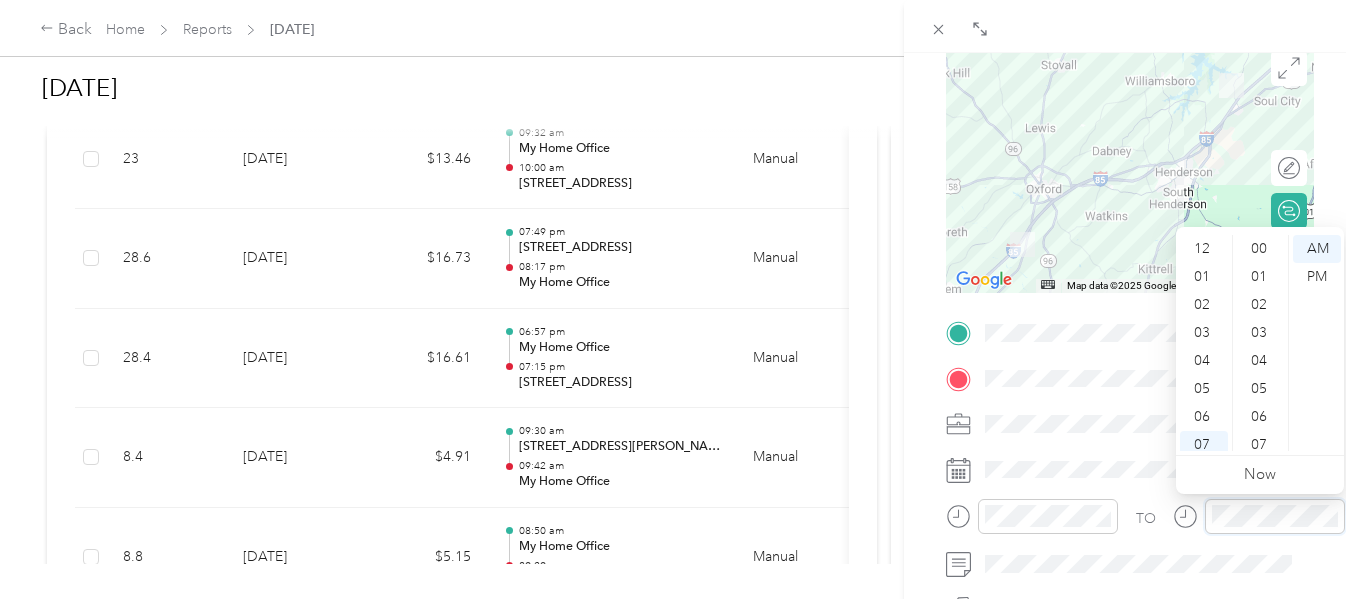 scroll, scrollTop: 1400, scrollLeft: 0, axis: vertical 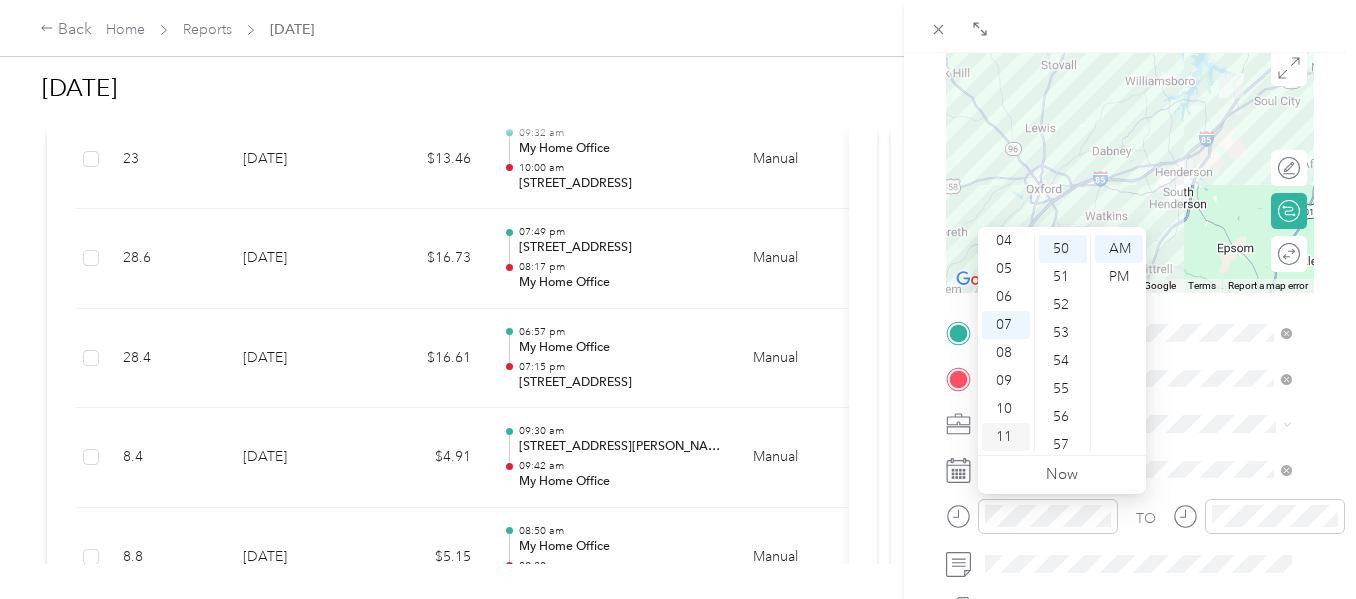 click on "11" at bounding box center (1006, 437) 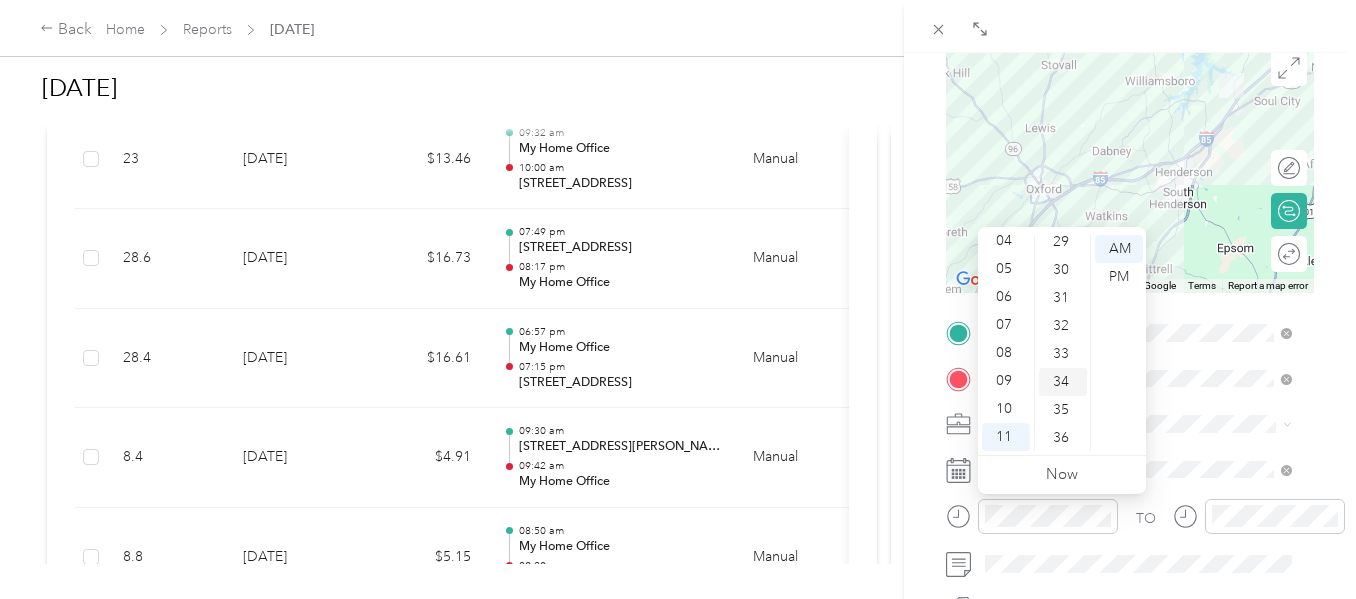 scroll, scrollTop: 800, scrollLeft: 0, axis: vertical 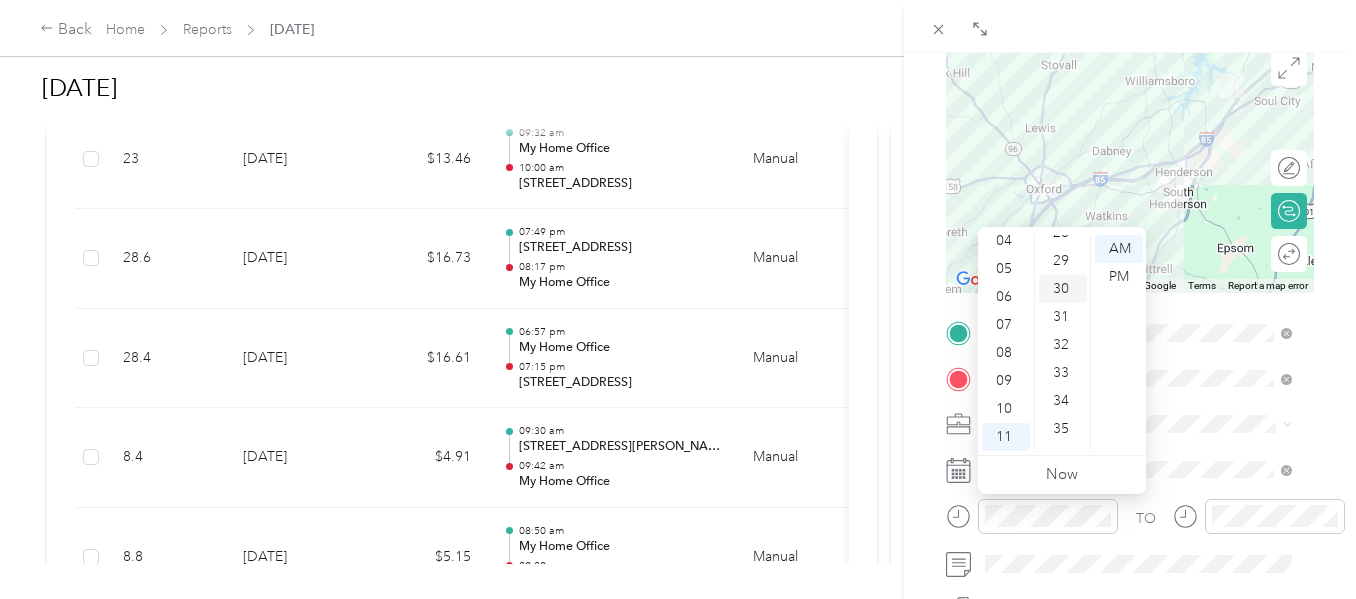 click on "30" at bounding box center [1063, 289] 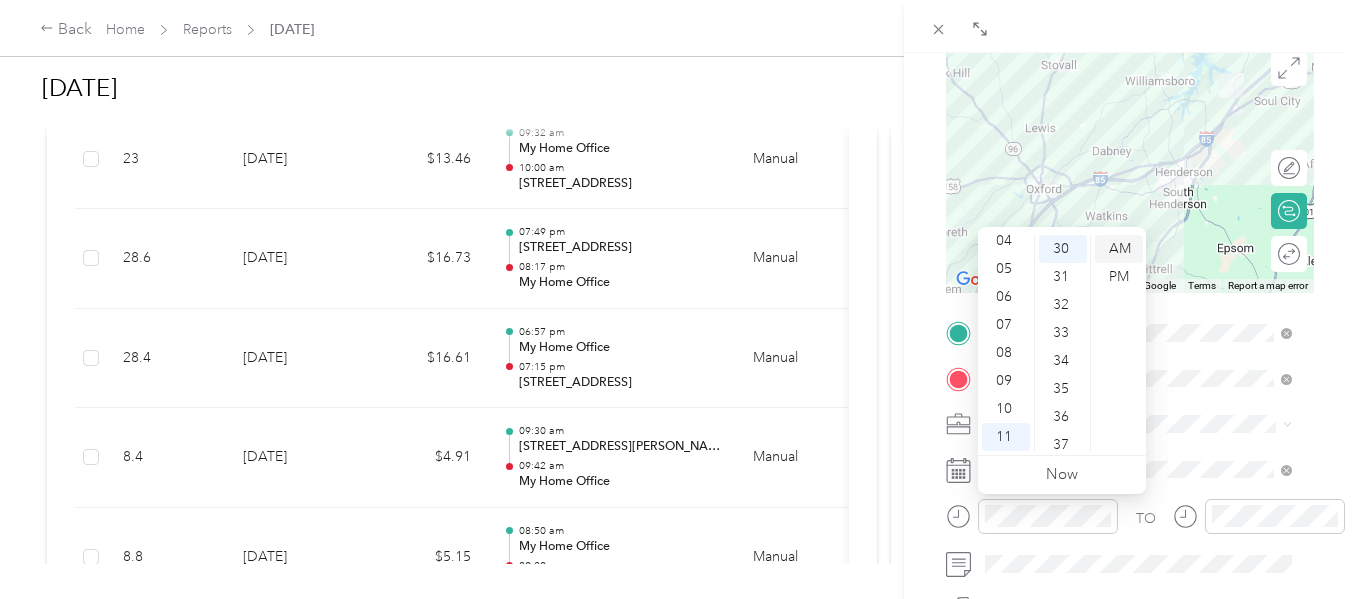click on "AM" at bounding box center (1119, 249) 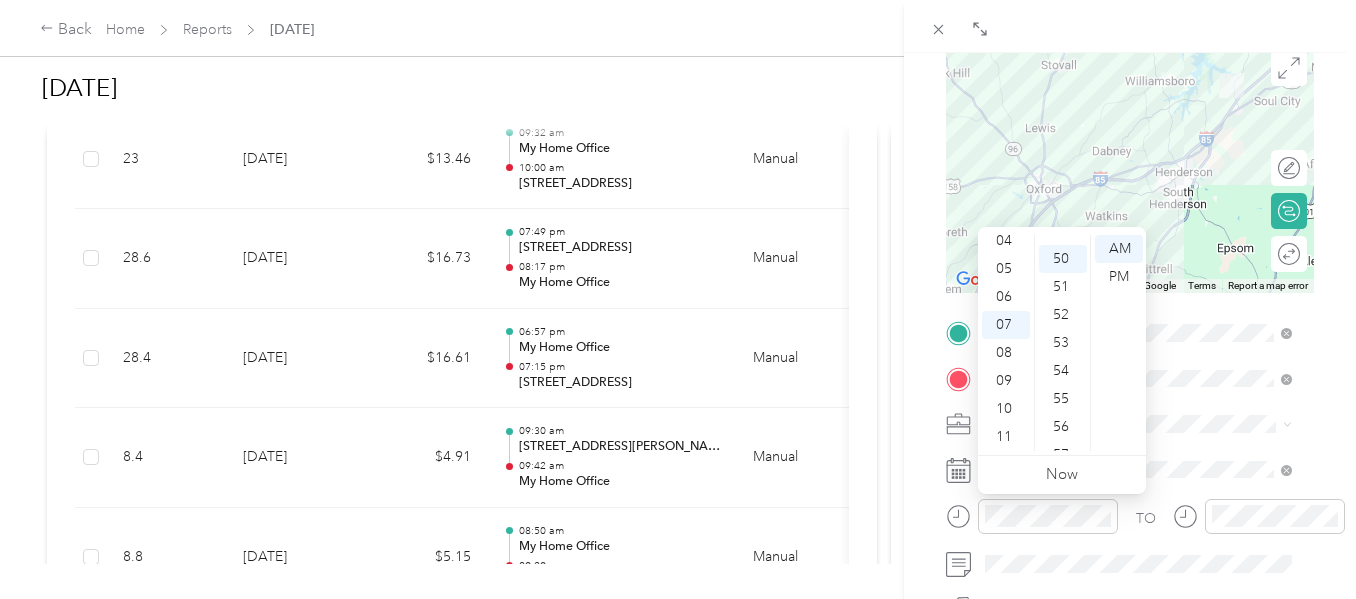 scroll, scrollTop: 1400, scrollLeft: 0, axis: vertical 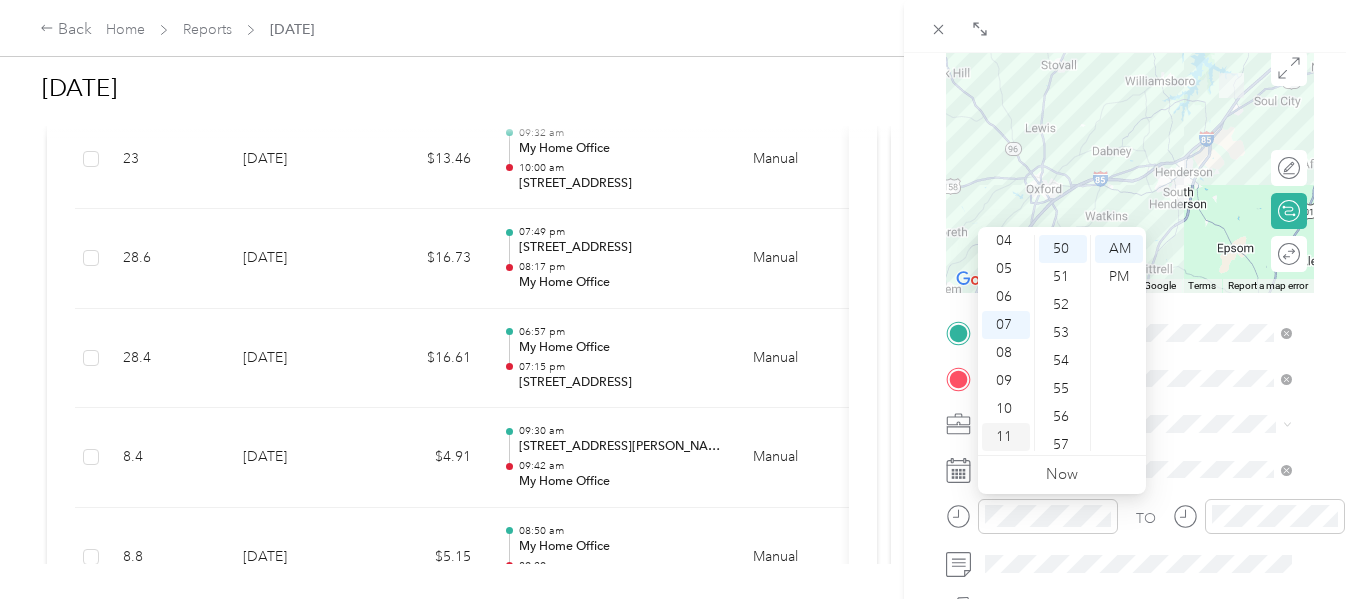click on "11" at bounding box center (1006, 437) 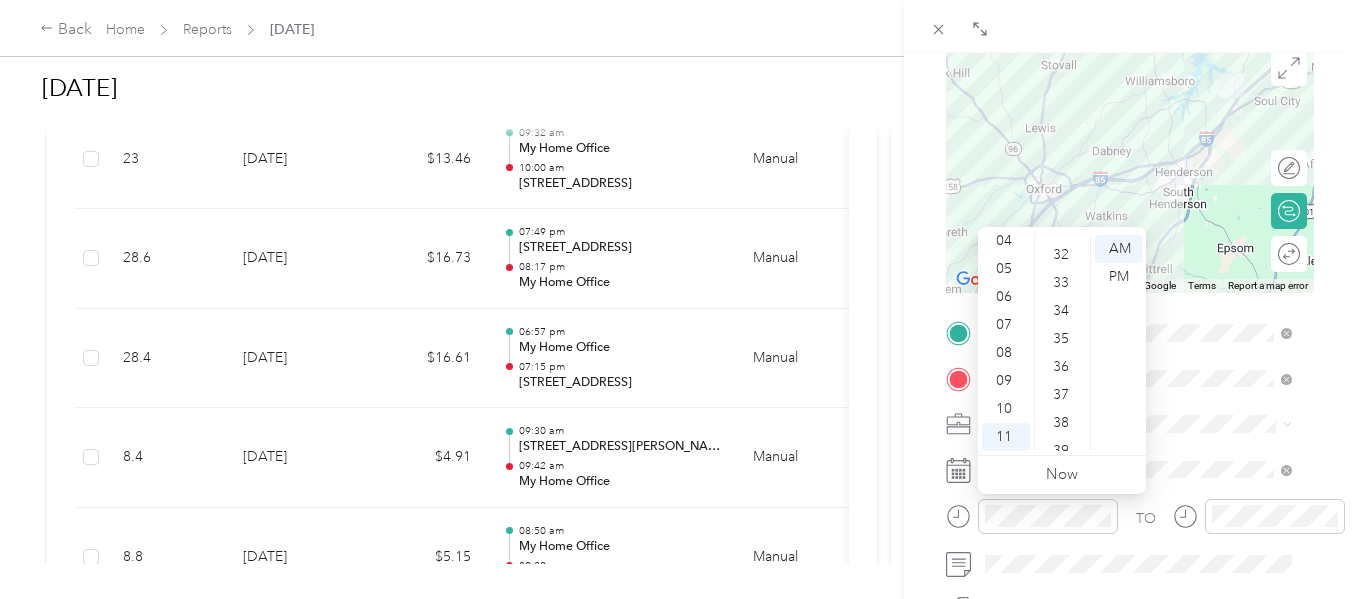 scroll, scrollTop: 797, scrollLeft: 0, axis: vertical 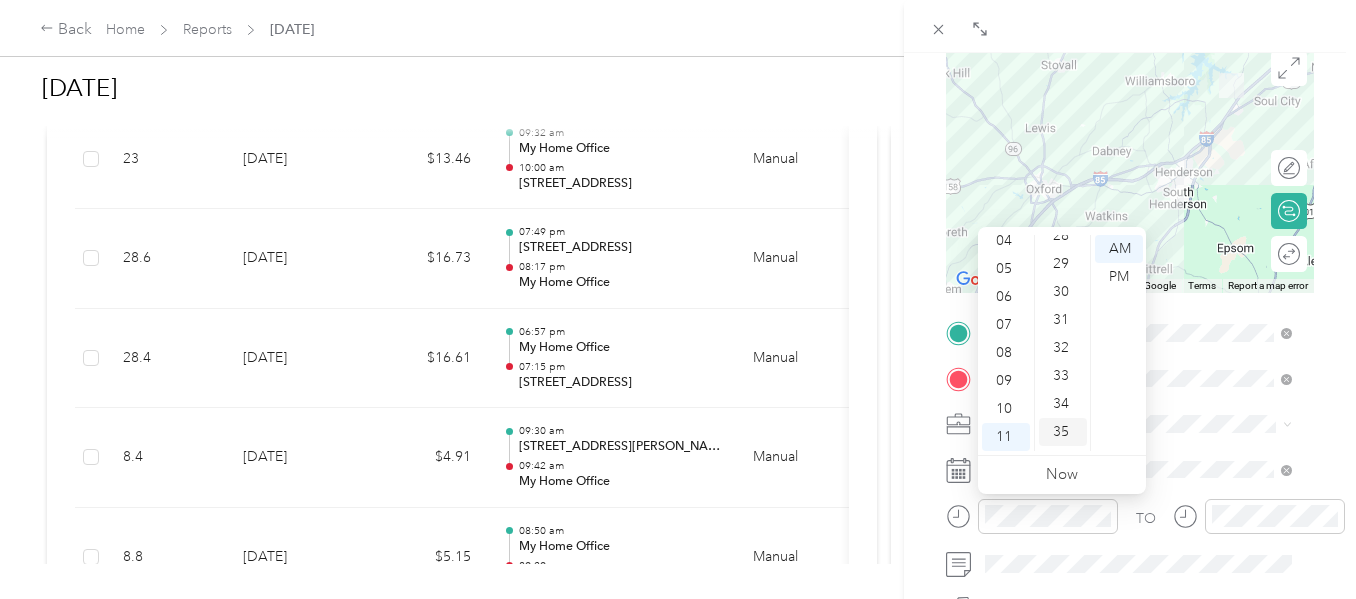 click on "33" at bounding box center (1063, 376) 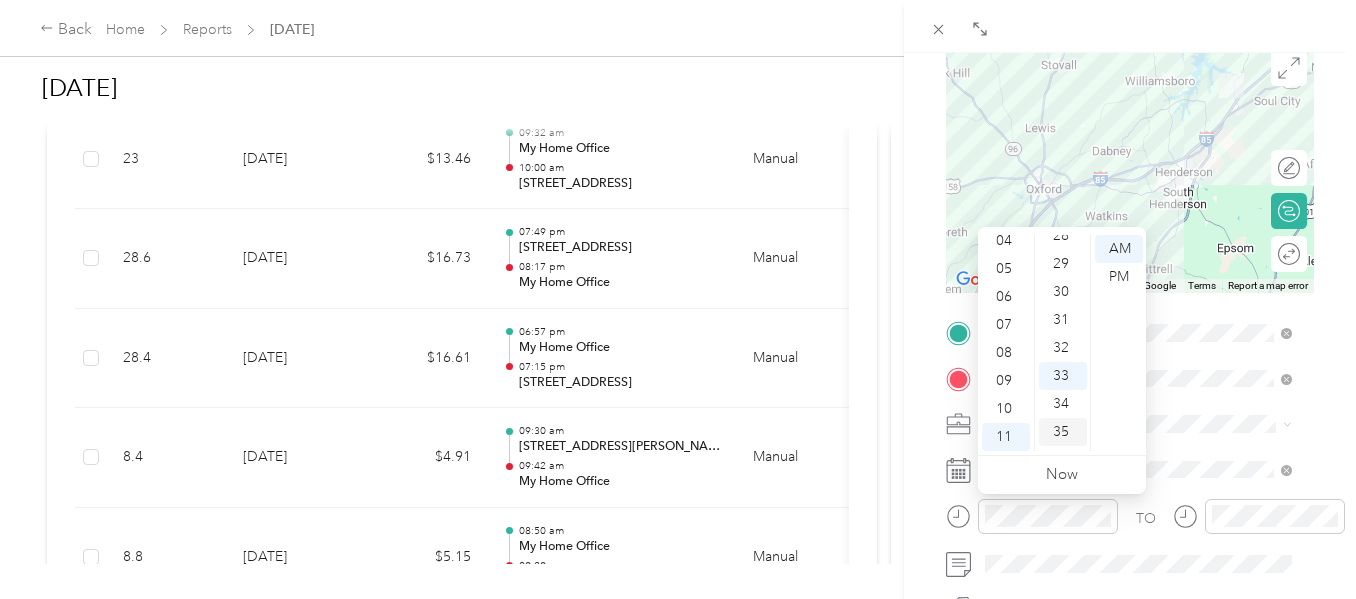 scroll, scrollTop: 924, scrollLeft: 0, axis: vertical 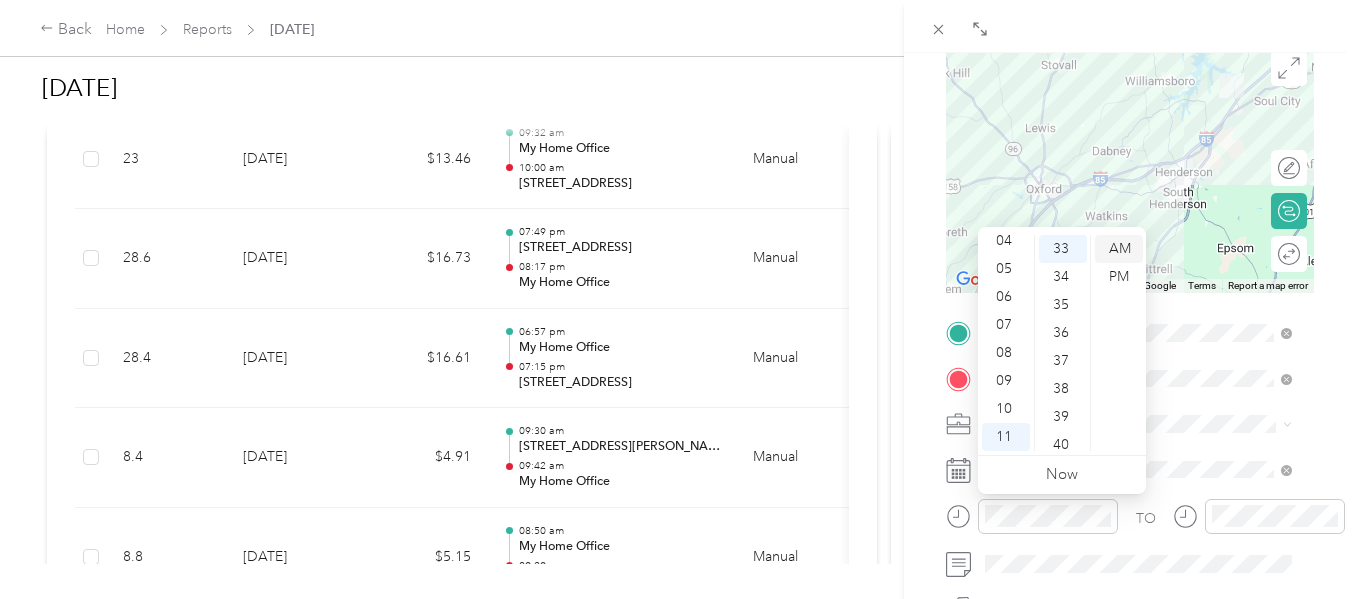 click on "AM" at bounding box center (1119, 249) 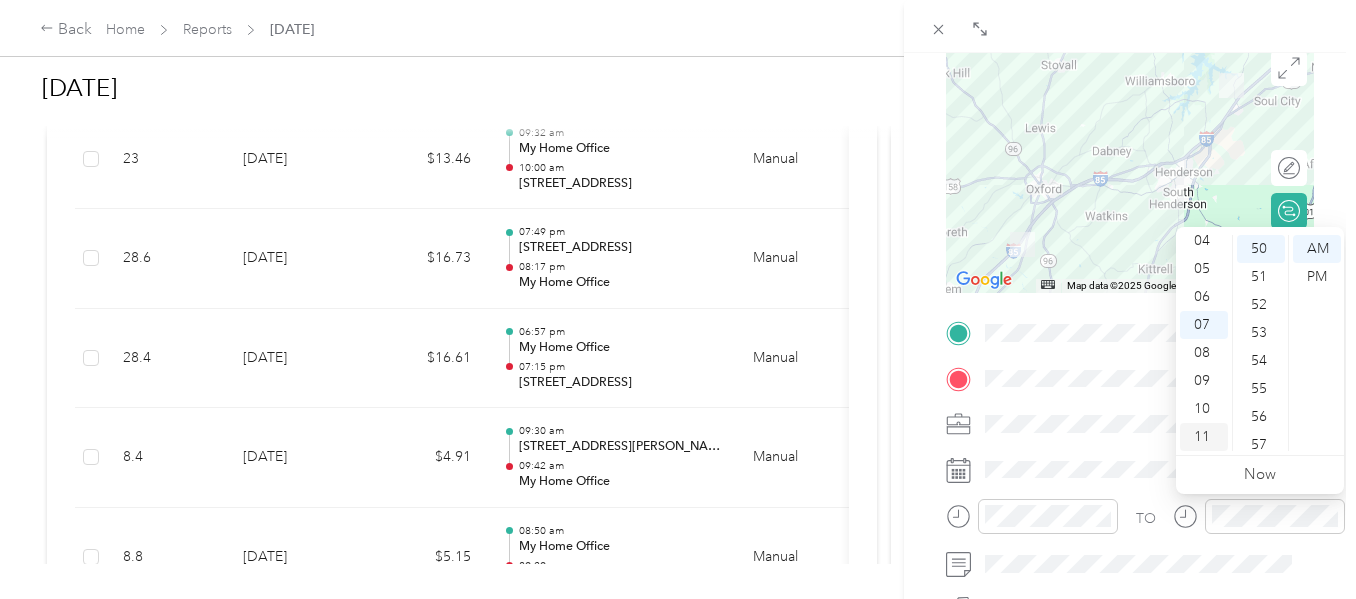 click on "11" at bounding box center (1204, 437) 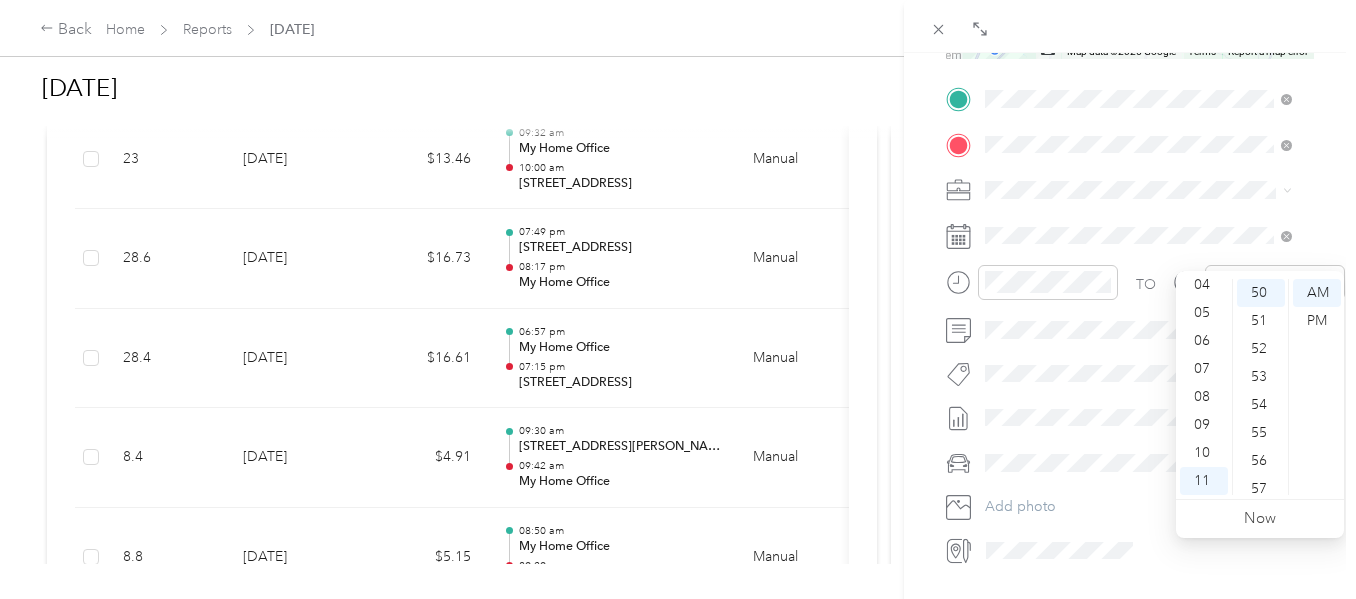scroll, scrollTop: 467, scrollLeft: 0, axis: vertical 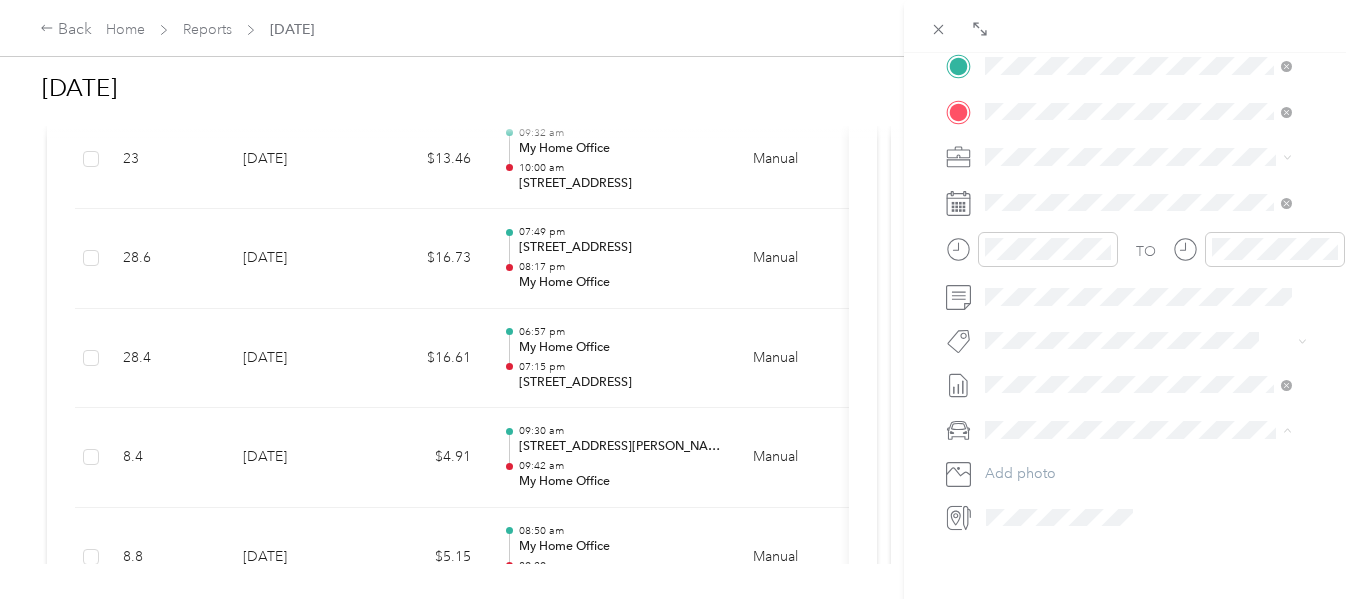 click on "[PERSON_NAME]" at bounding box center [1047, 465] 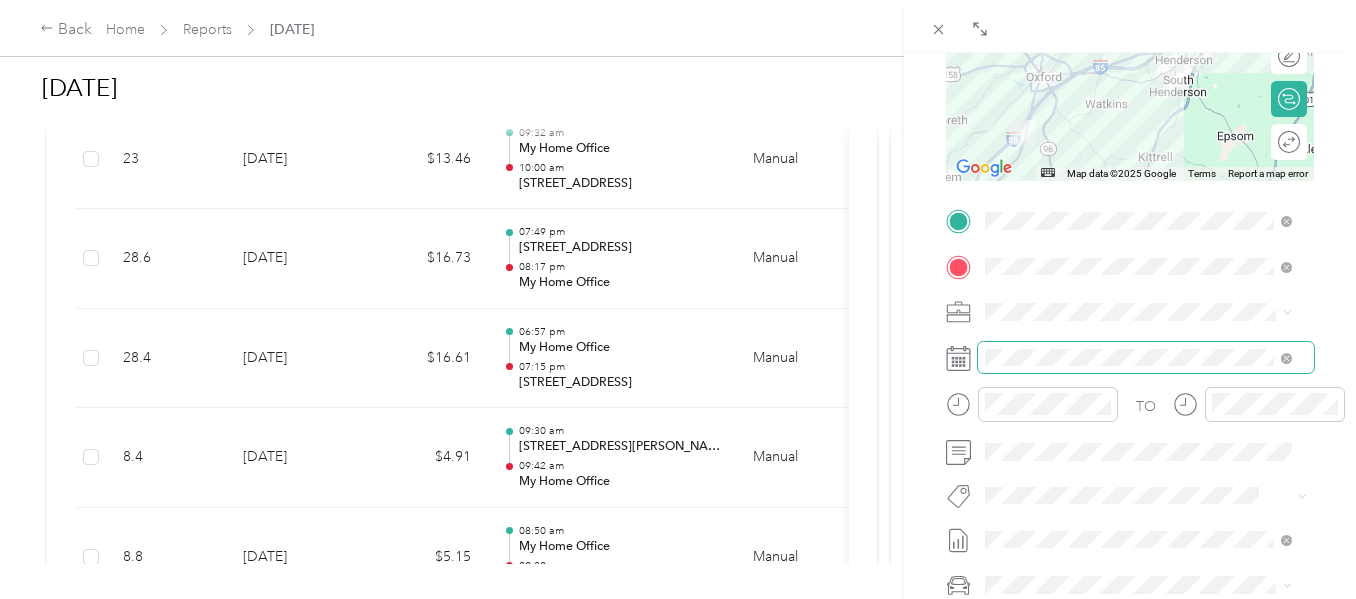 scroll, scrollTop: 0, scrollLeft: 0, axis: both 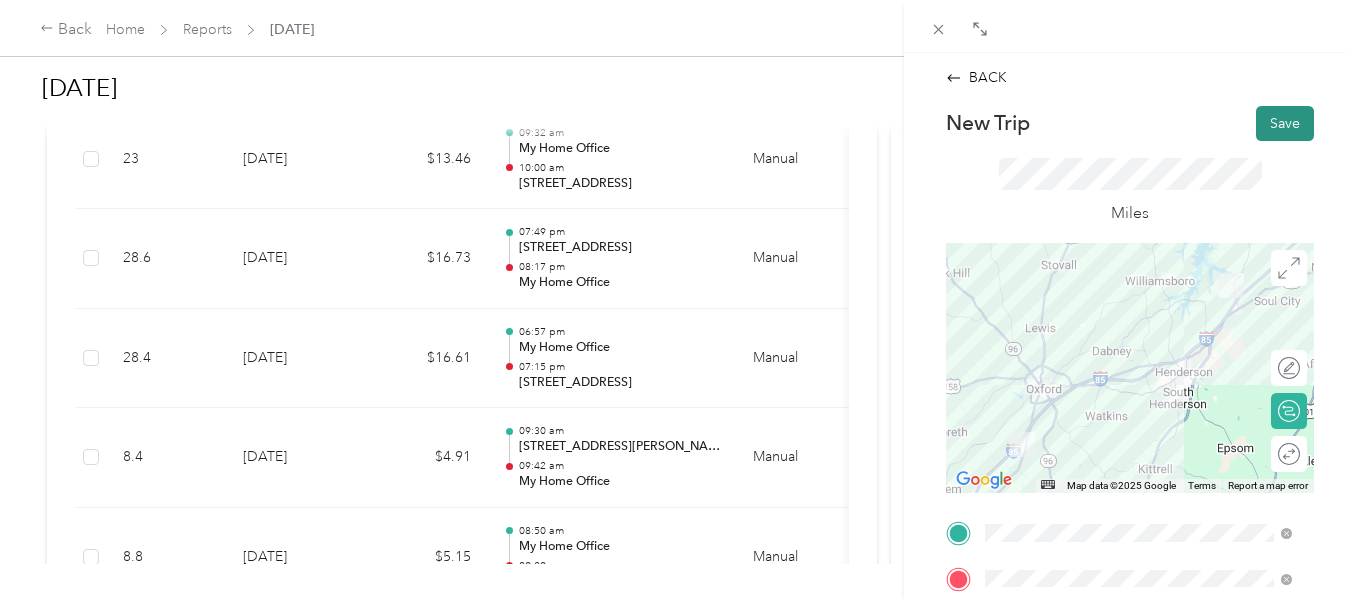 click on "Save" at bounding box center (1285, 123) 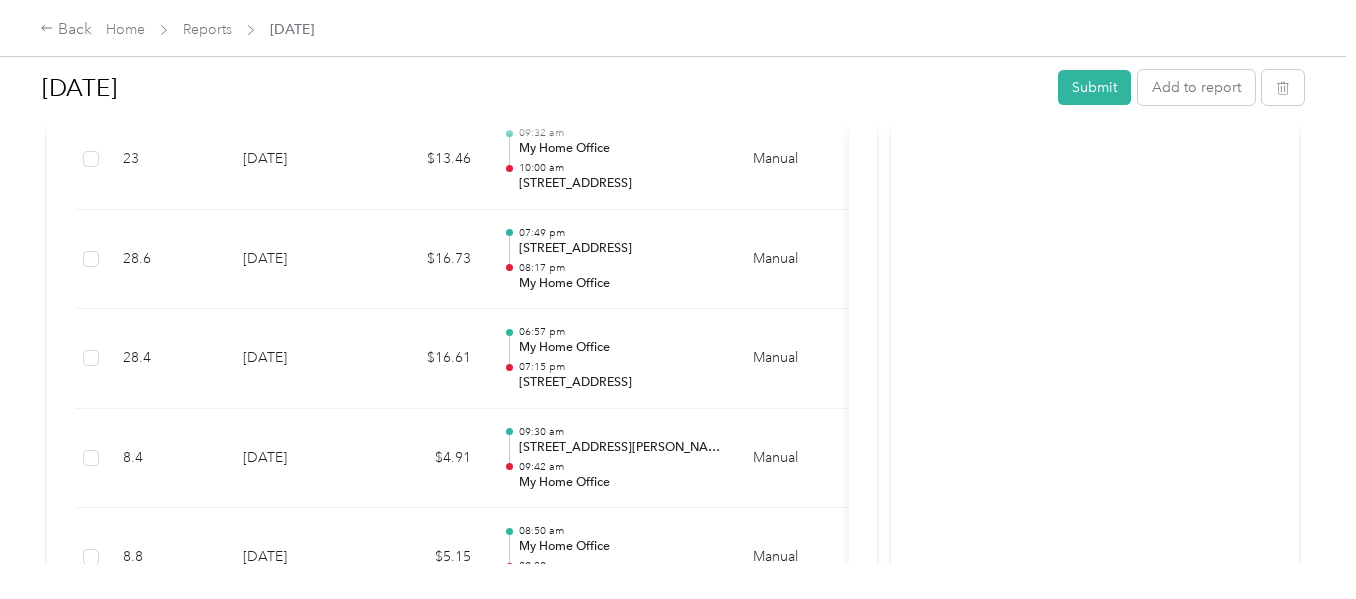 scroll, scrollTop: 667, scrollLeft: 0, axis: vertical 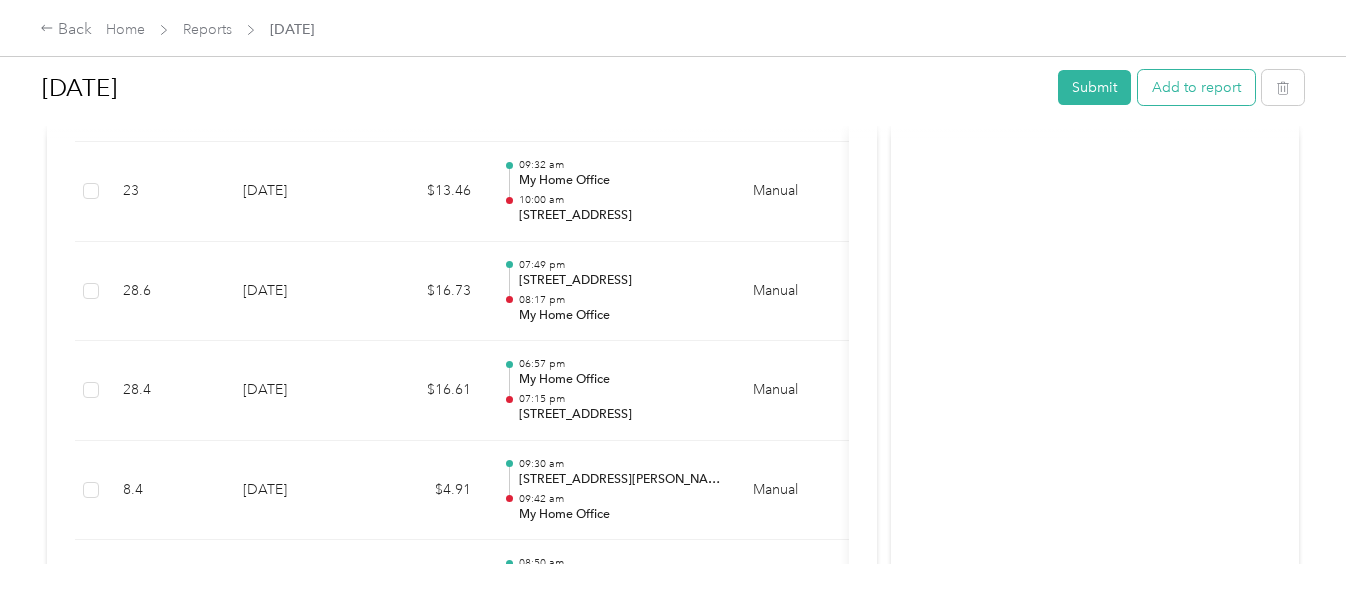 click on "Add to report" at bounding box center [1196, 87] 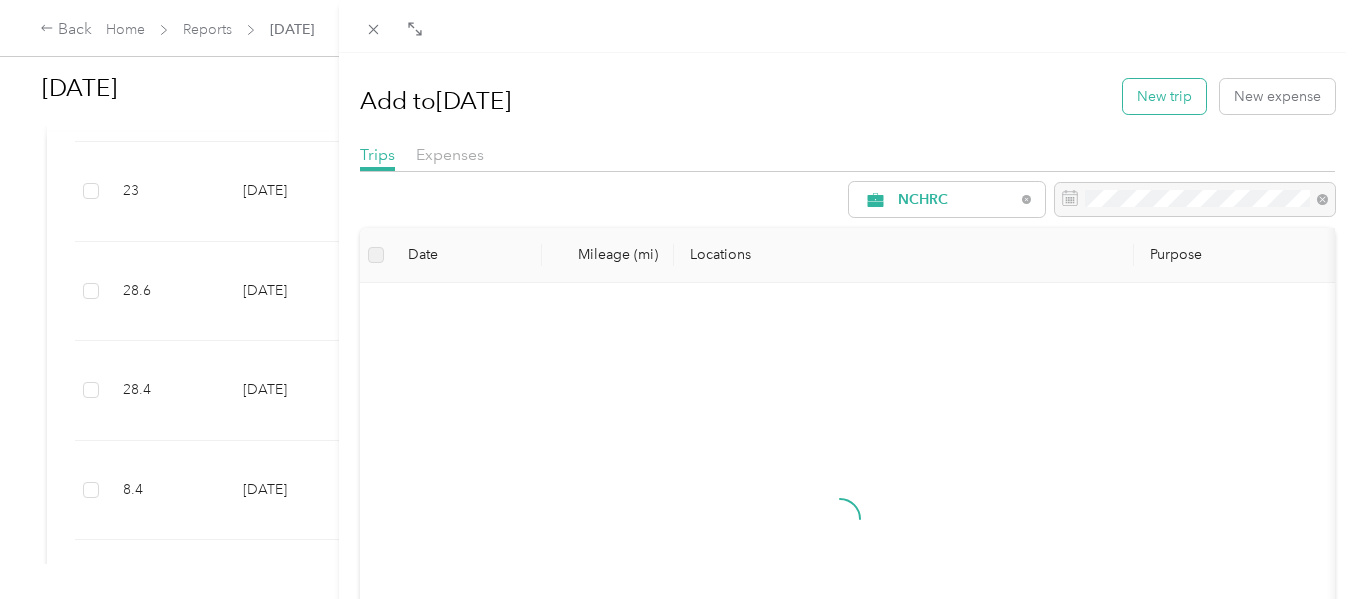 click on "New trip" at bounding box center [1164, 96] 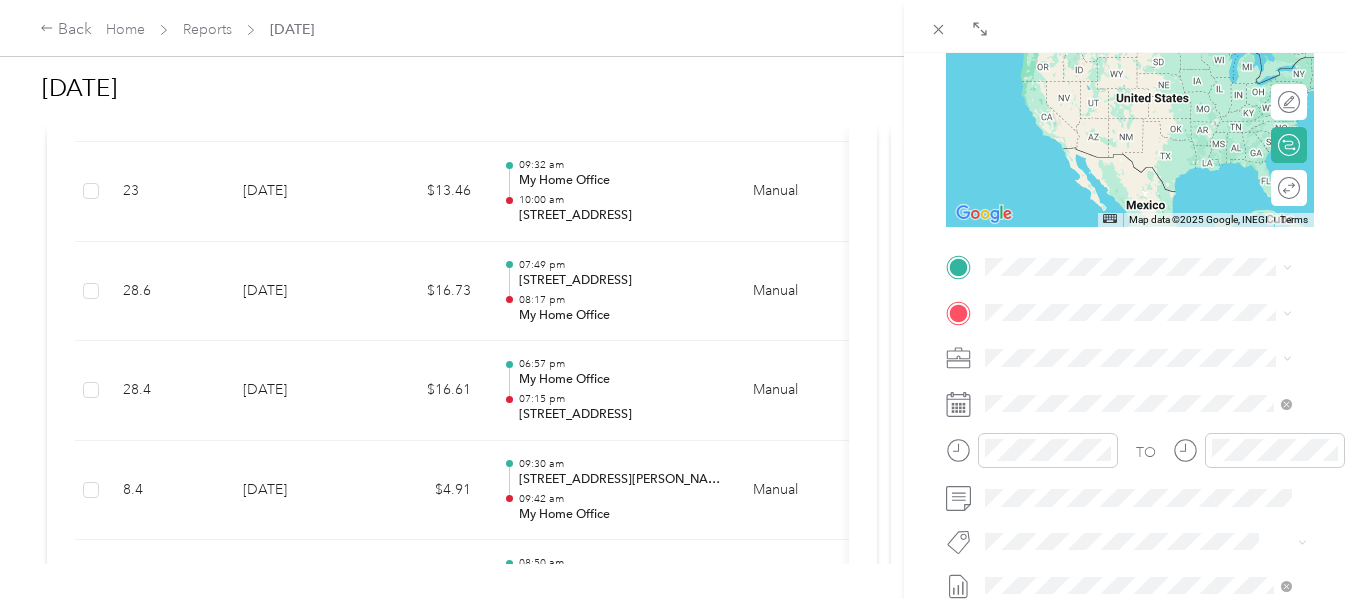 scroll, scrollTop: 267, scrollLeft: 0, axis: vertical 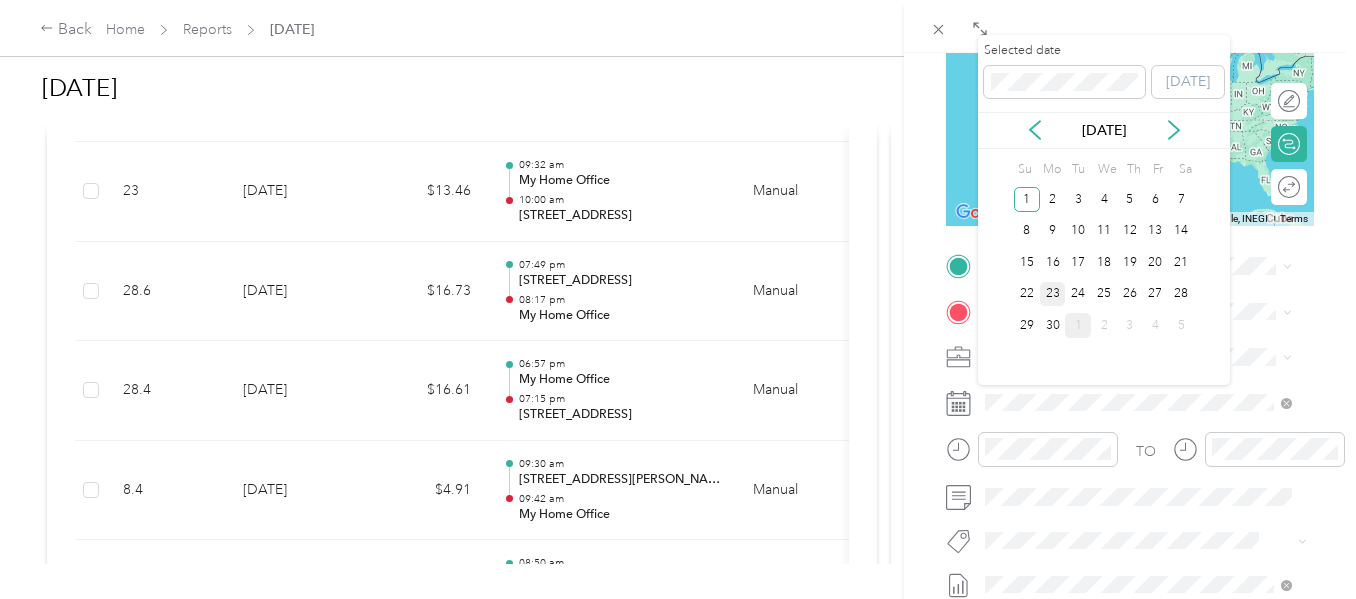 click on "23" at bounding box center [1053, 294] 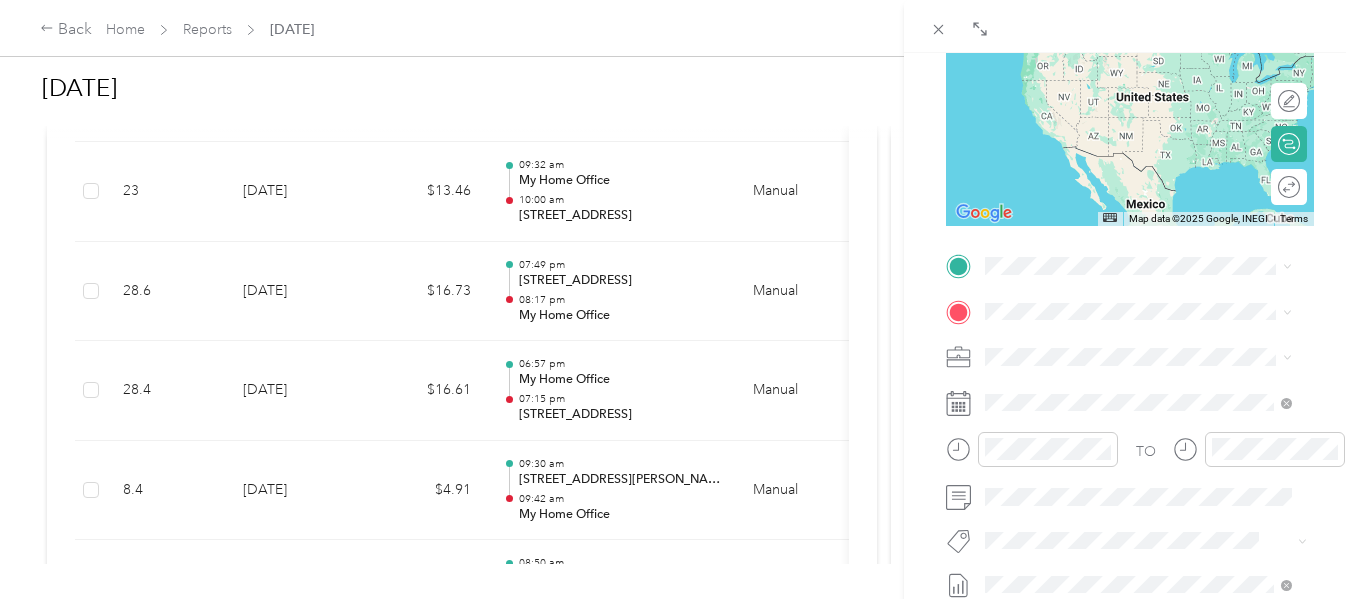 click on "[STREET_ADDRESS][PERSON_NAME][US_STATE]" at bounding box center [1154, 68] 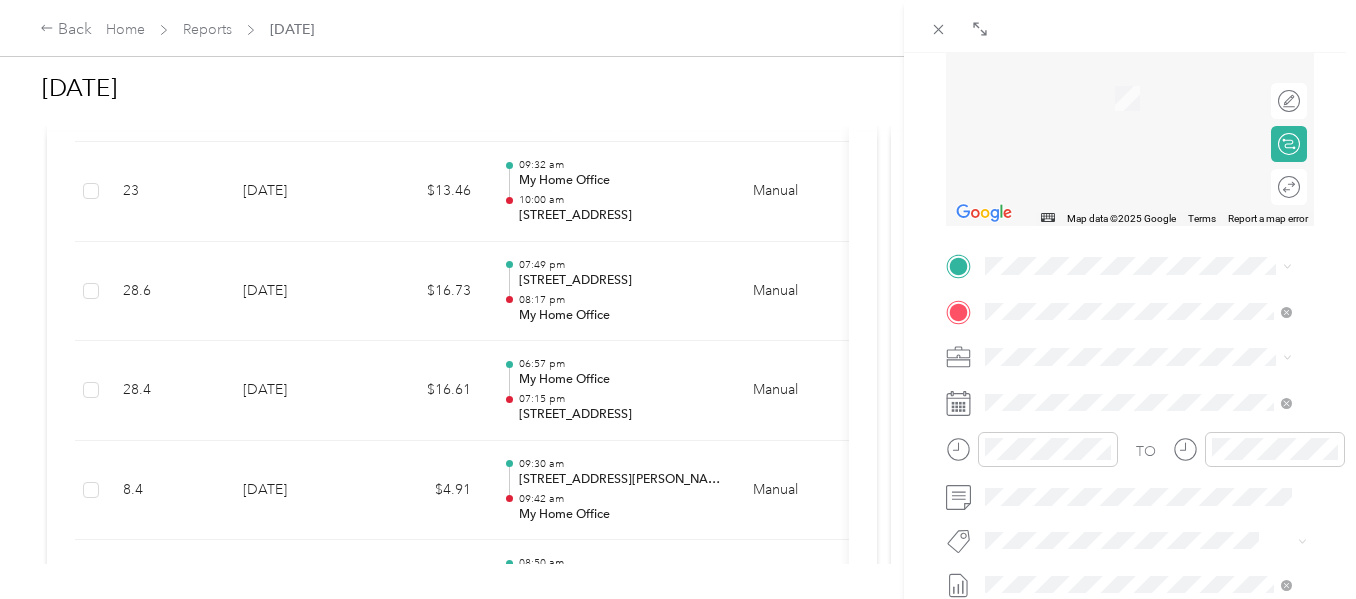 click on "[STREET_ADDRESS][US_STATE]" at bounding box center [1123, 364] 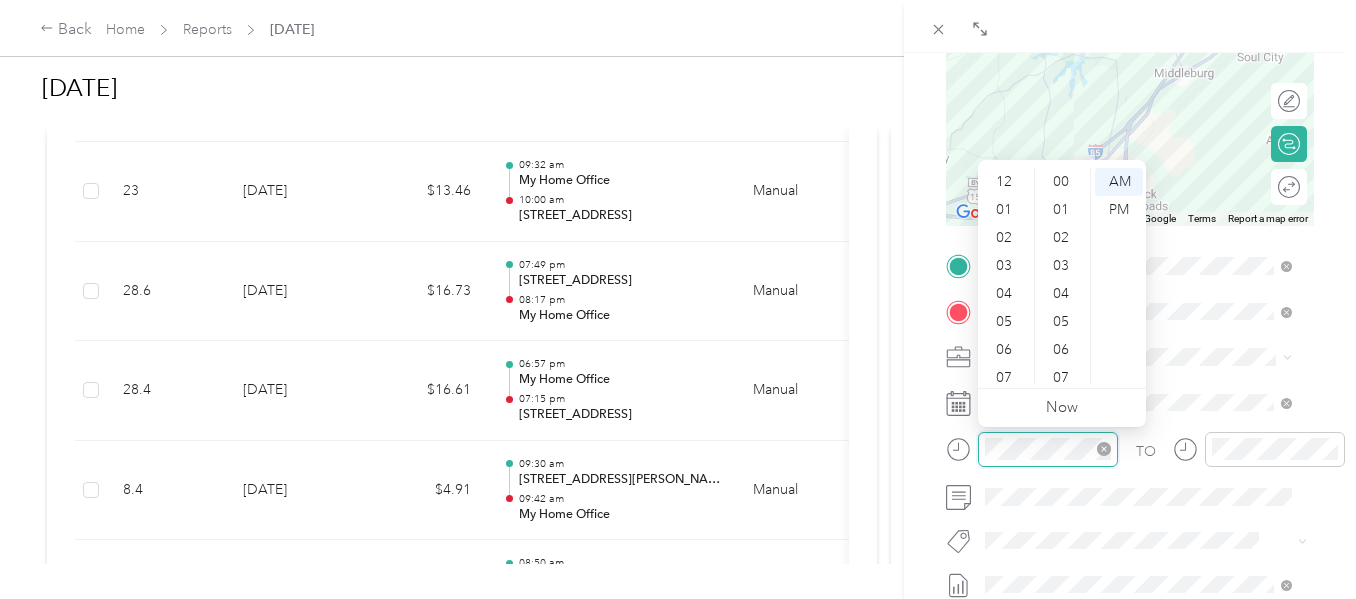 scroll, scrollTop: 812, scrollLeft: 0, axis: vertical 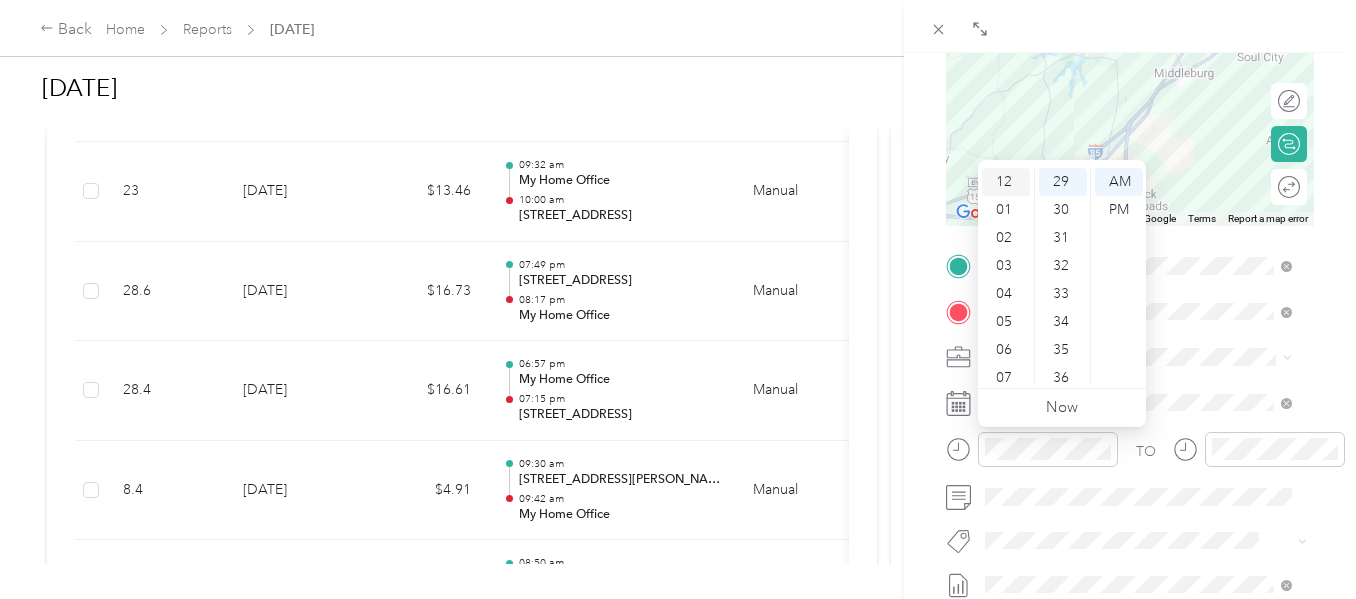 click on "12" at bounding box center [1006, 182] 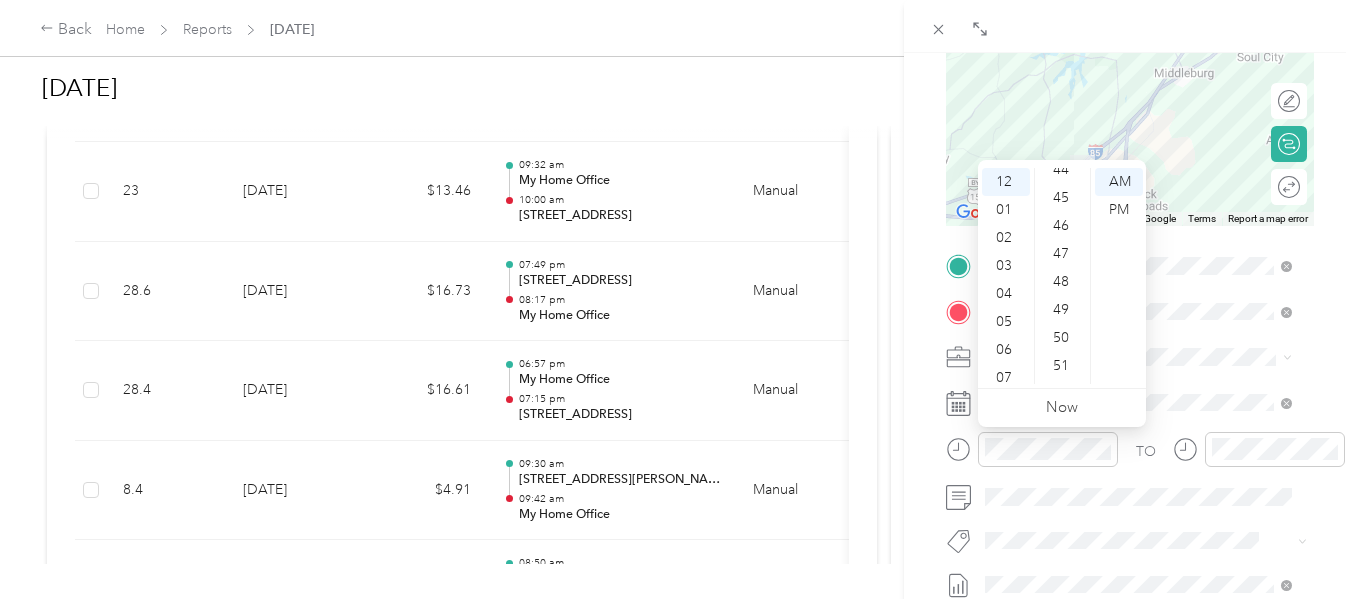 scroll, scrollTop: 1464, scrollLeft: 0, axis: vertical 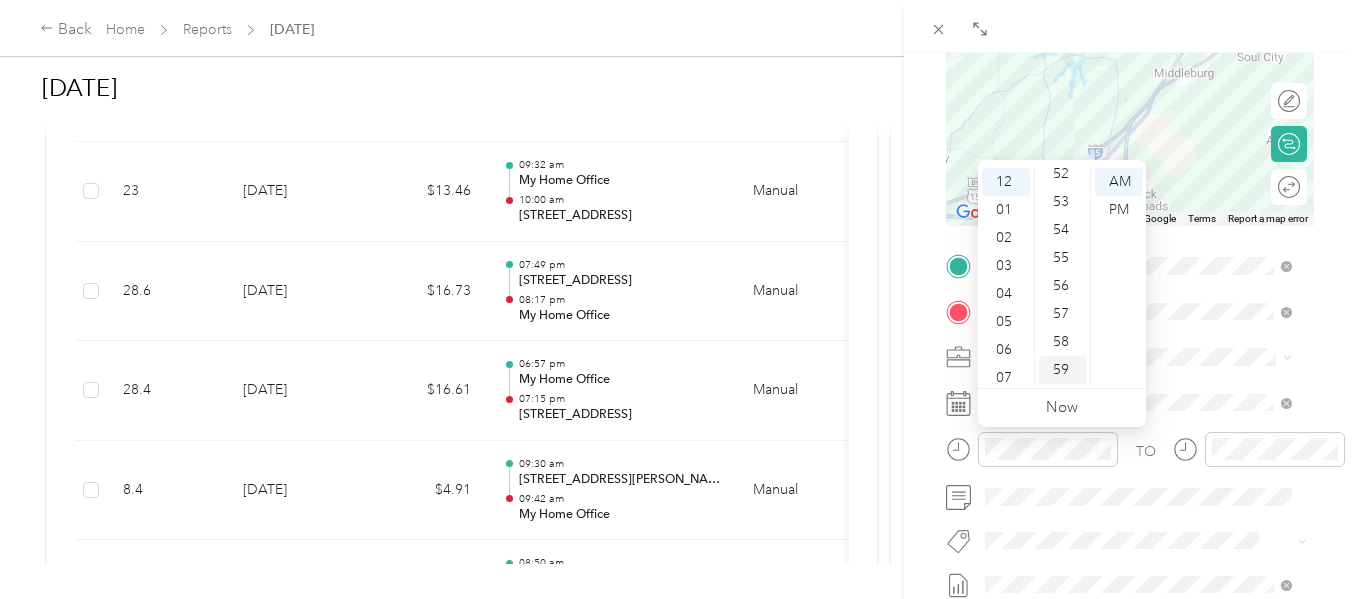 click on "59" at bounding box center (1063, 370) 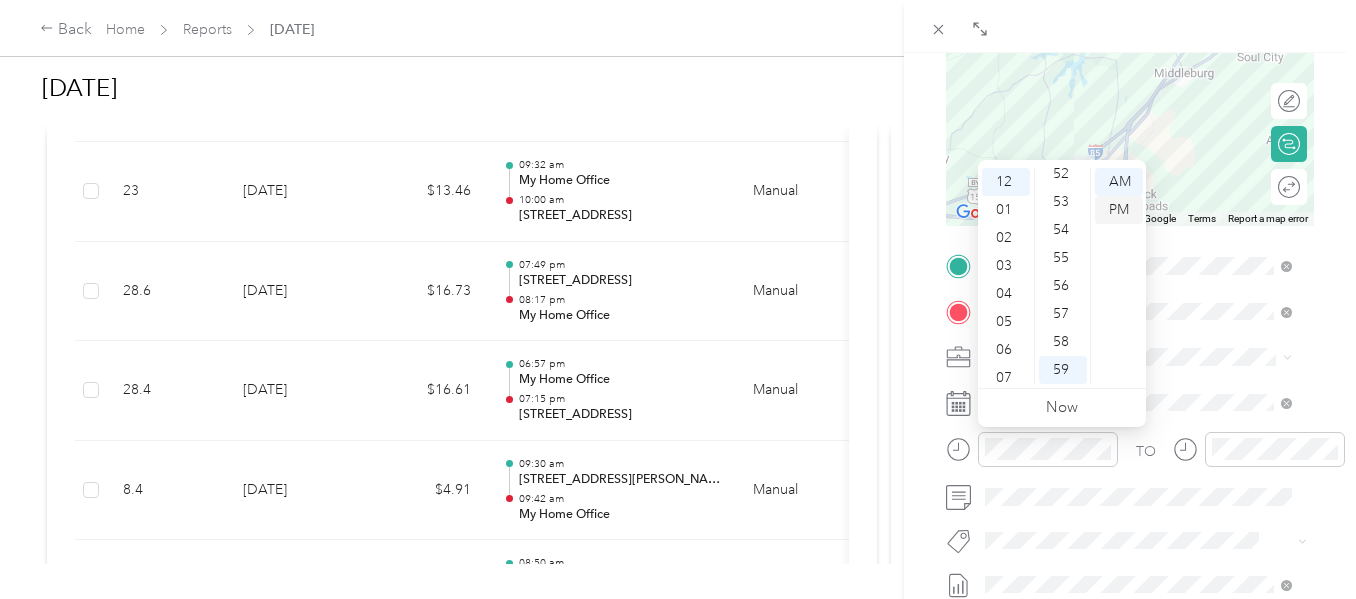 click on "PM" at bounding box center (1119, 210) 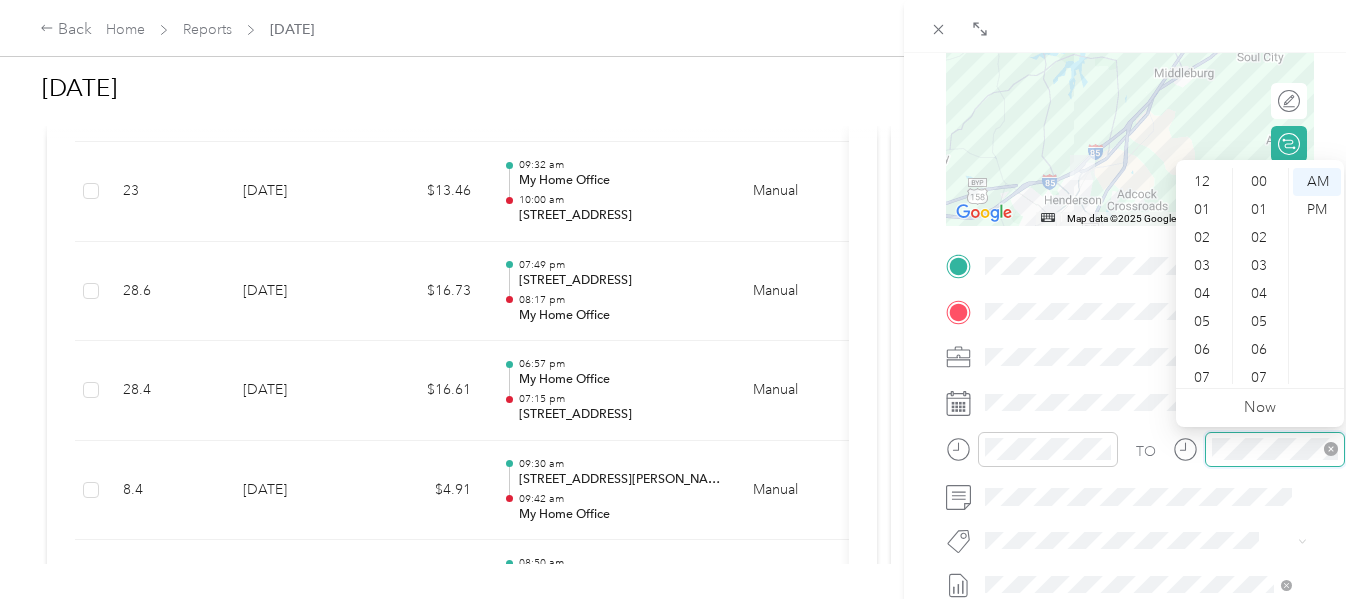scroll, scrollTop: 812, scrollLeft: 0, axis: vertical 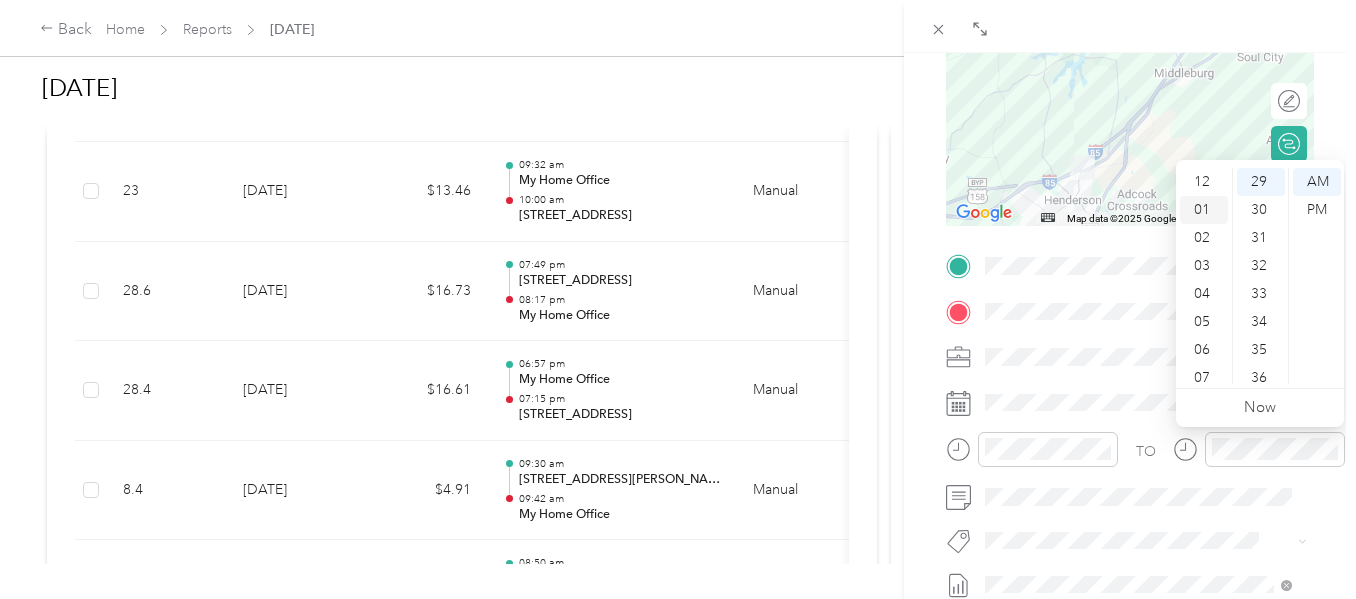 click on "01" at bounding box center (1204, 210) 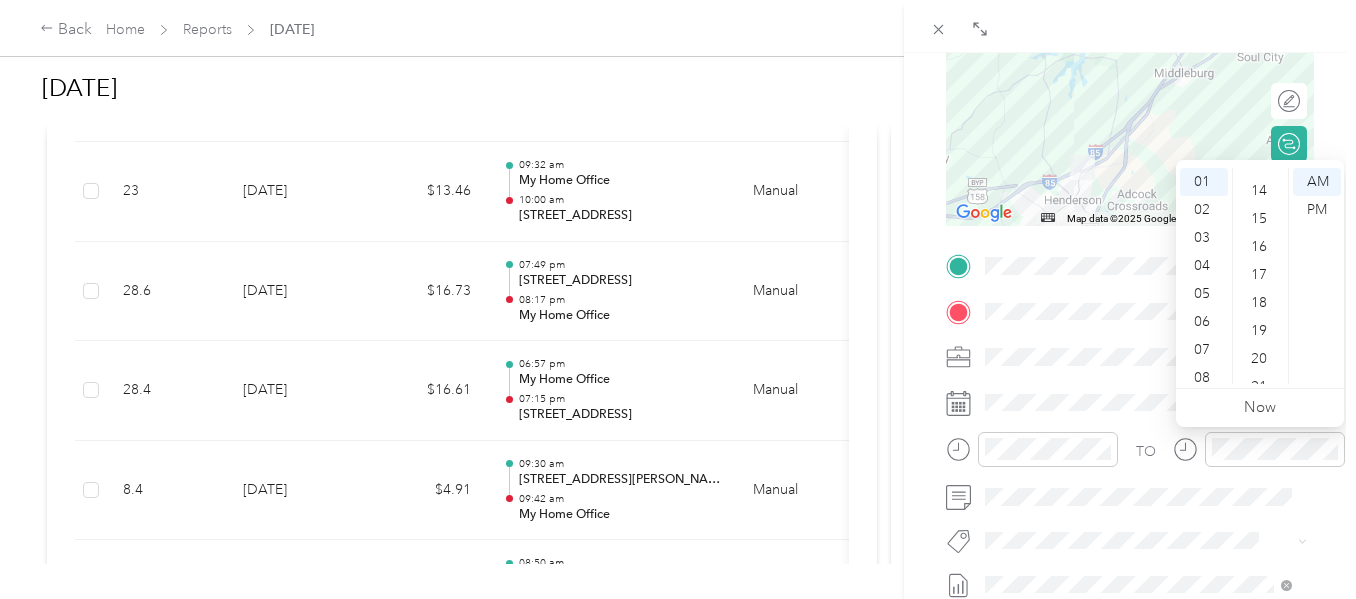scroll, scrollTop: 345, scrollLeft: 0, axis: vertical 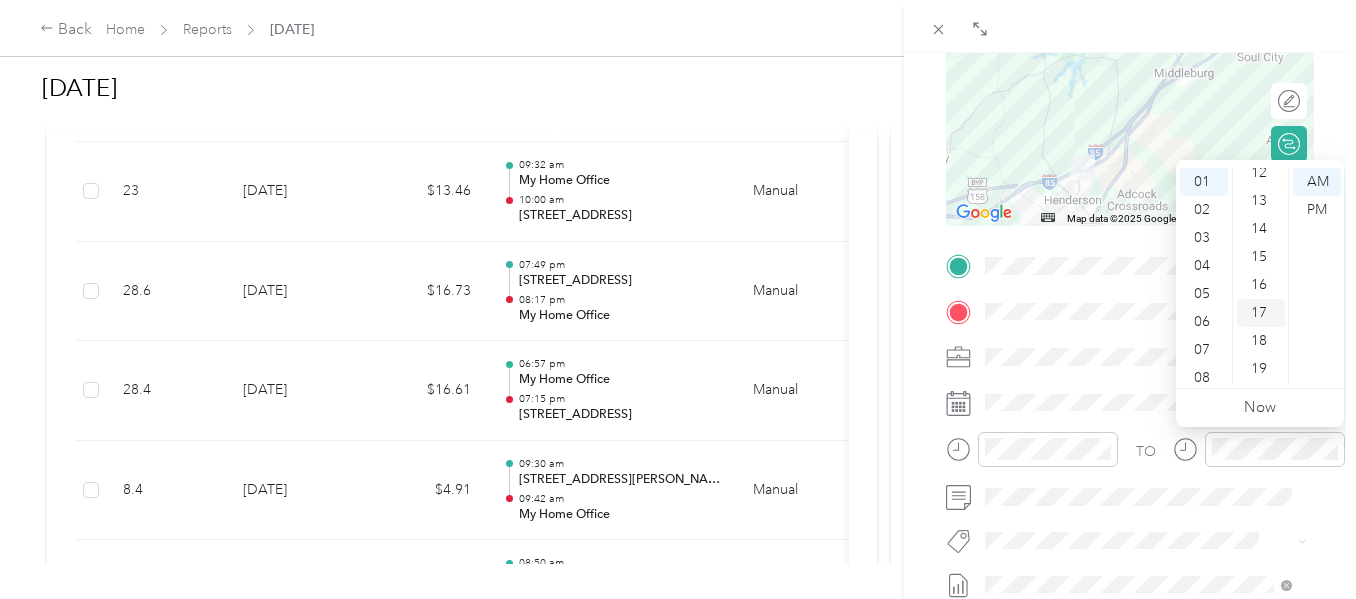 click on "17" at bounding box center [1261, 313] 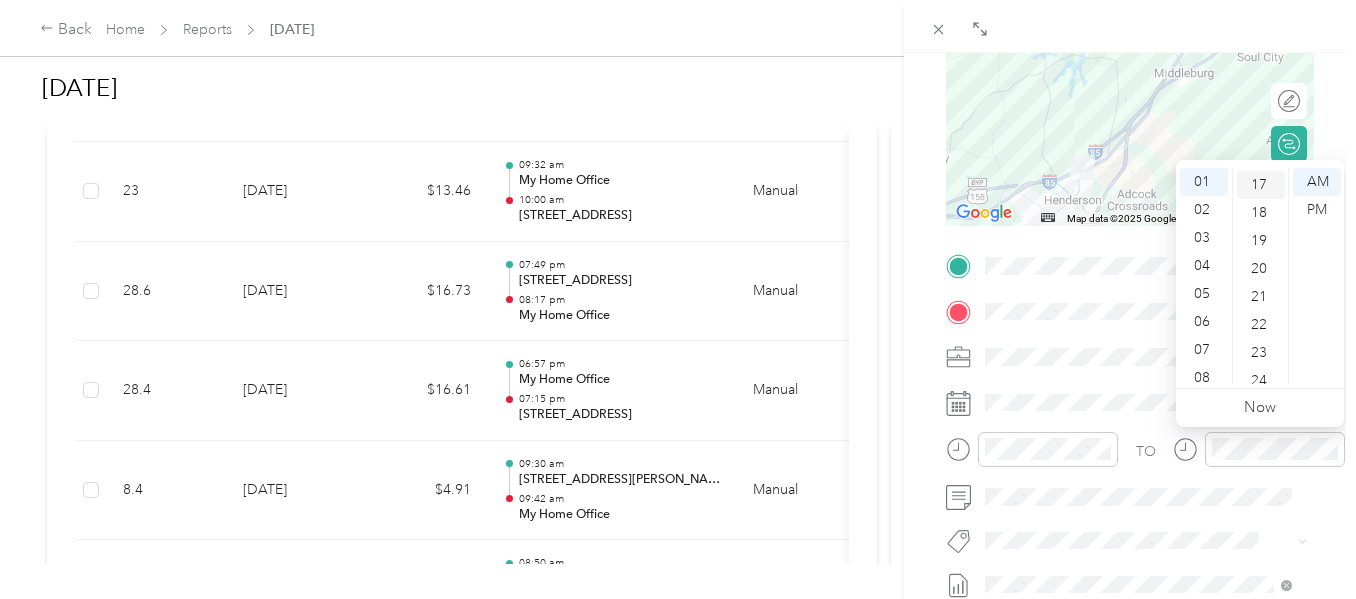 scroll, scrollTop: 476, scrollLeft: 0, axis: vertical 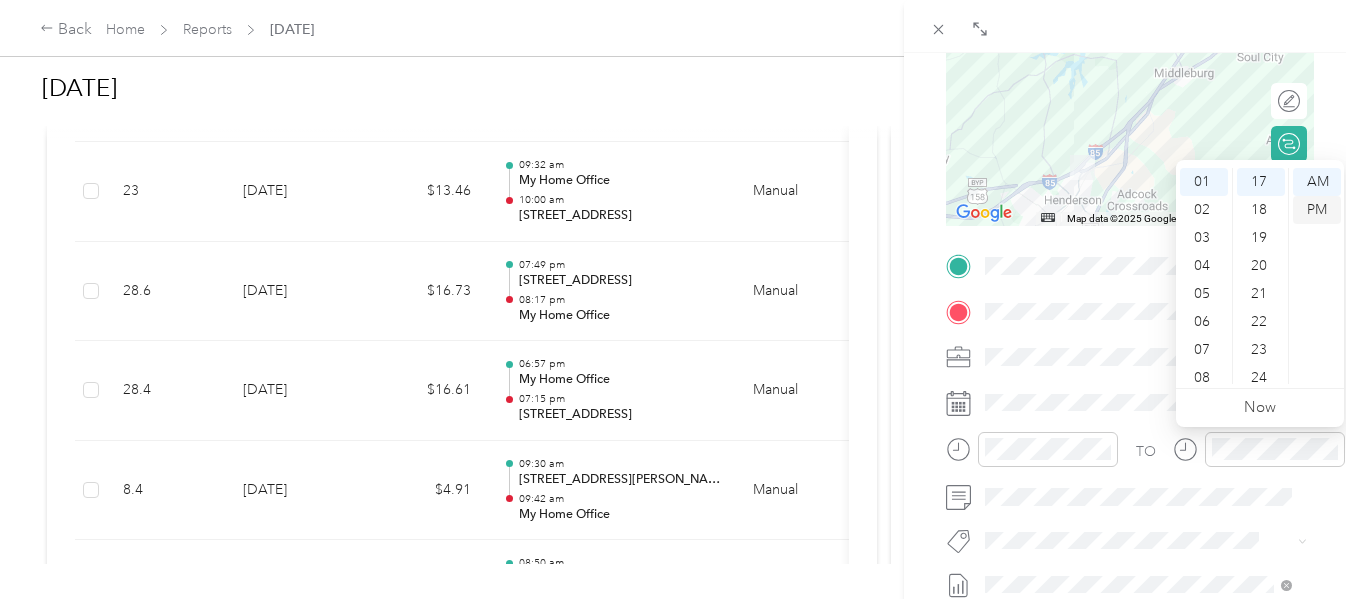 click on "PM" at bounding box center [1317, 210] 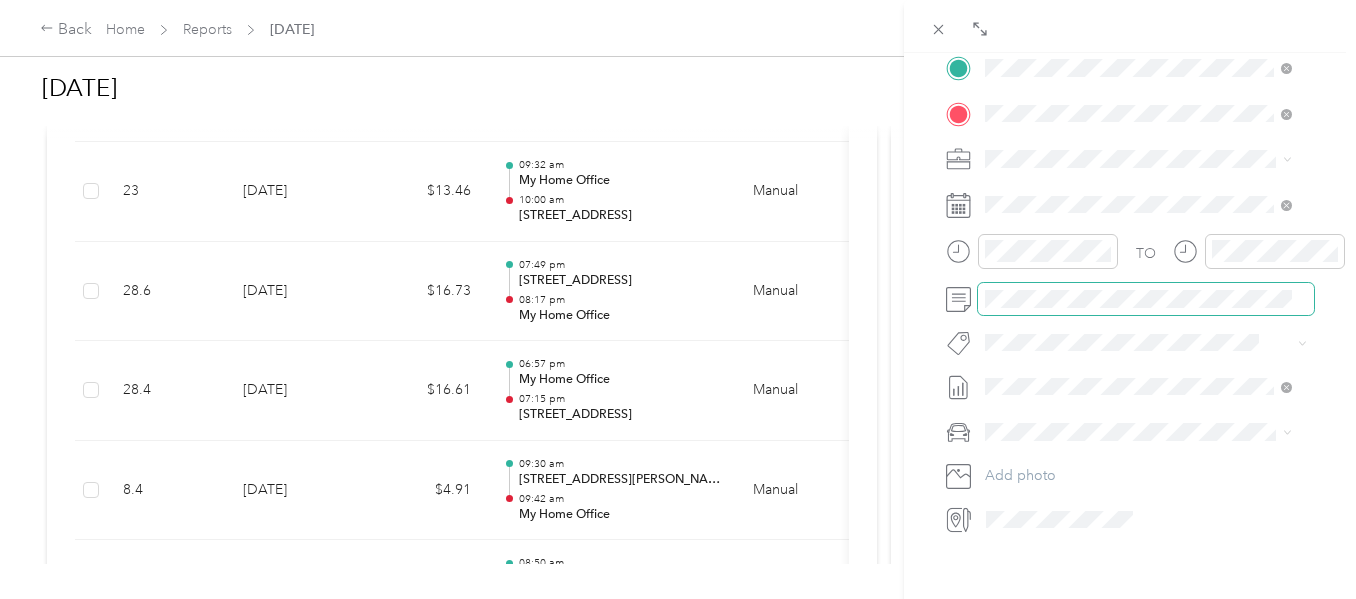 scroll, scrollTop: 467, scrollLeft: 0, axis: vertical 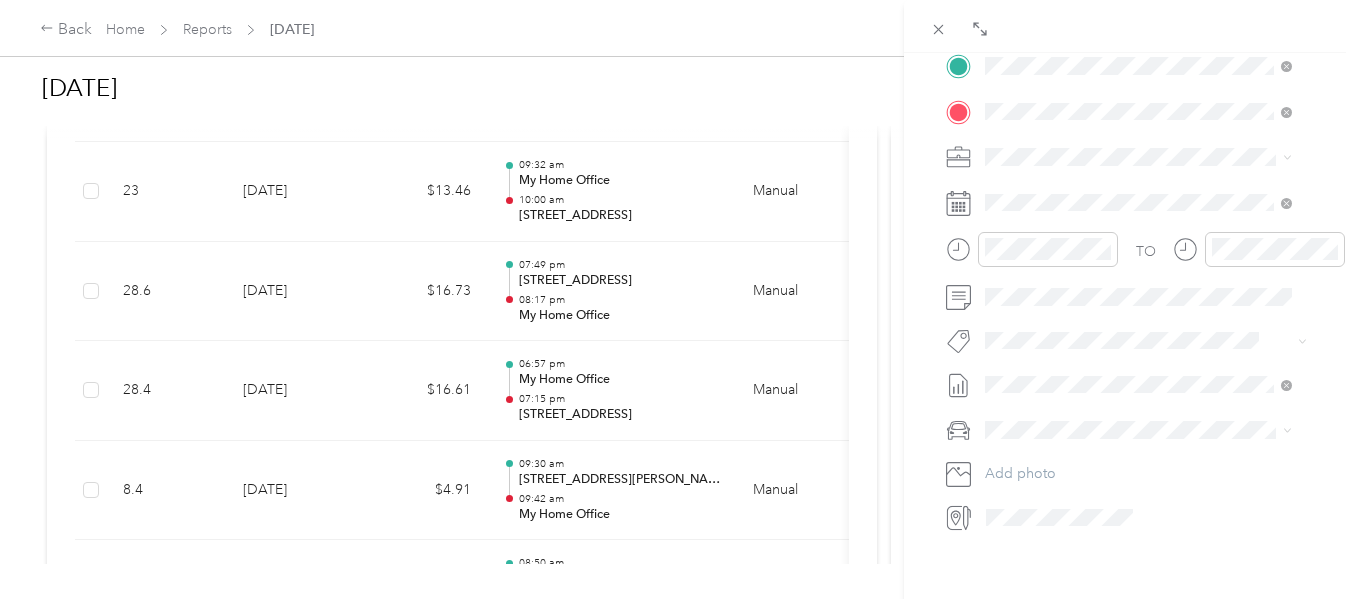 click on "[PERSON_NAME]" at bounding box center [1047, 461] 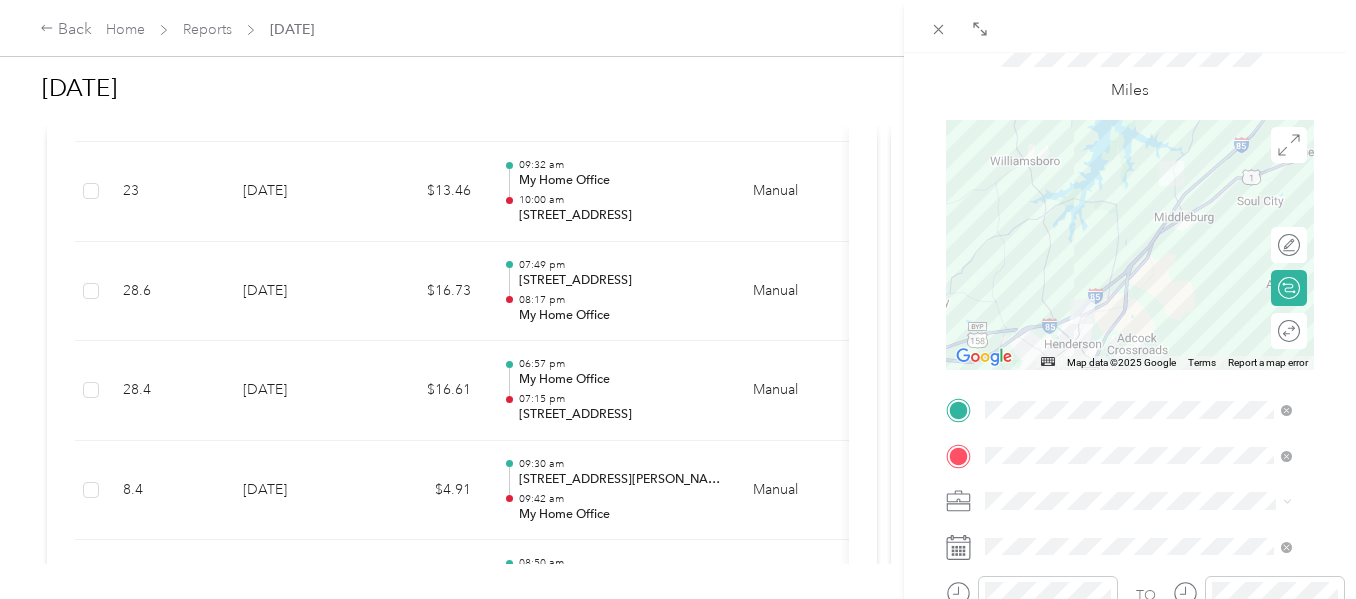 scroll, scrollTop: 0, scrollLeft: 0, axis: both 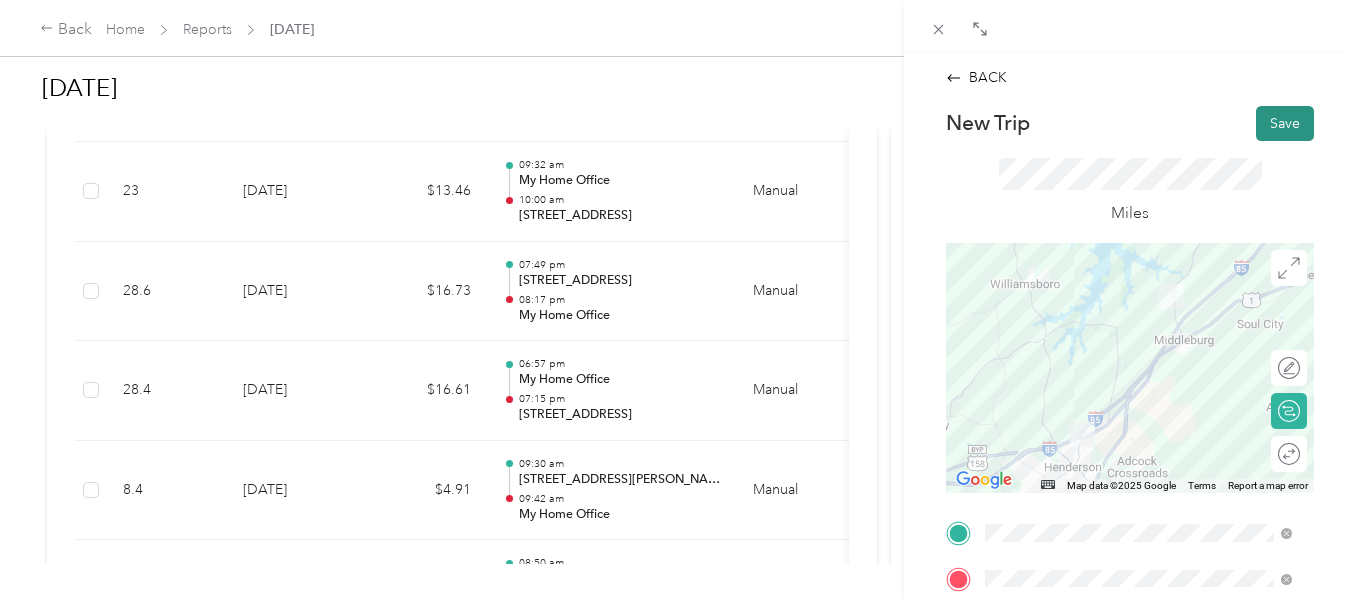 click on "Save" at bounding box center [1285, 123] 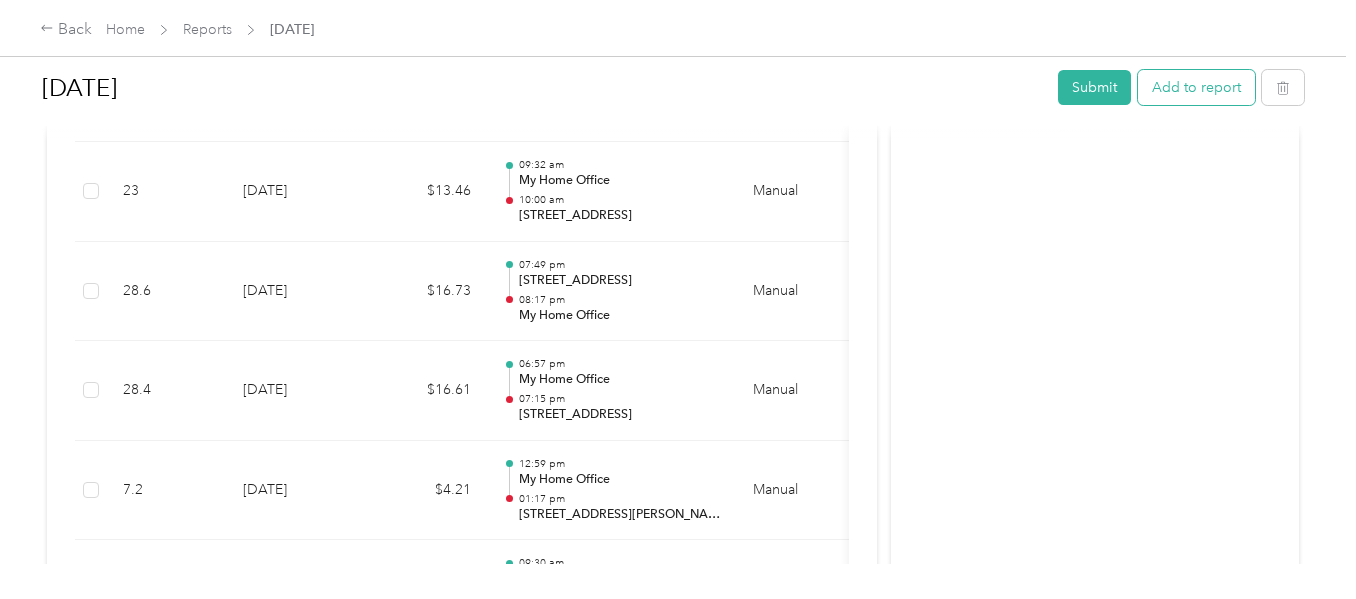 click on "Add to report" at bounding box center [1196, 87] 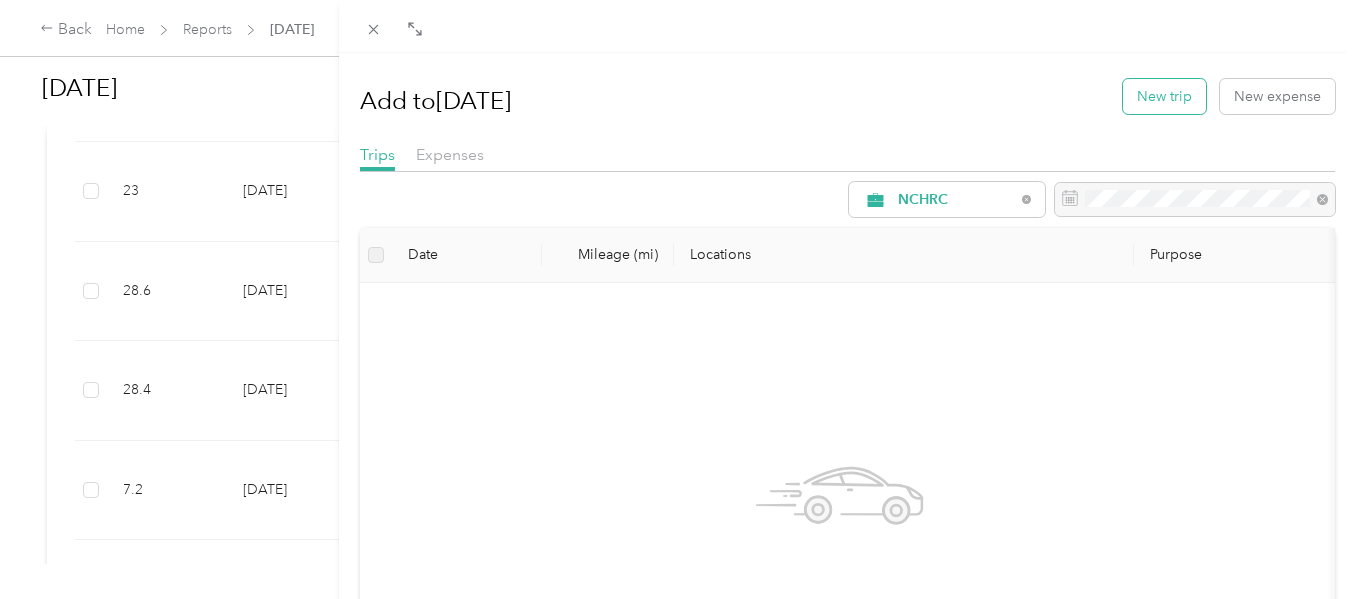 click on "New trip" at bounding box center [1164, 96] 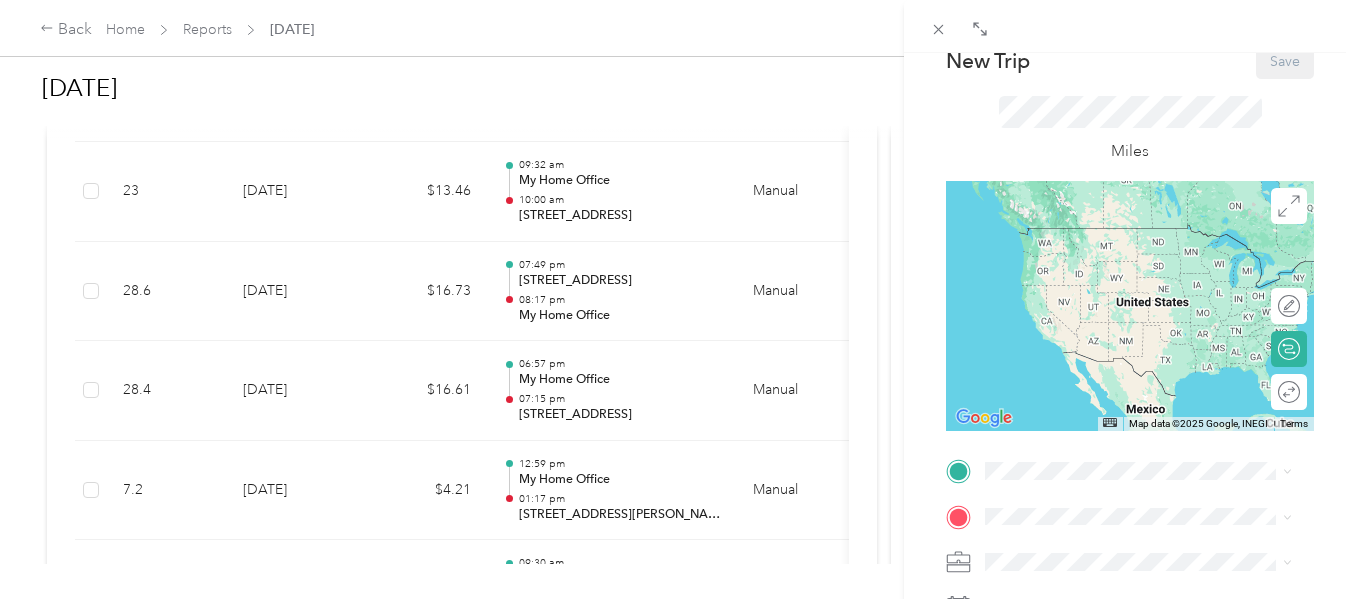 scroll, scrollTop: 200, scrollLeft: 0, axis: vertical 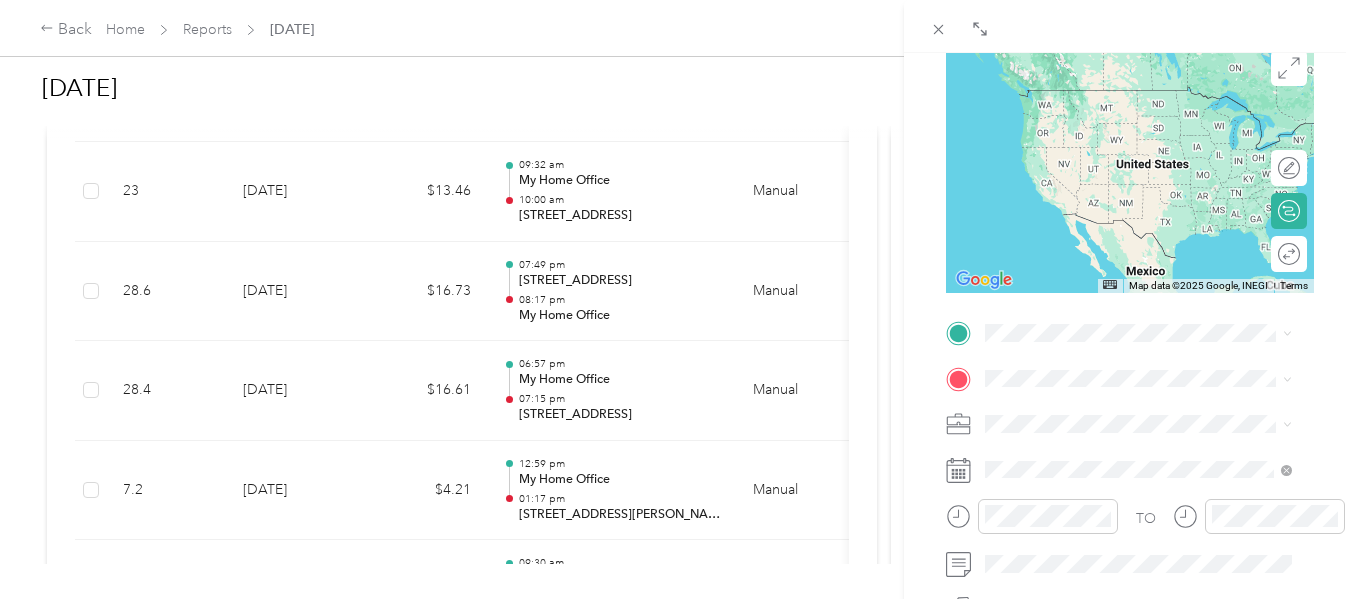 click on "[STREET_ADDRESS][PERSON_NAME][US_STATE]" at bounding box center [1154, 89] 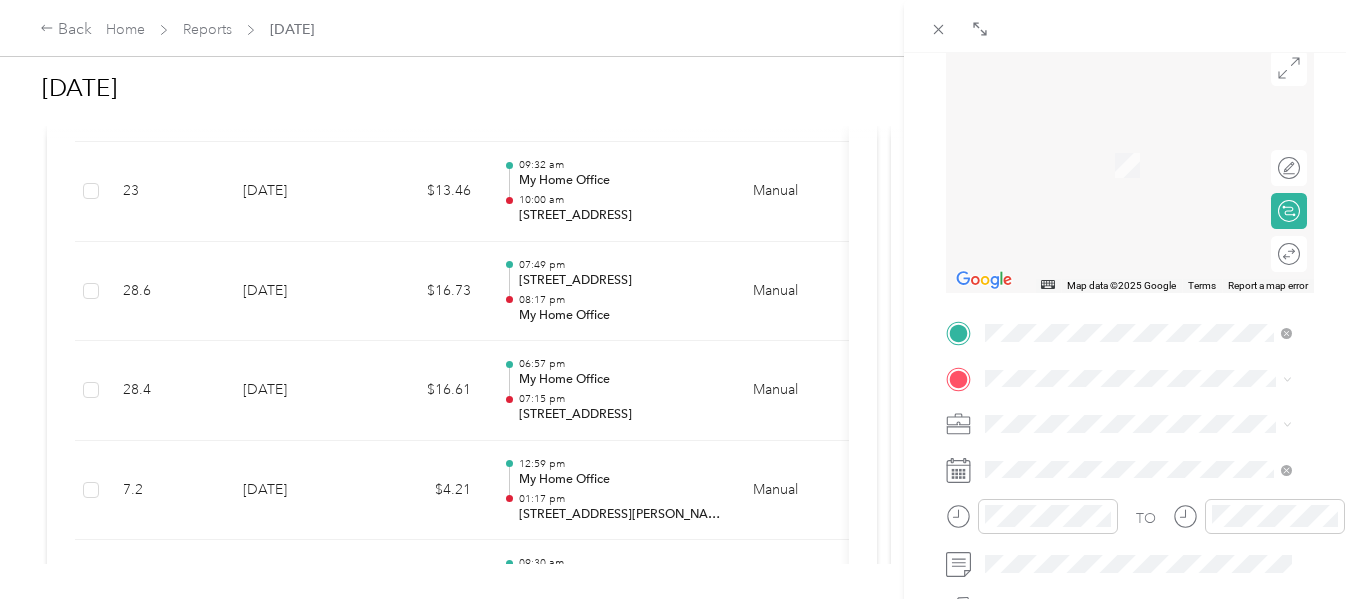 click on "My Home Office [STREET_ADDRESS][US_STATE]" at bounding box center [1123, 147] 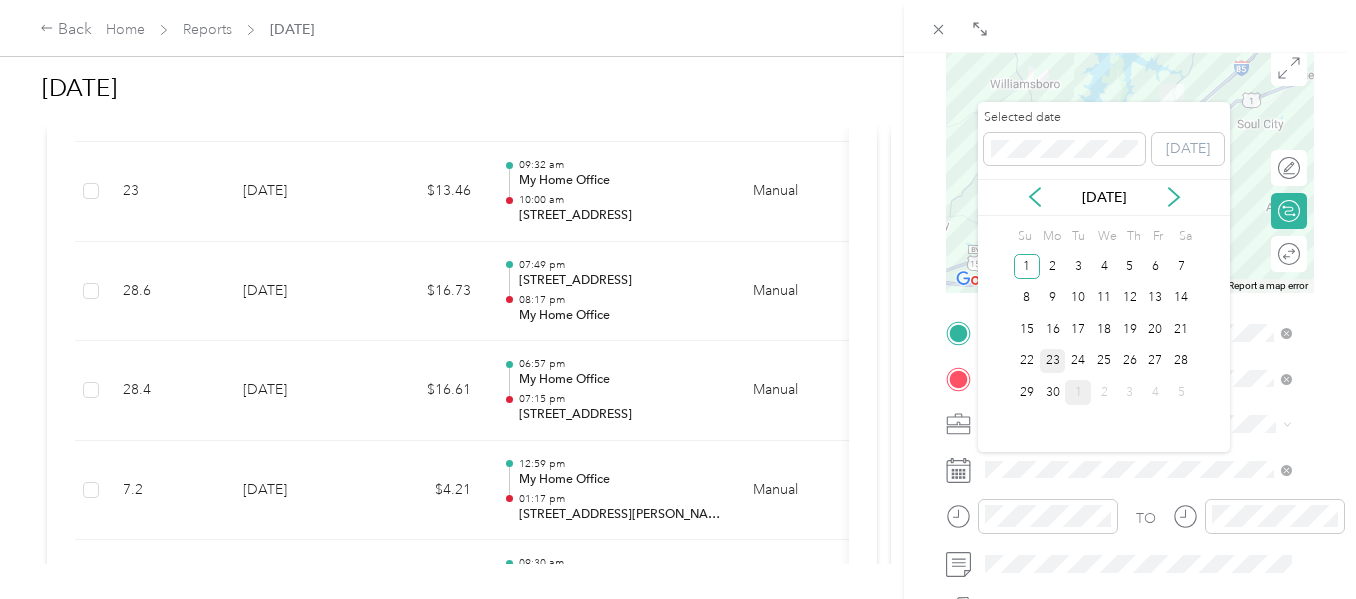 click on "23" at bounding box center (1053, 361) 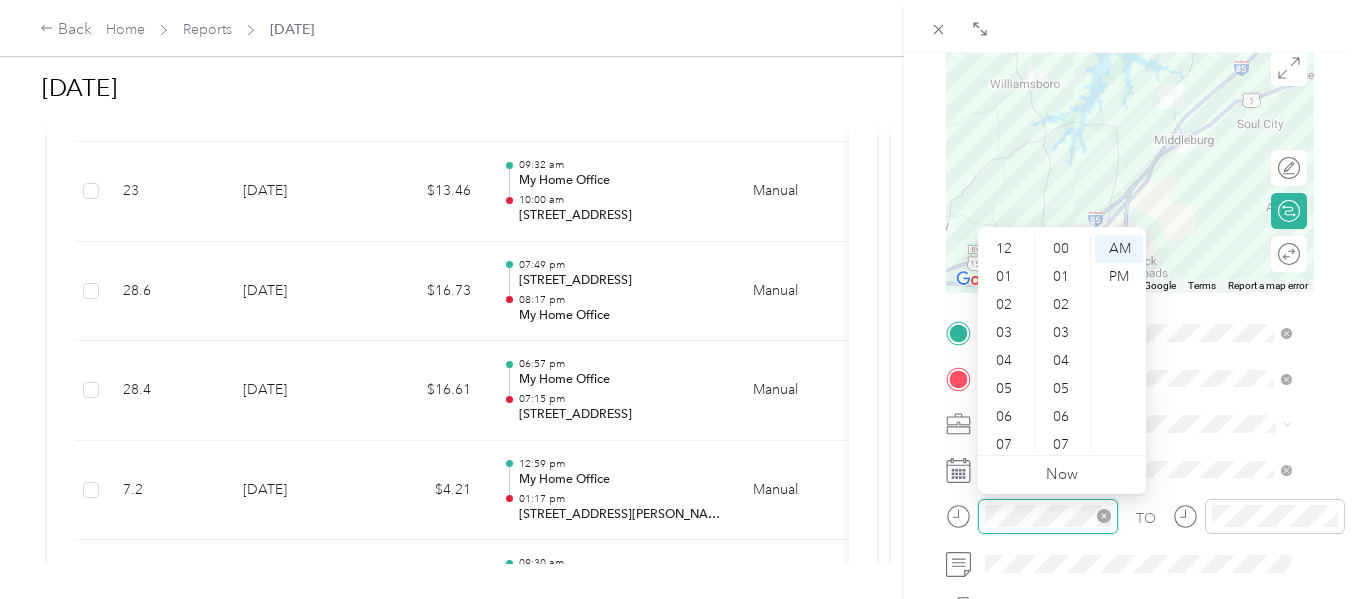 scroll, scrollTop: 868, scrollLeft: 0, axis: vertical 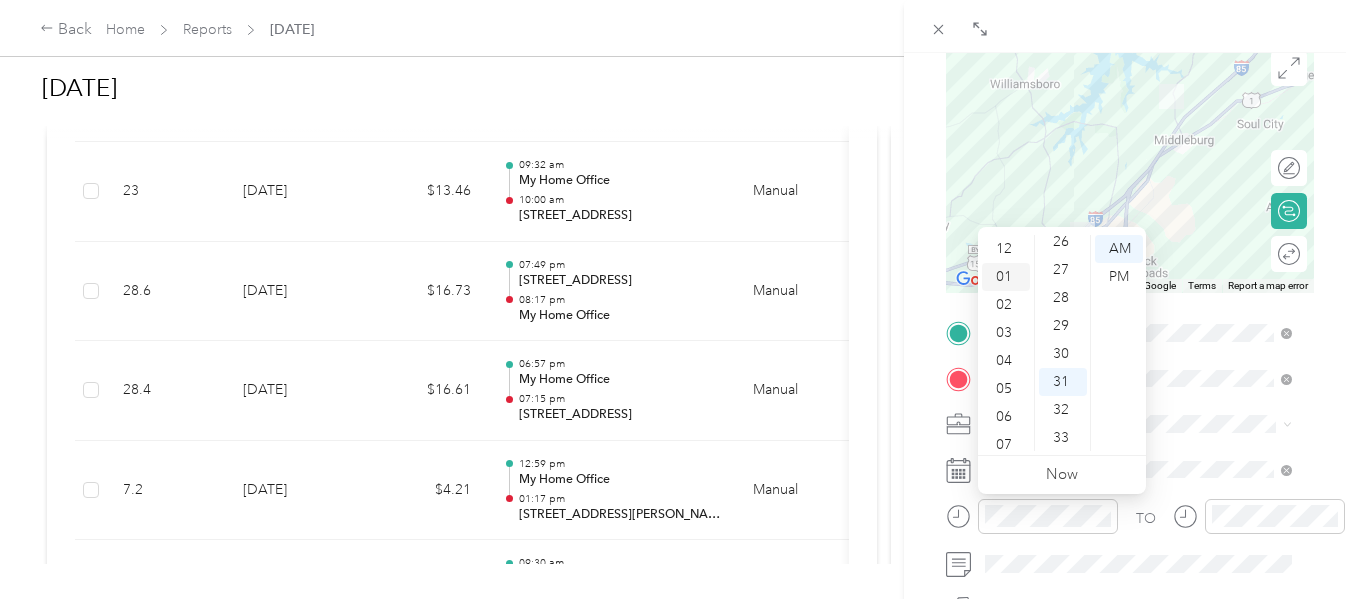 click on "01" at bounding box center (1006, 277) 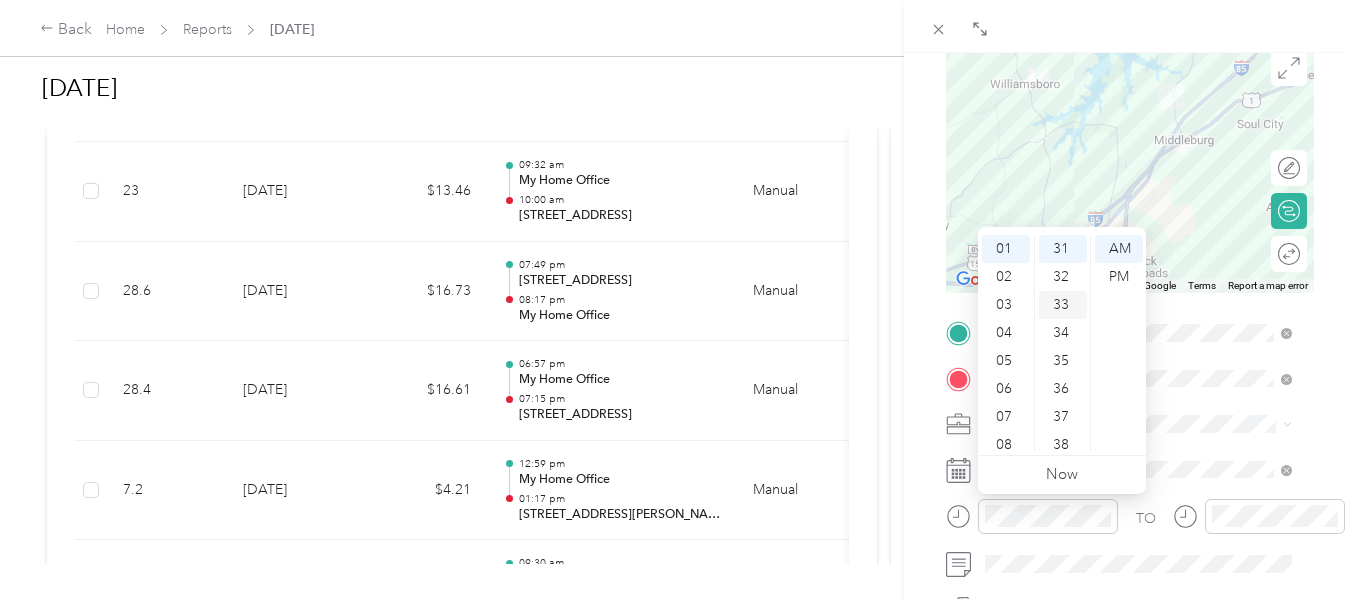 click on "33" at bounding box center [1063, 305] 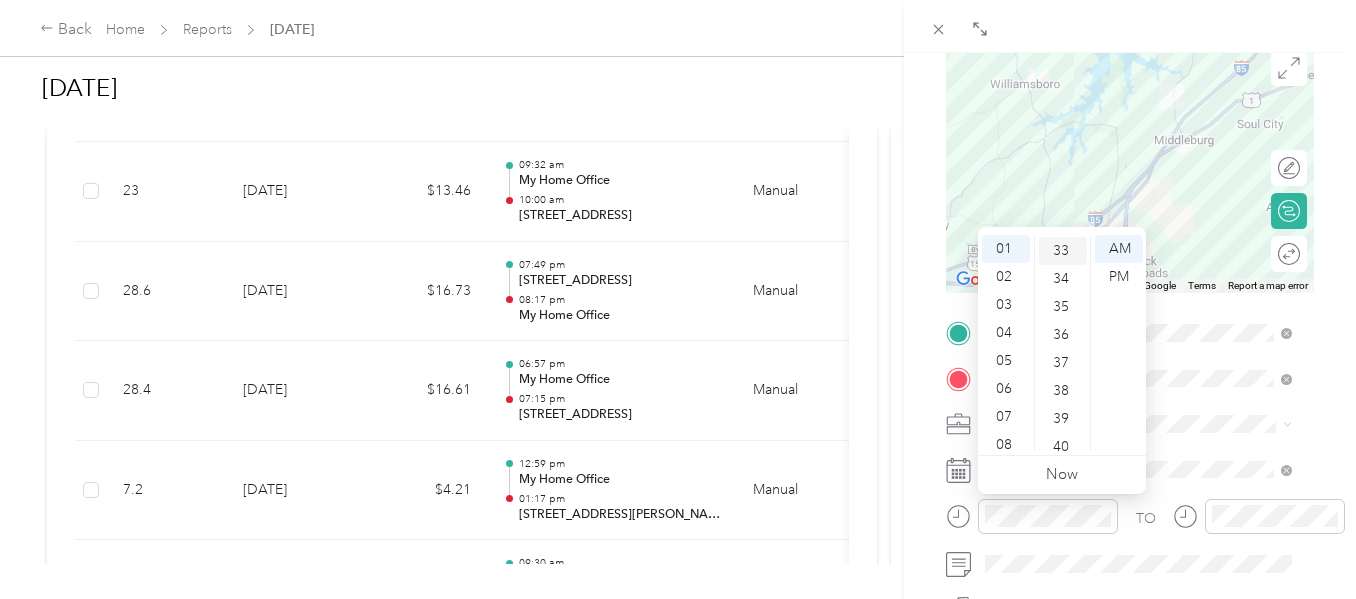 scroll, scrollTop: 924, scrollLeft: 0, axis: vertical 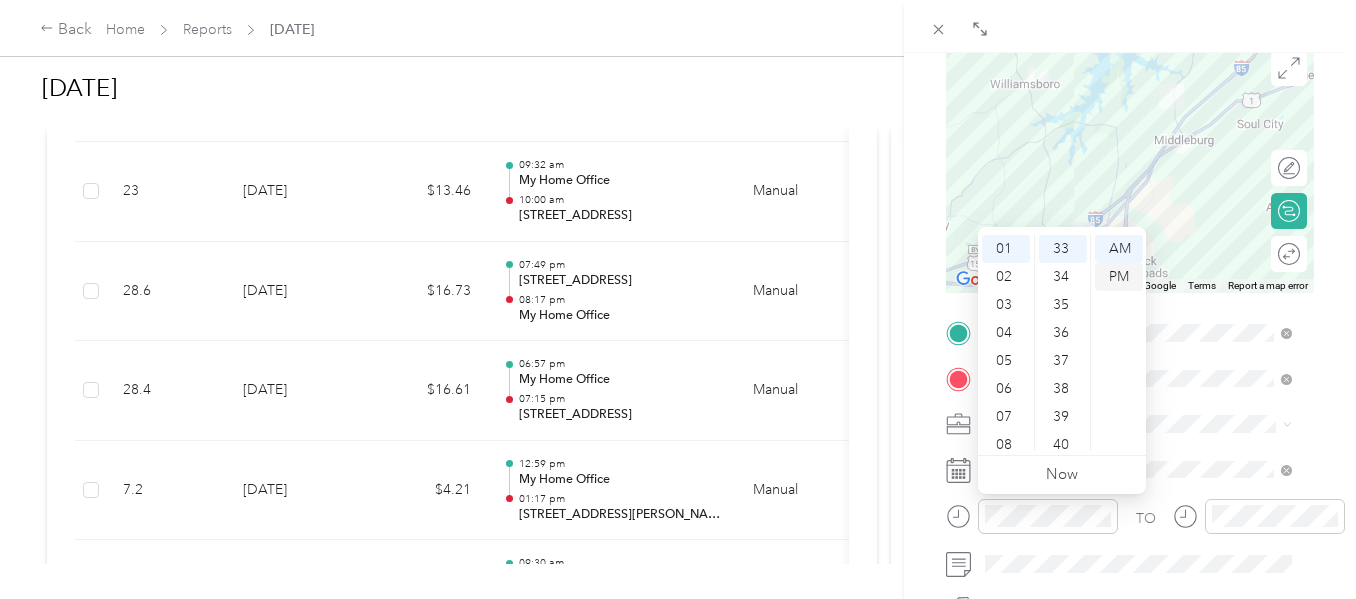 click on "PM" at bounding box center [1119, 277] 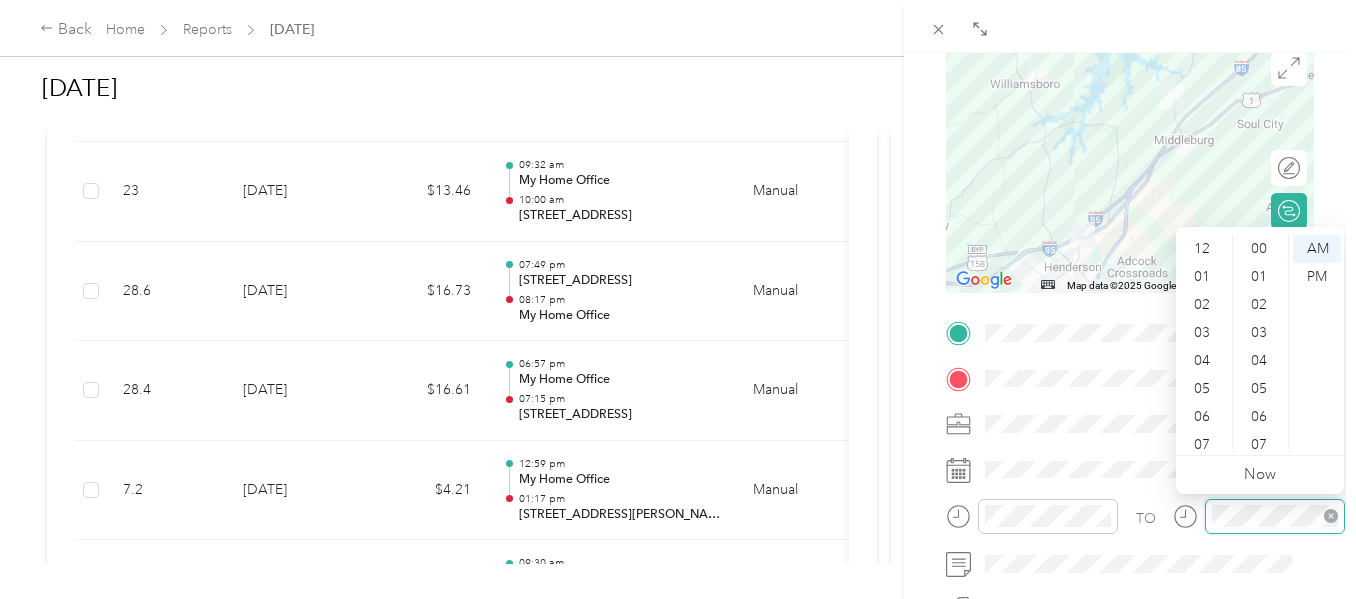 scroll, scrollTop: 868, scrollLeft: 0, axis: vertical 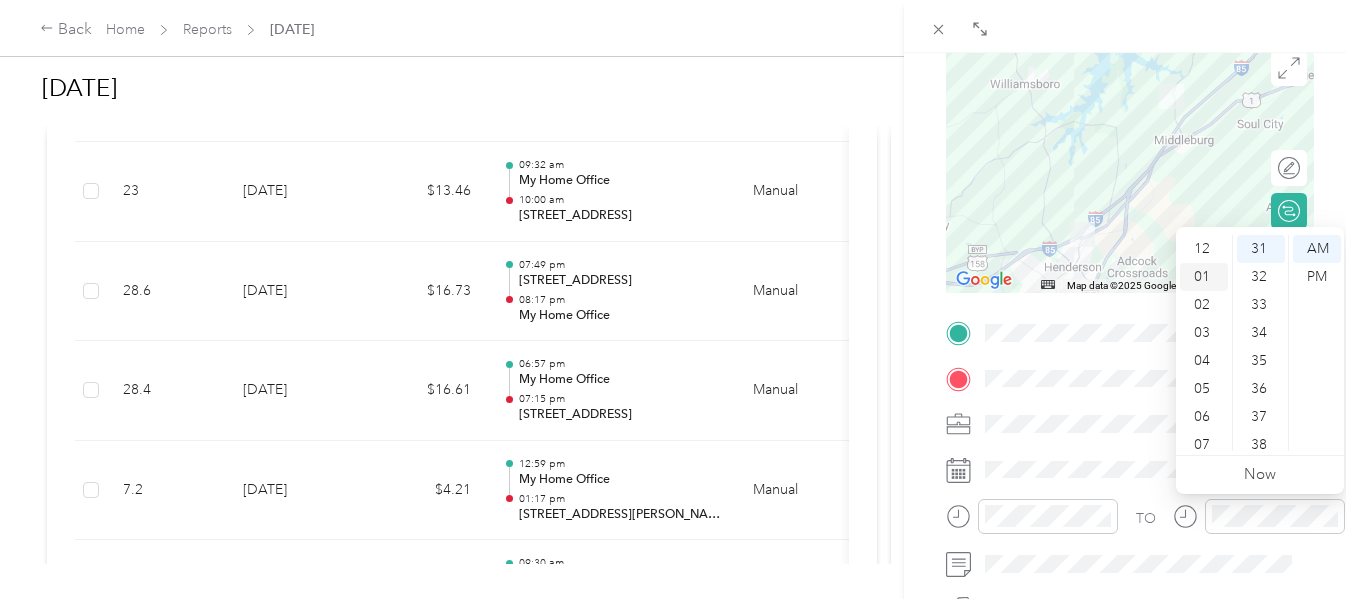 click on "01" at bounding box center [1204, 277] 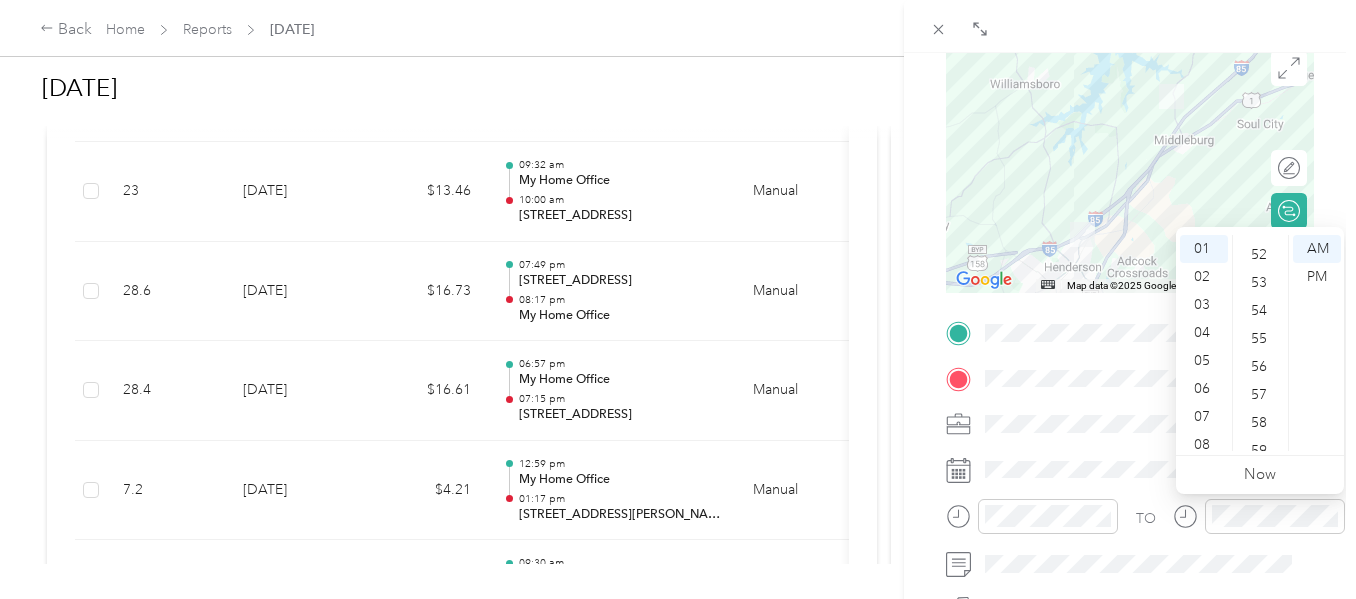 scroll, scrollTop: 1464, scrollLeft: 0, axis: vertical 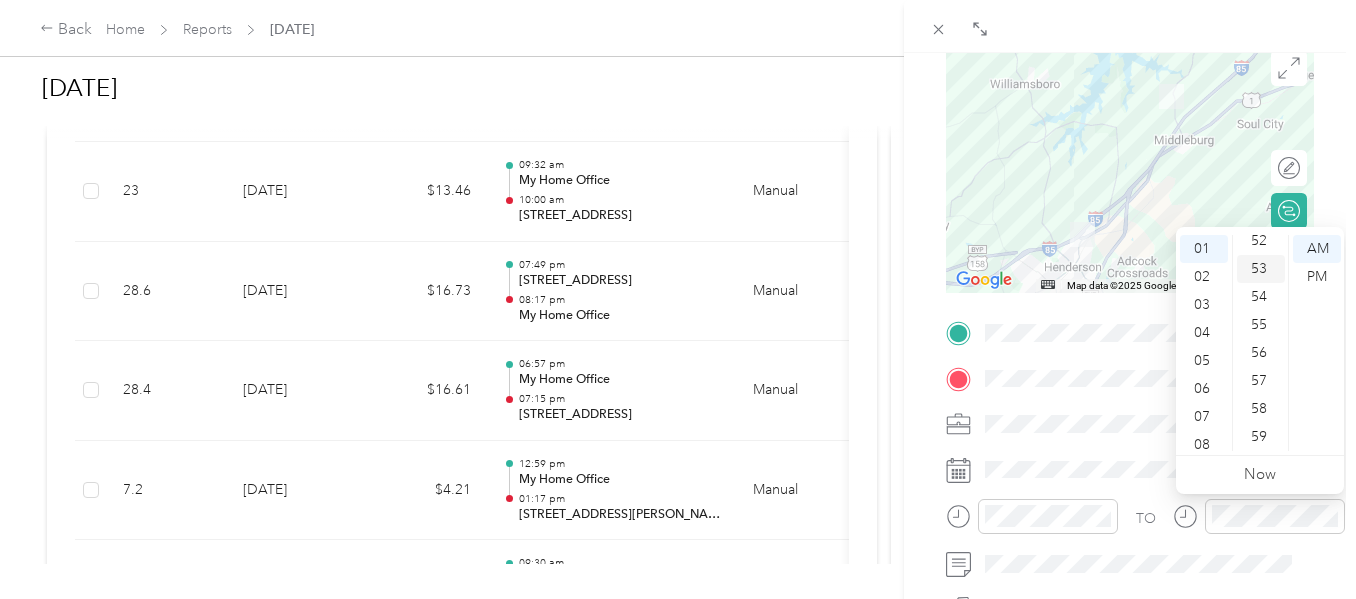 click on "53" at bounding box center [1261, 269] 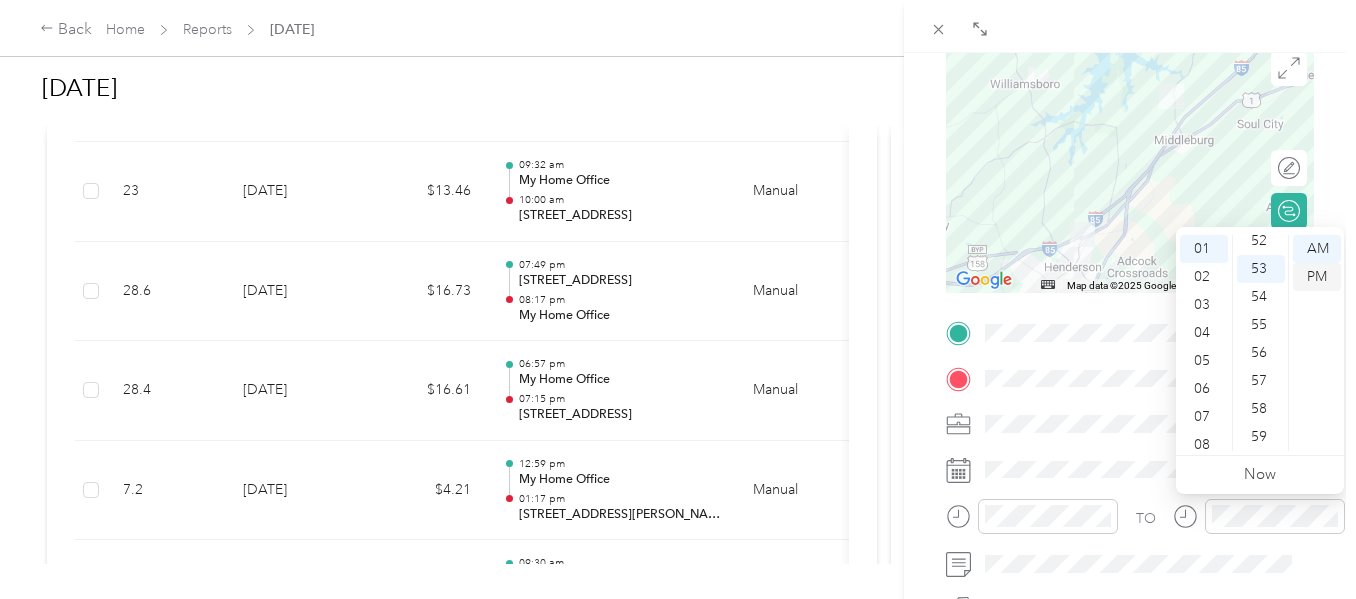 click on "PM" at bounding box center [1317, 277] 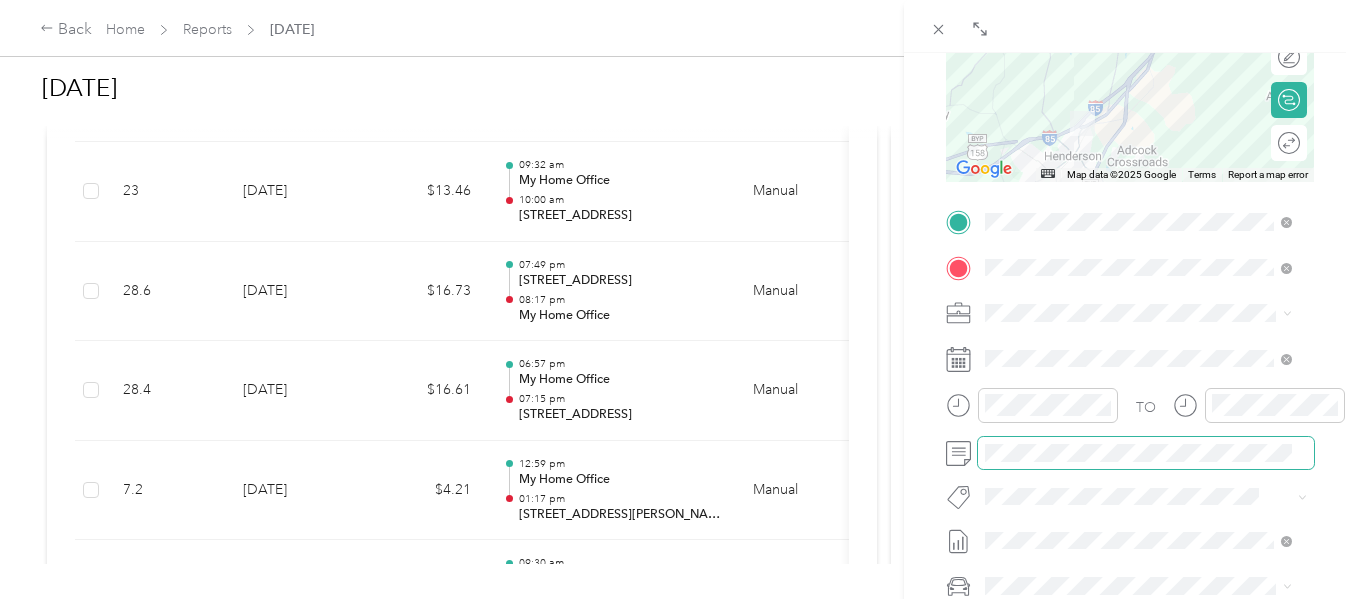 scroll, scrollTop: 559, scrollLeft: 0, axis: vertical 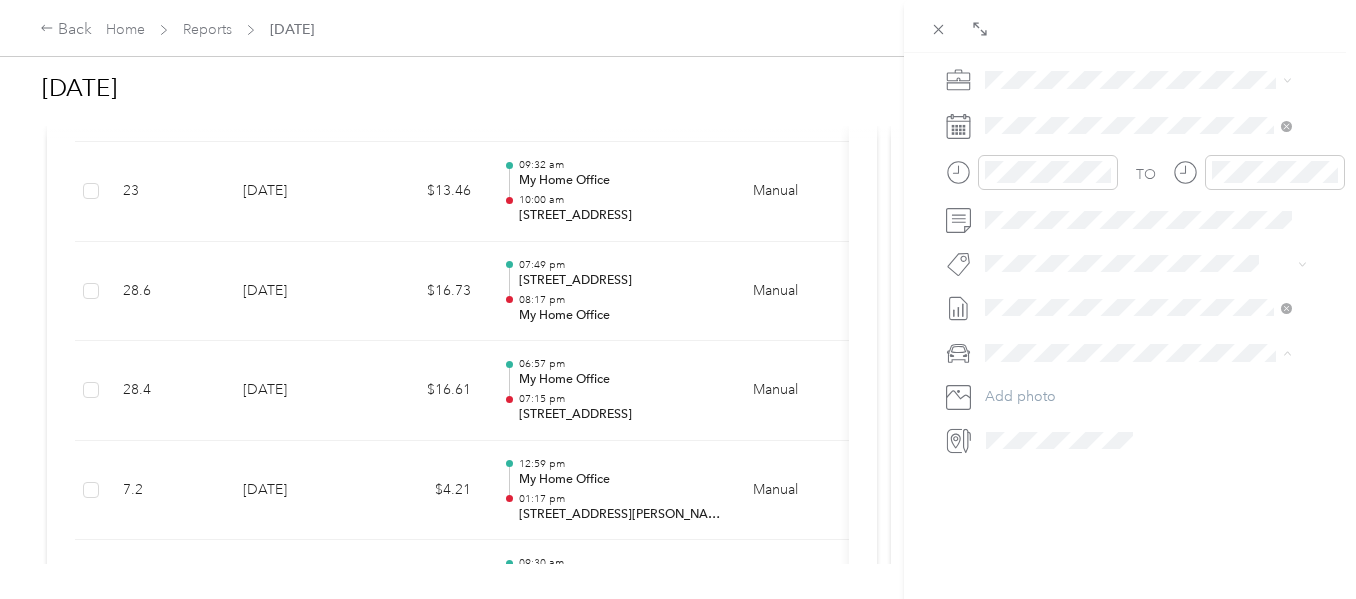 click on "[PERSON_NAME]" at bounding box center [1047, 373] 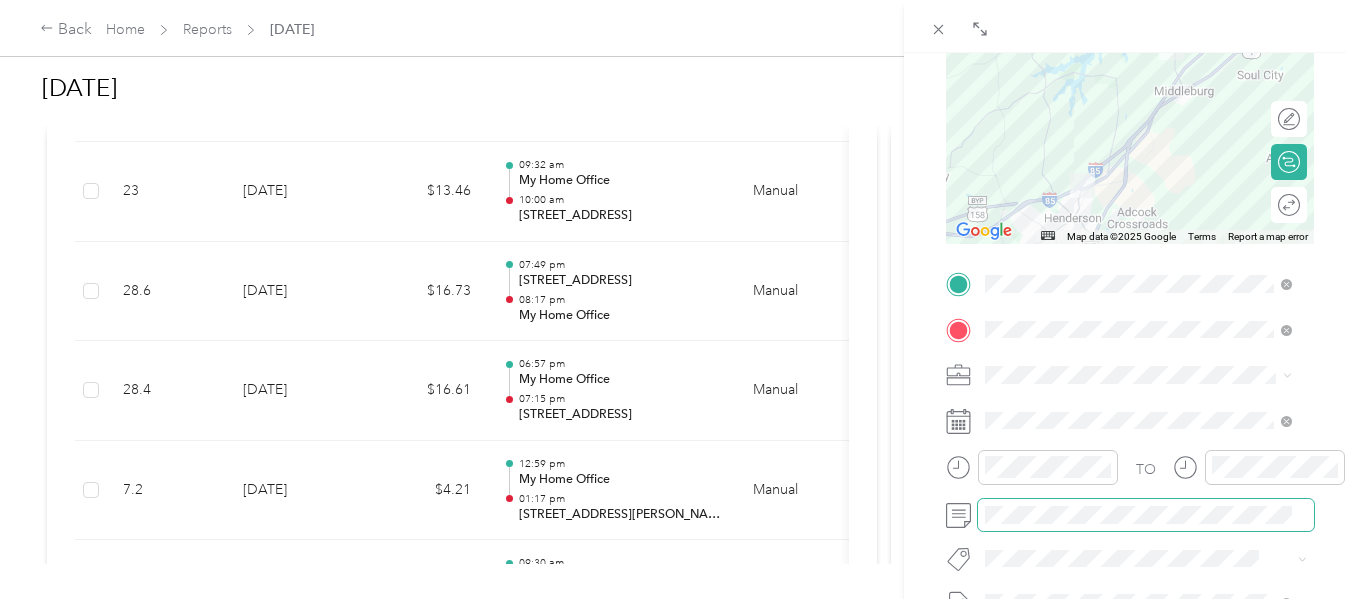 scroll, scrollTop: 0, scrollLeft: 0, axis: both 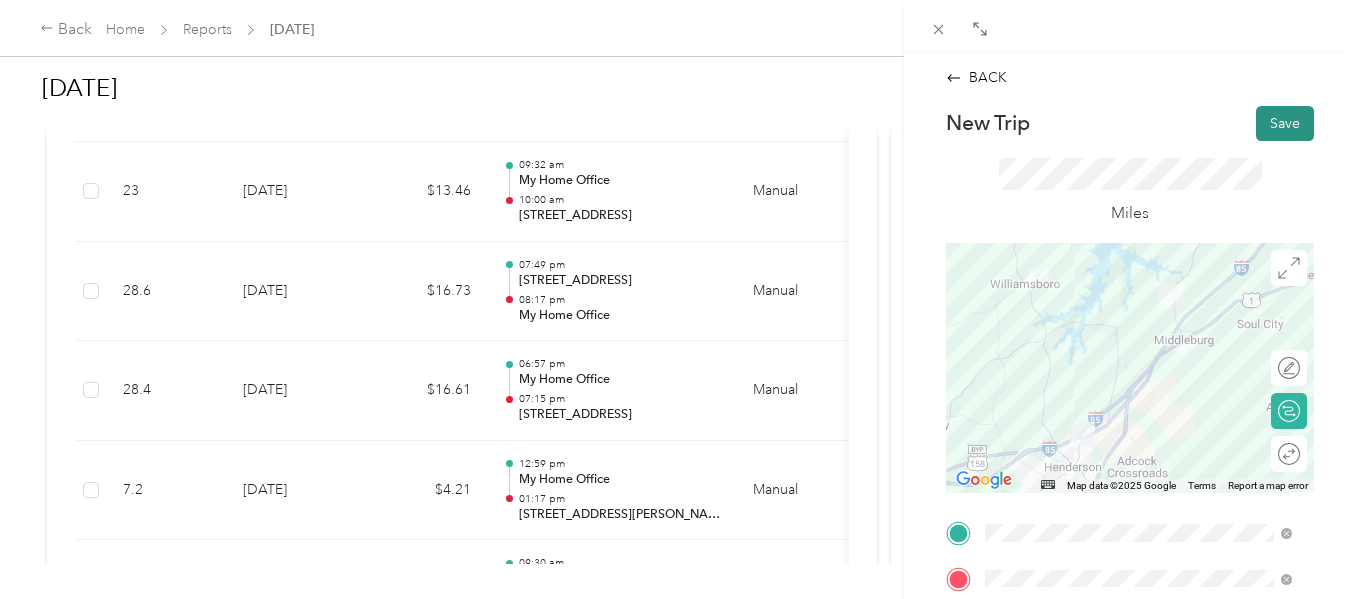 click on "Save" at bounding box center [1285, 123] 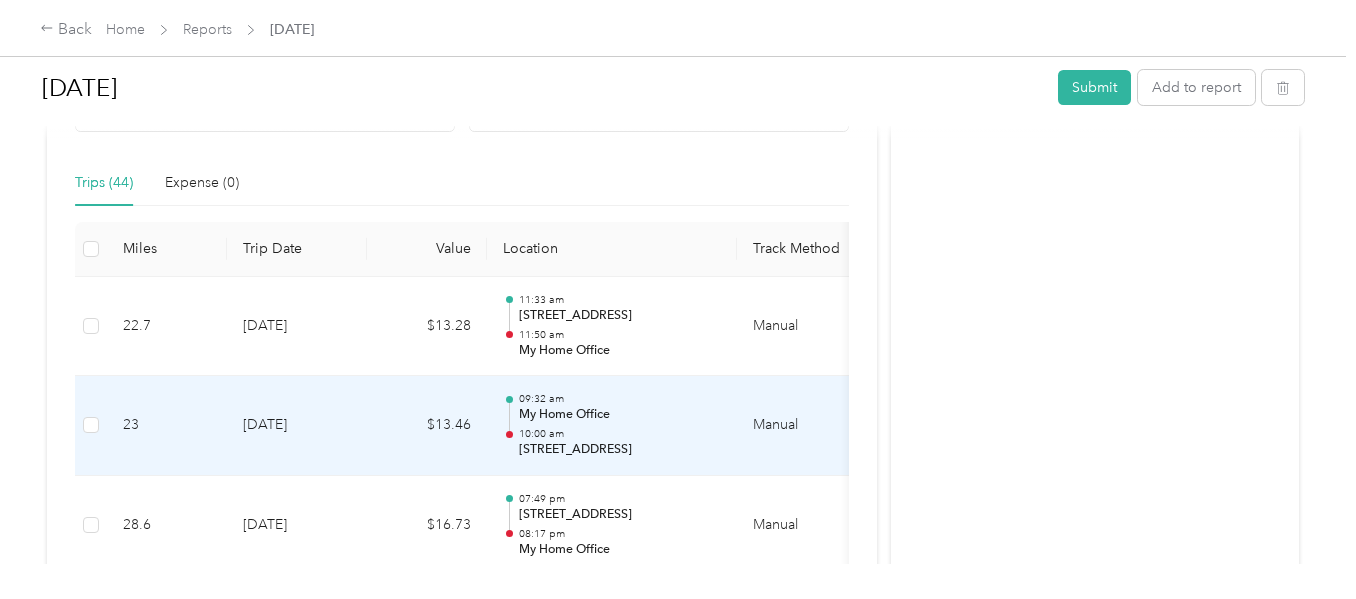 scroll, scrollTop: 400, scrollLeft: 0, axis: vertical 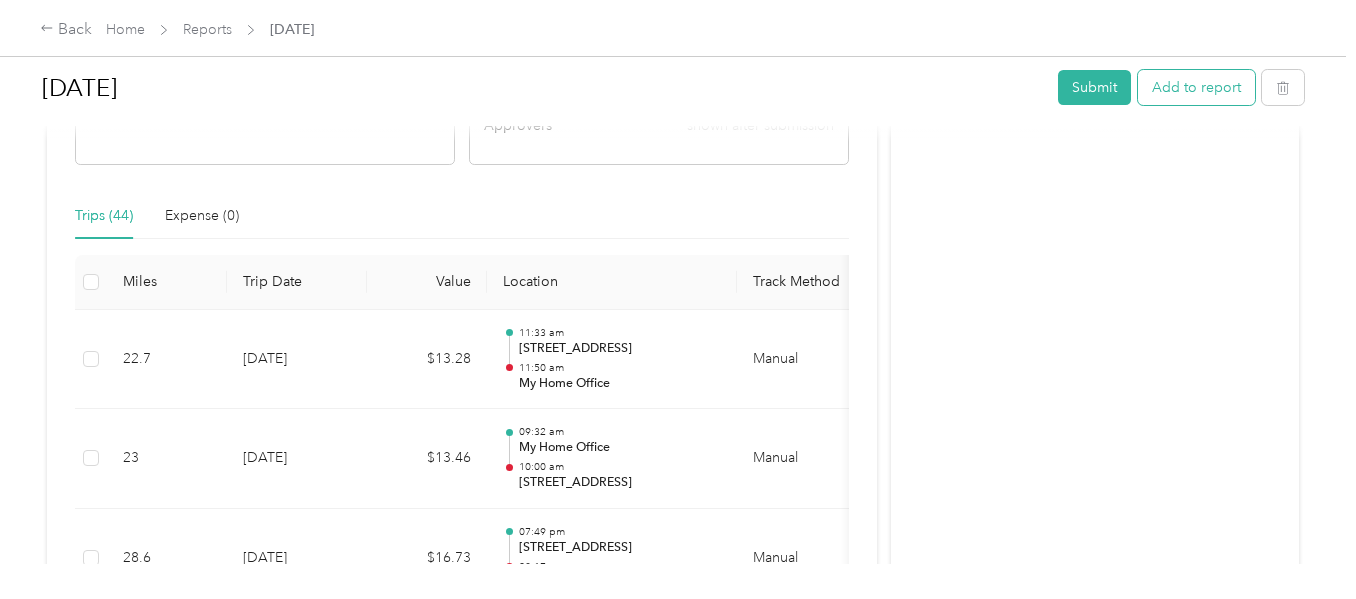 click on "Add to report" at bounding box center (1196, 87) 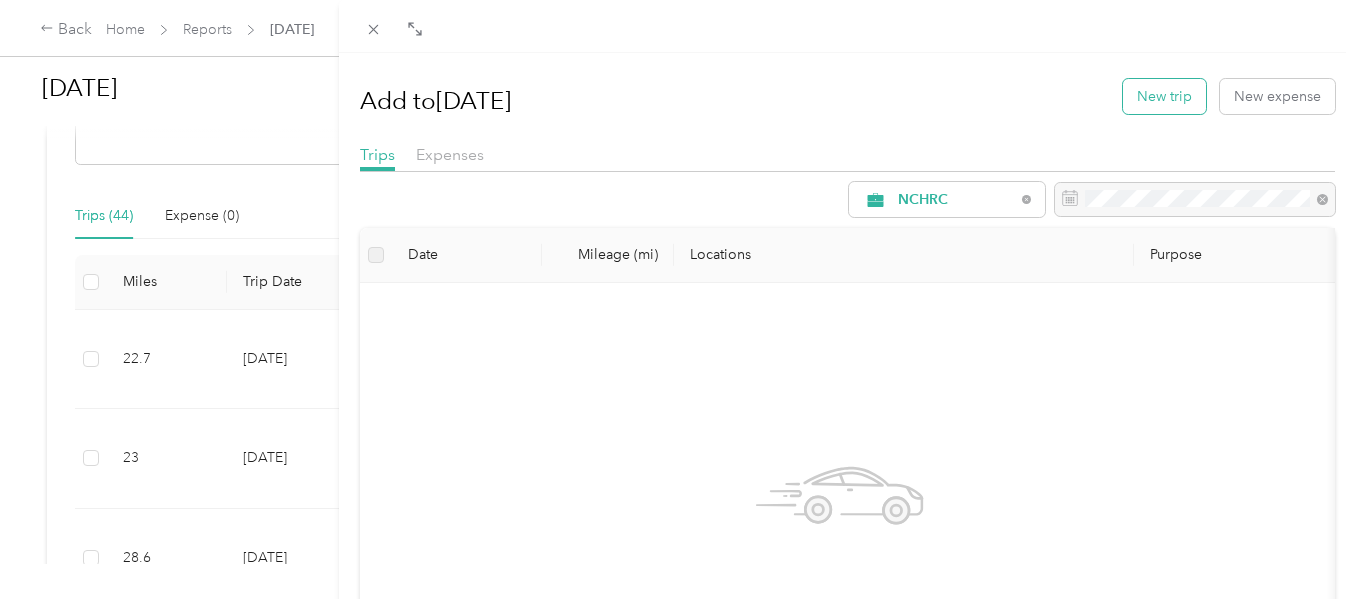 click on "New trip" at bounding box center (1164, 96) 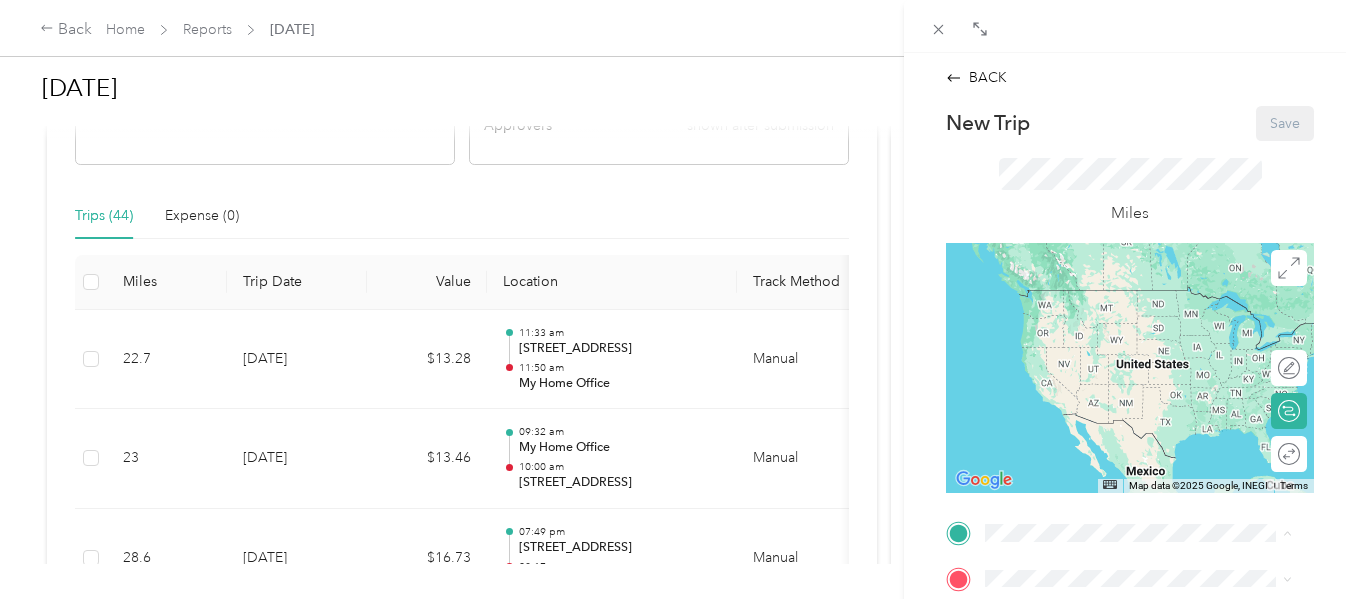 click on "My Home Office [STREET_ADDRESS][US_STATE]" at bounding box center [1123, 309] 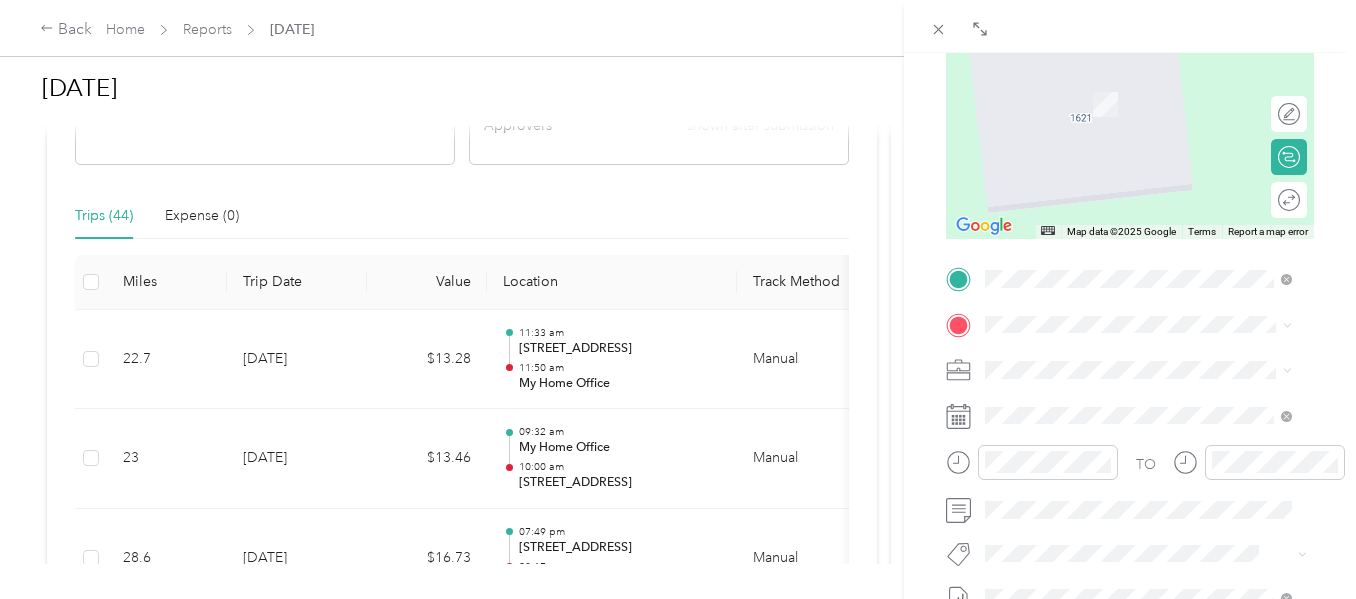 scroll, scrollTop: 267, scrollLeft: 0, axis: vertical 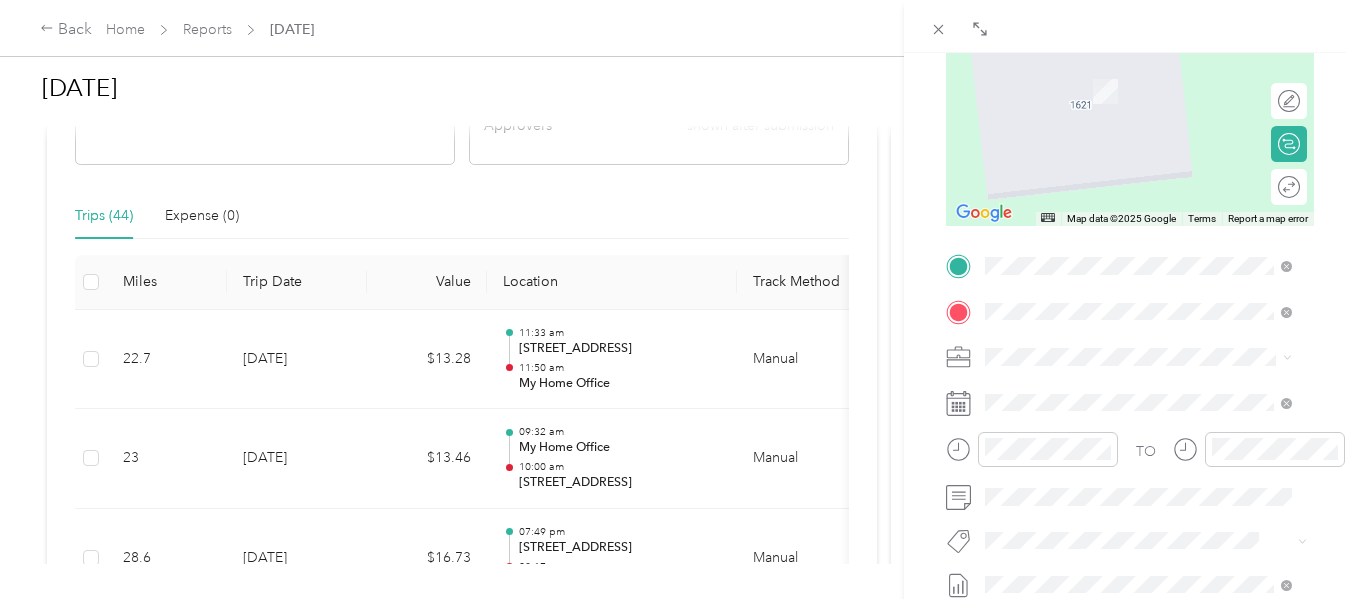drag, startPoint x: 1061, startPoint y: 48, endPoint x: 1064, endPoint y: 75, distance: 27.166155 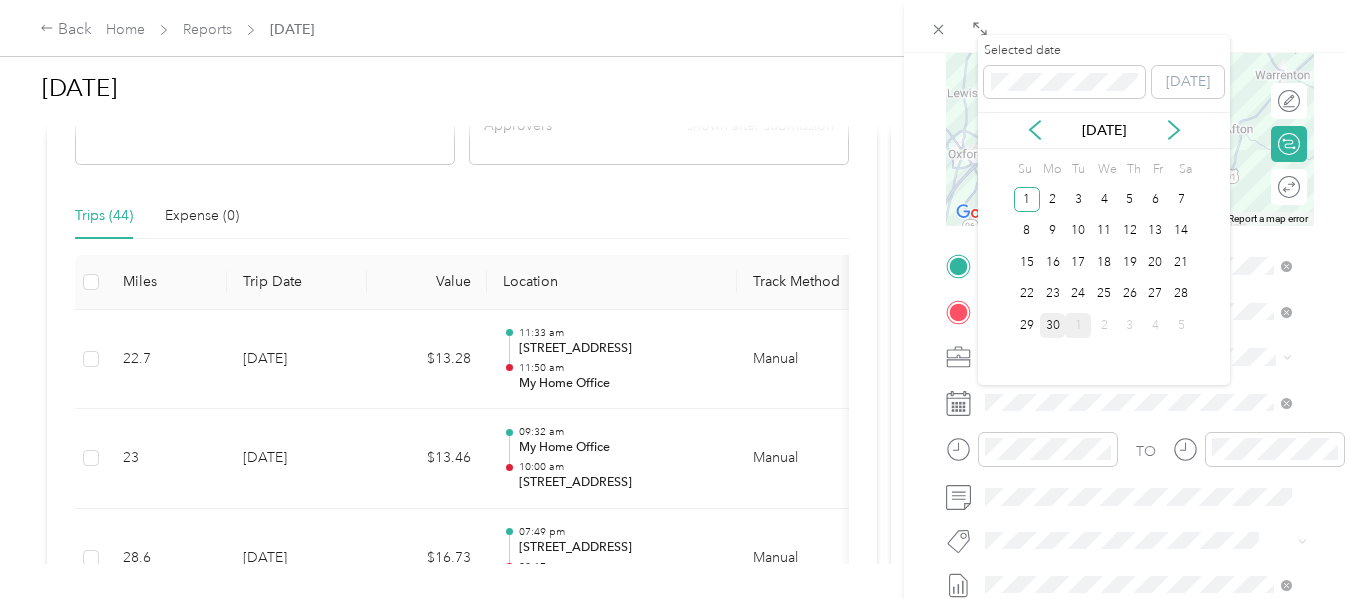 click on "30" at bounding box center [1053, 325] 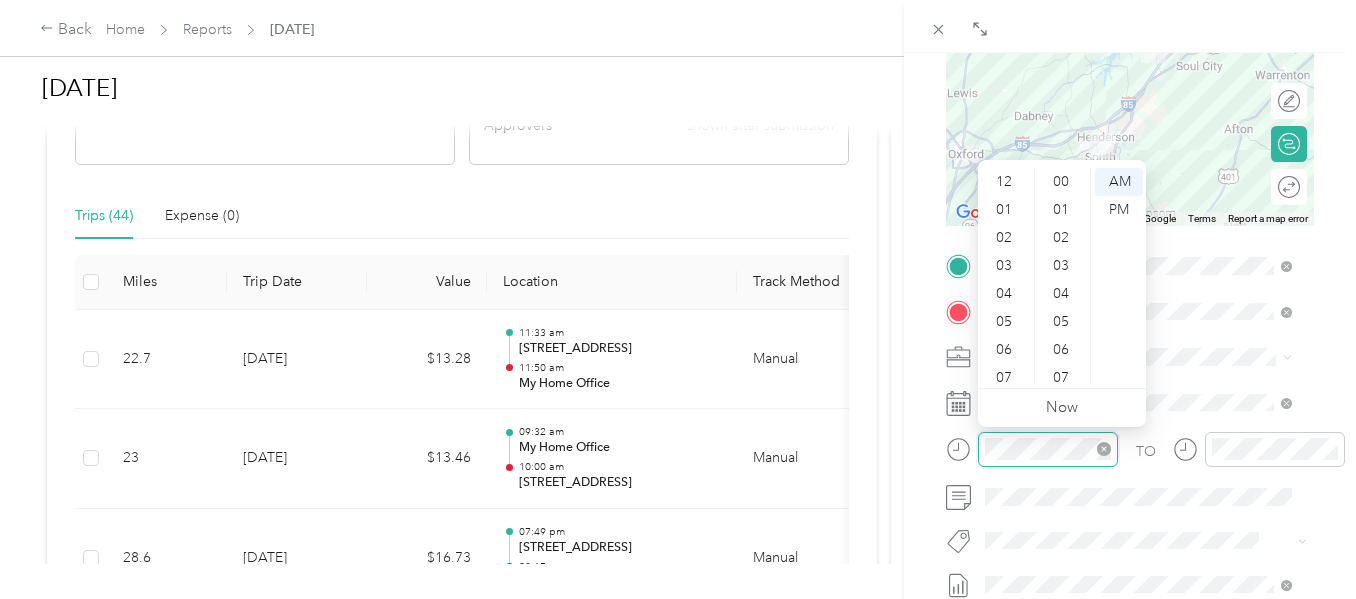 scroll, scrollTop: 1064, scrollLeft: 0, axis: vertical 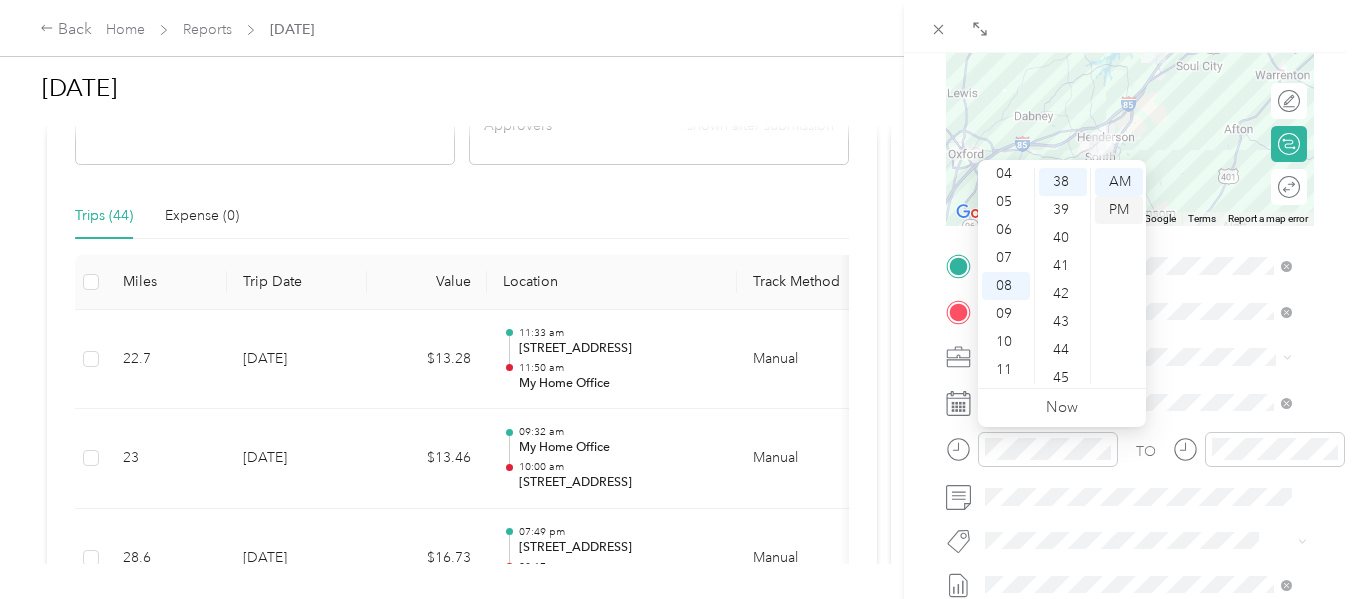 click on "PM" at bounding box center (1119, 210) 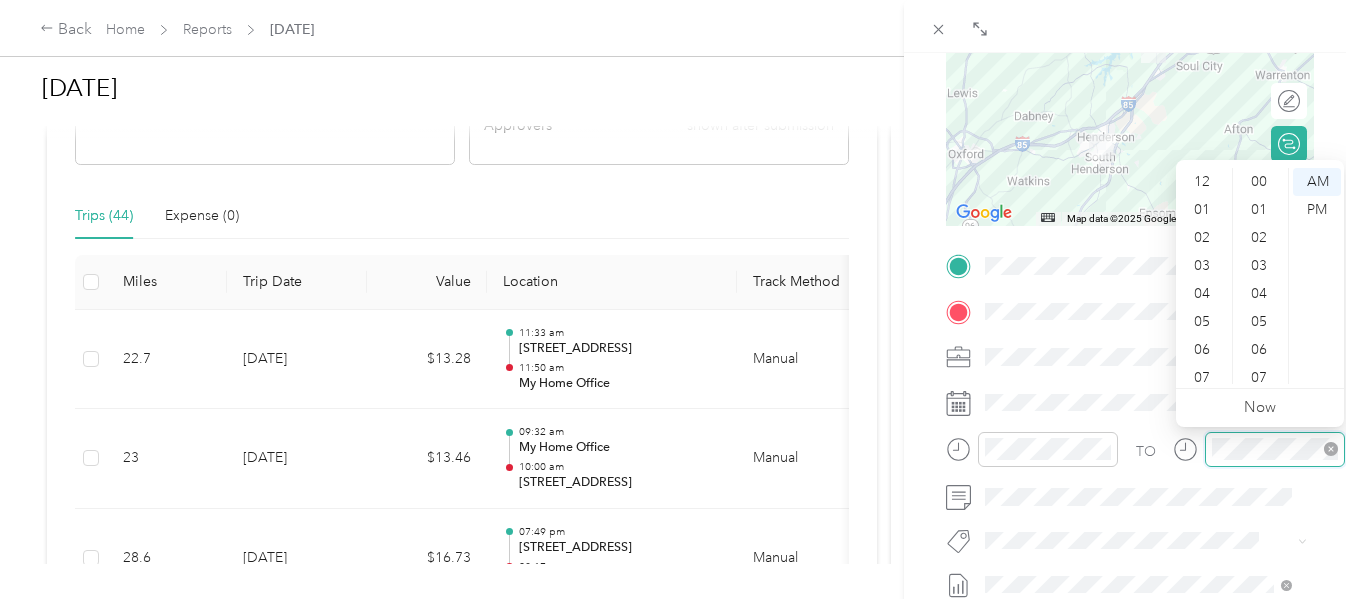 scroll, scrollTop: 1064, scrollLeft: 0, axis: vertical 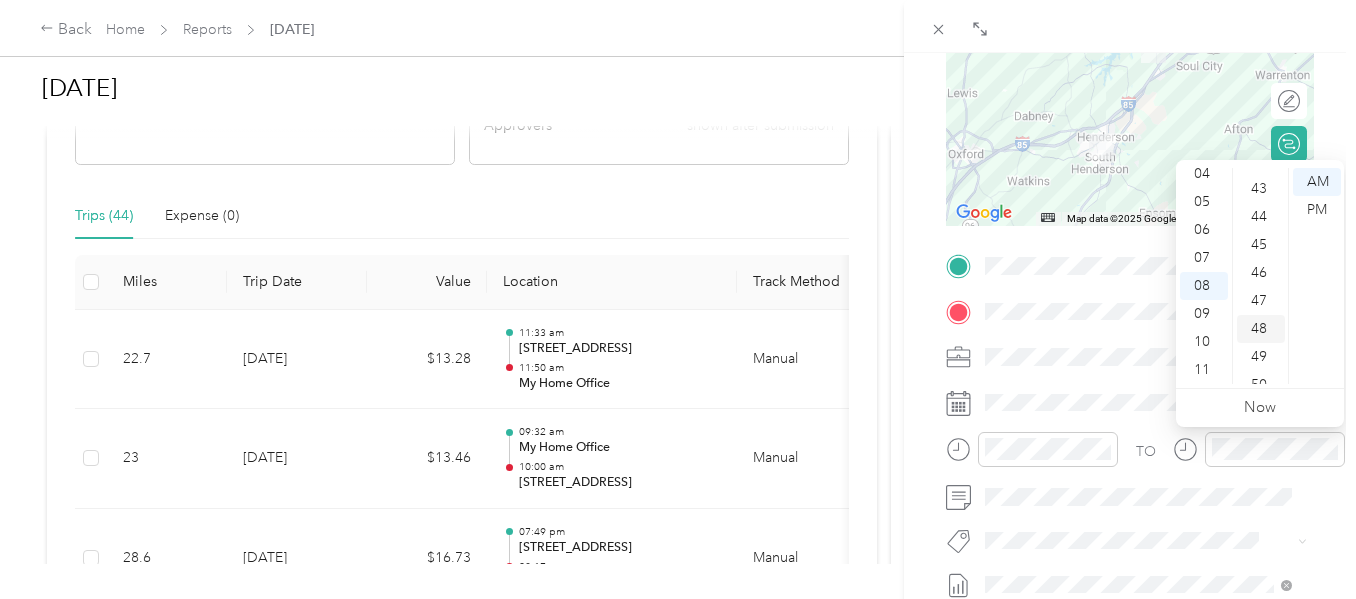 click on "48" at bounding box center (1261, 329) 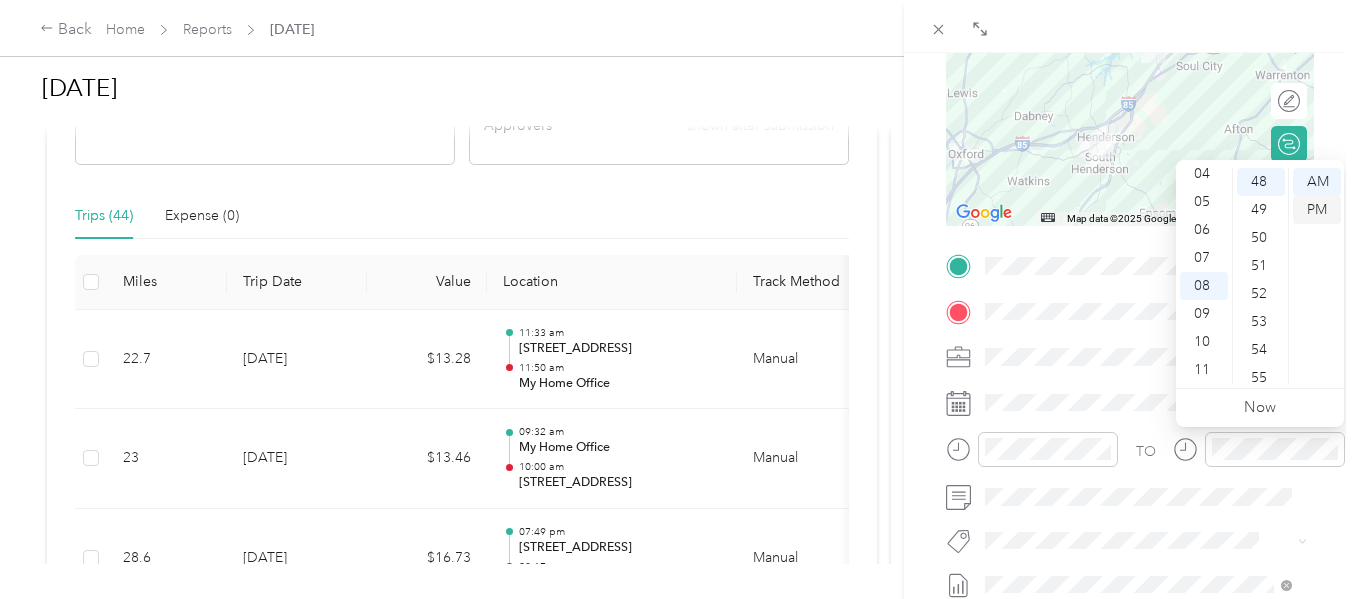 click on "PM" at bounding box center [1317, 210] 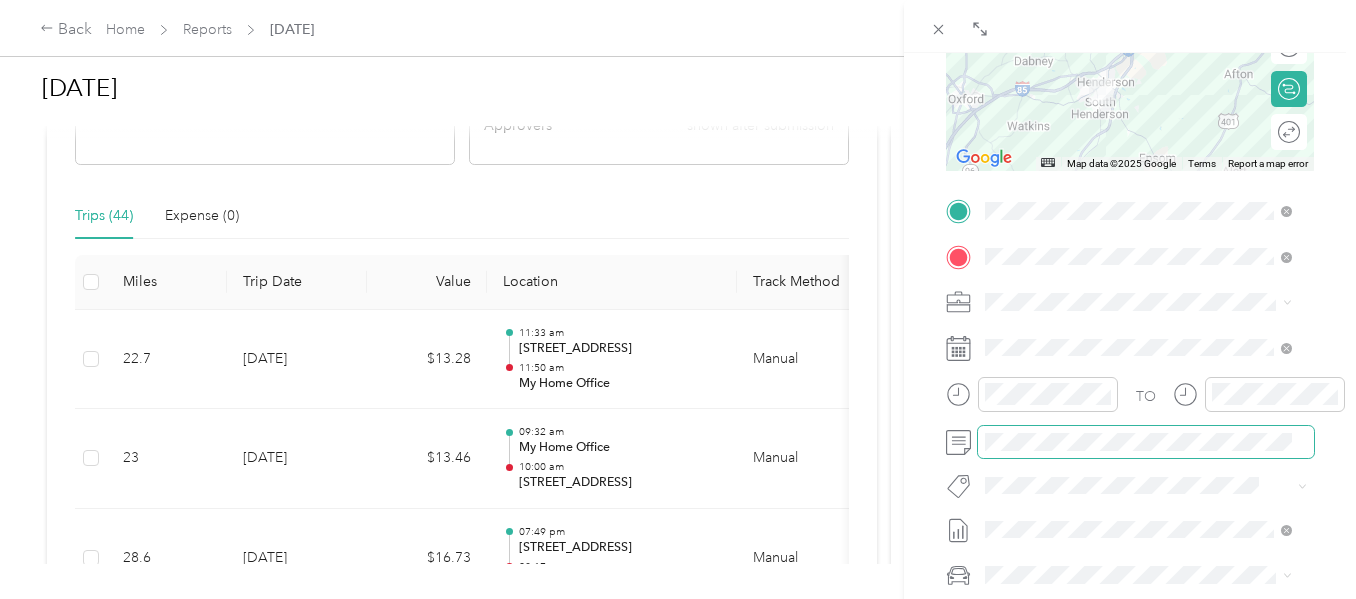 scroll, scrollTop: 467, scrollLeft: 0, axis: vertical 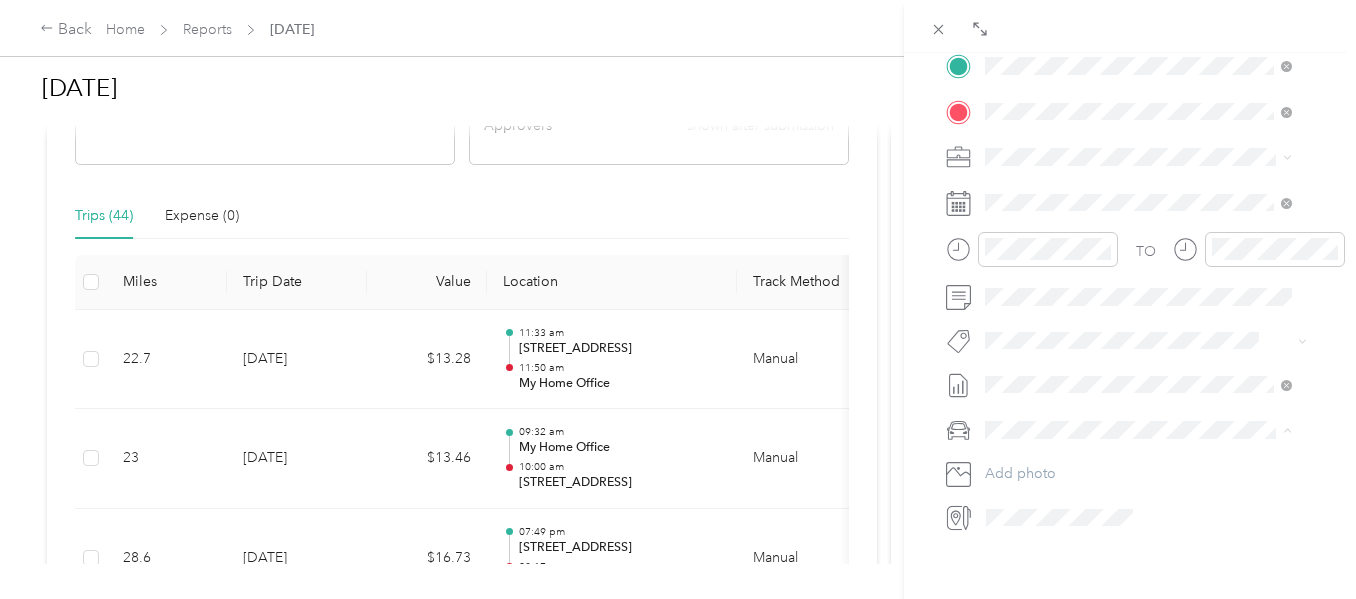 click on "[PERSON_NAME]" at bounding box center [1047, 465] 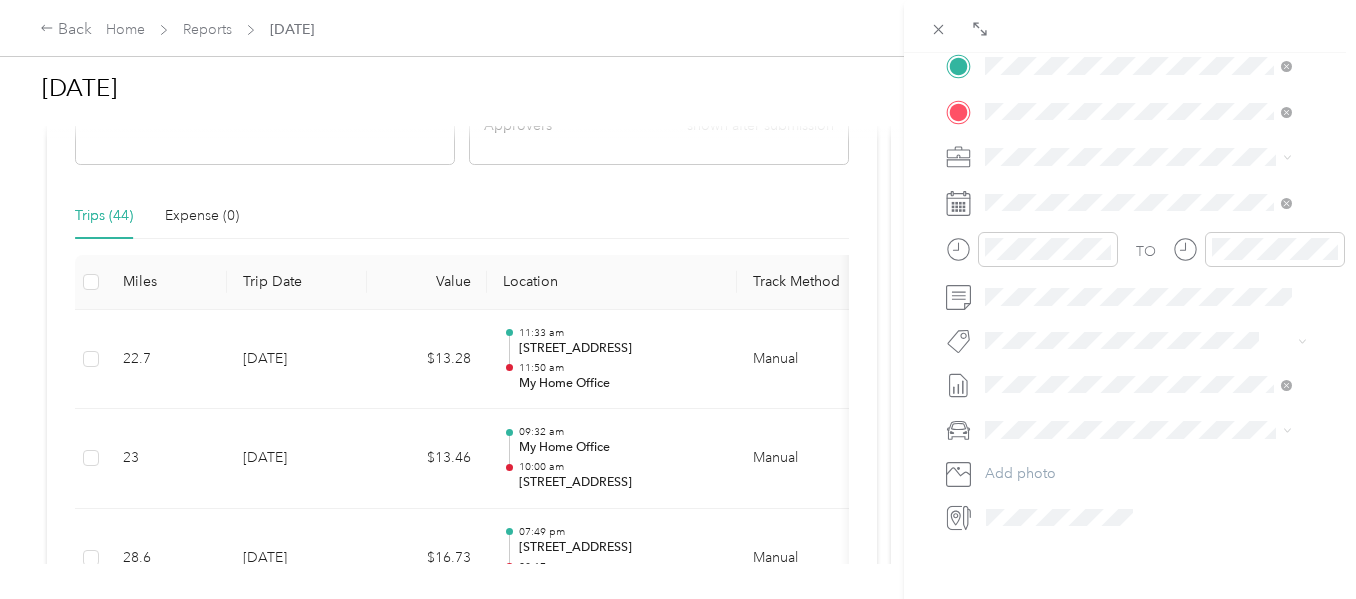 scroll, scrollTop: 0, scrollLeft: 0, axis: both 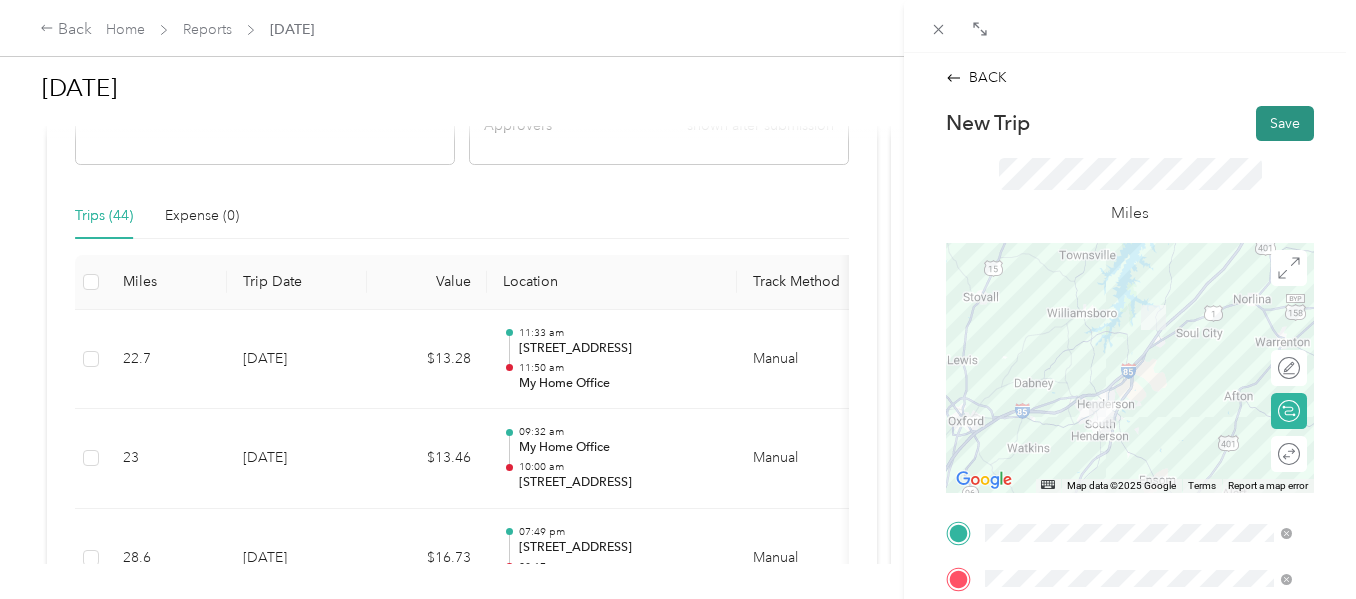 click on "Save" at bounding box center (1285, 123) 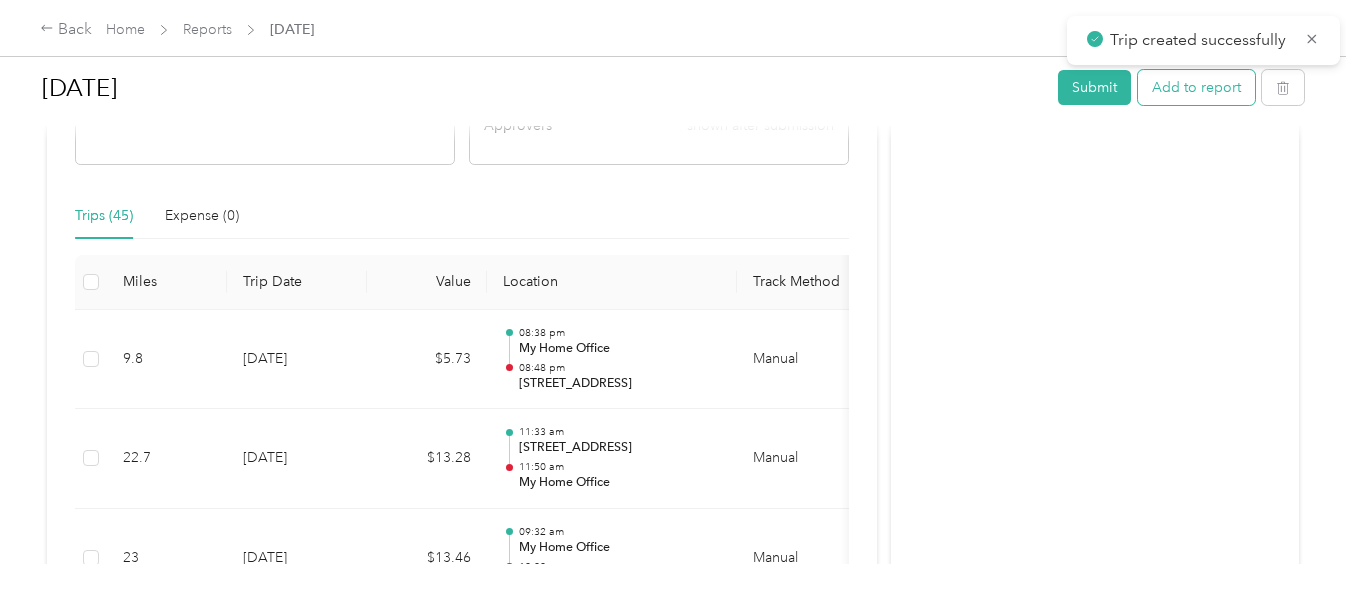 click on "Add to report" at bounding box center (1196, 87) 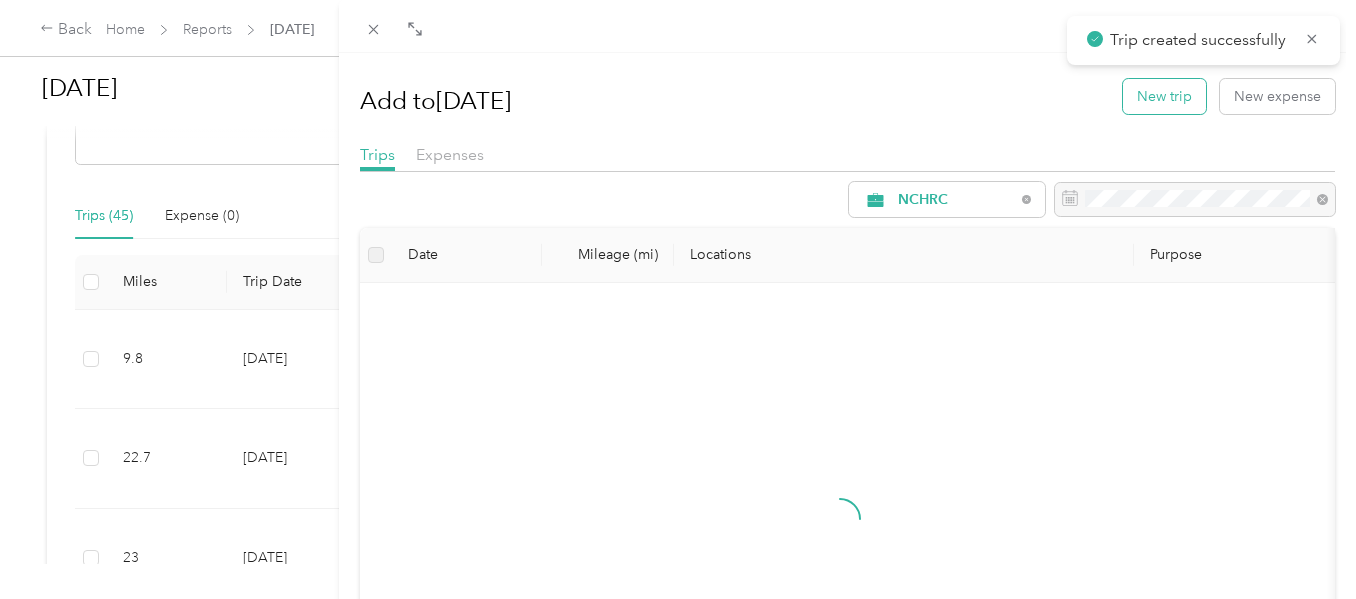 click on "New trip" at bounding box center [1164, 96] 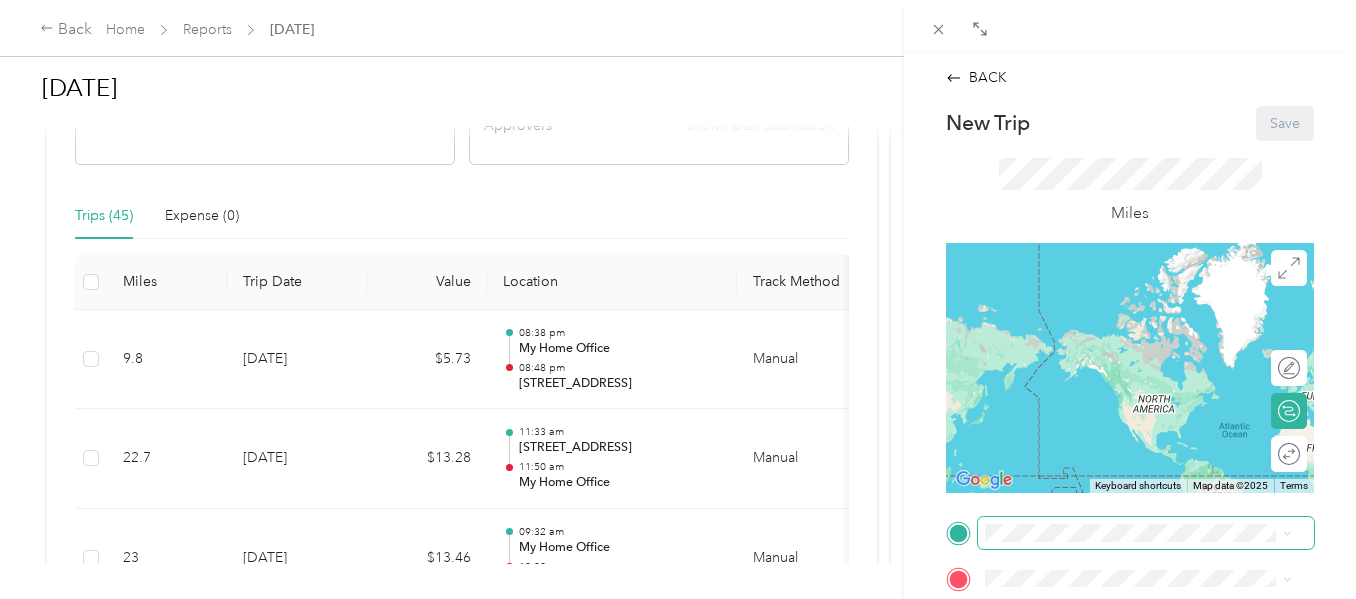 scroll, scrollTop: 200, scrollLeft: 0, axis: vertical 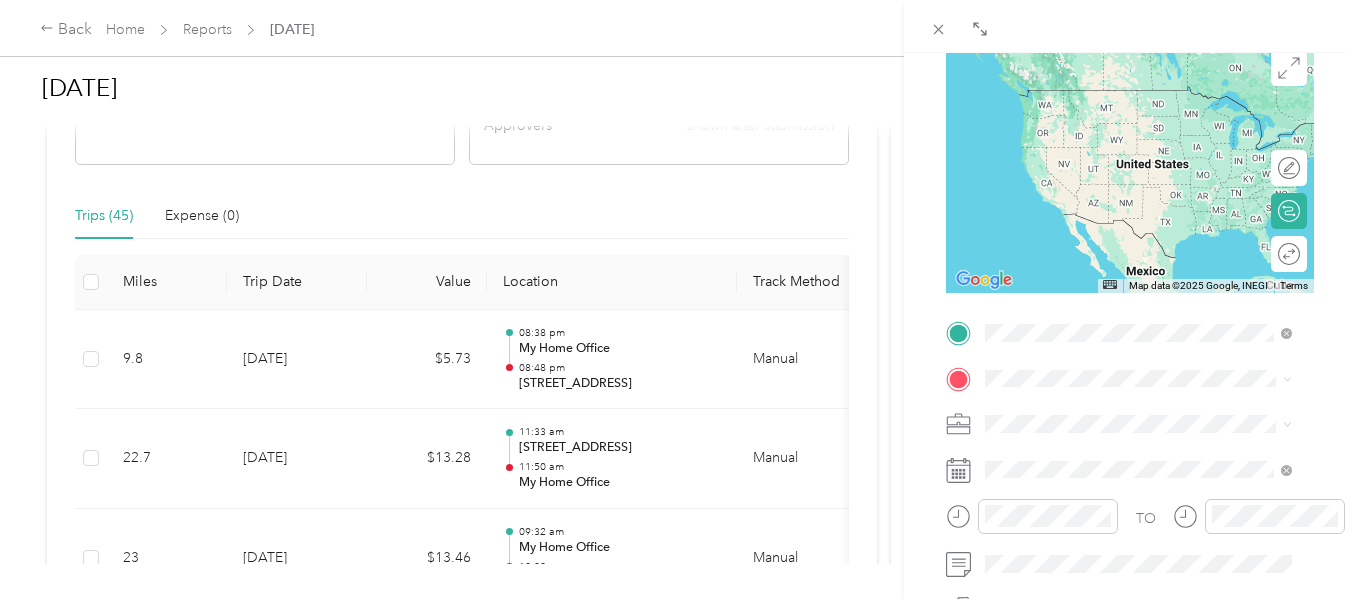 click on "[STREET_ADDRESS][US_STATE]" at bounding box center (1123, 90) 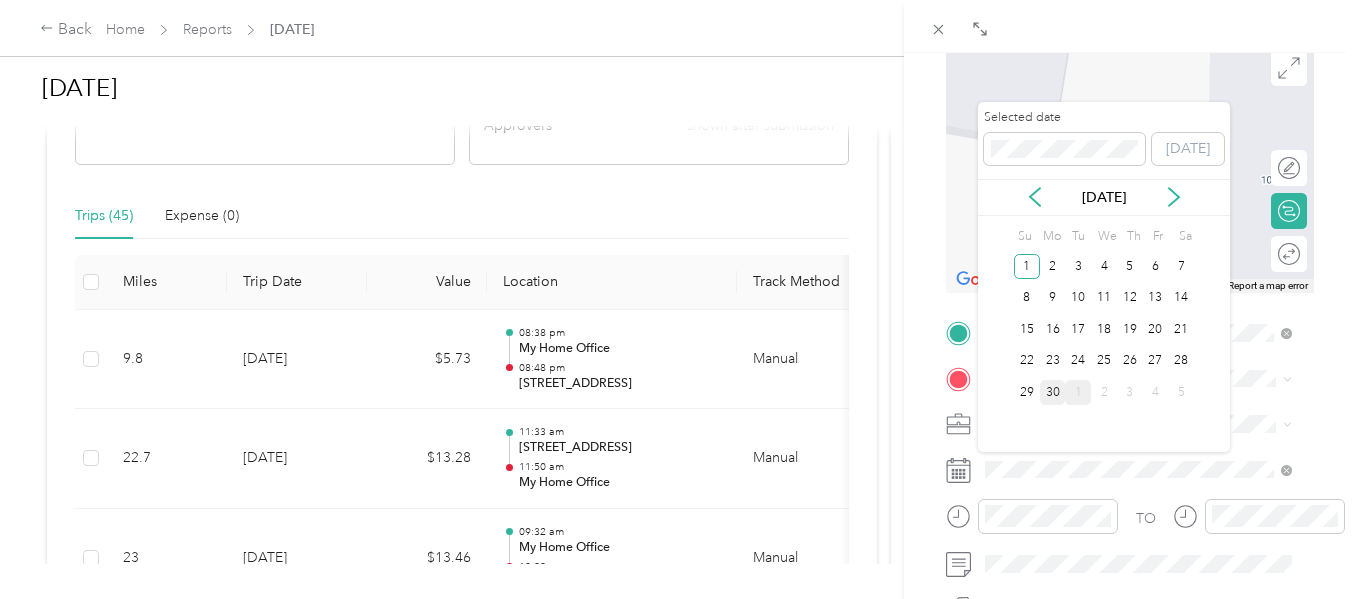 click on "30" at bounding box center (1053, 392) 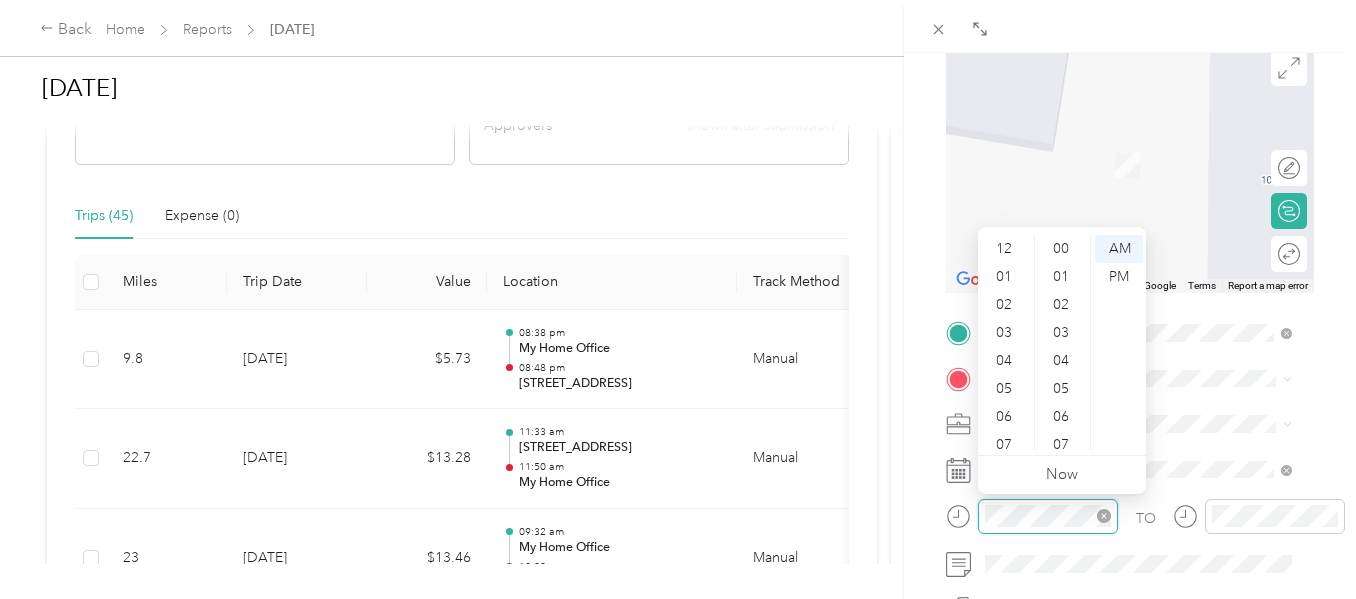 scroll, scrollTop: 1092, scrollLeft: 0, axis: vertical 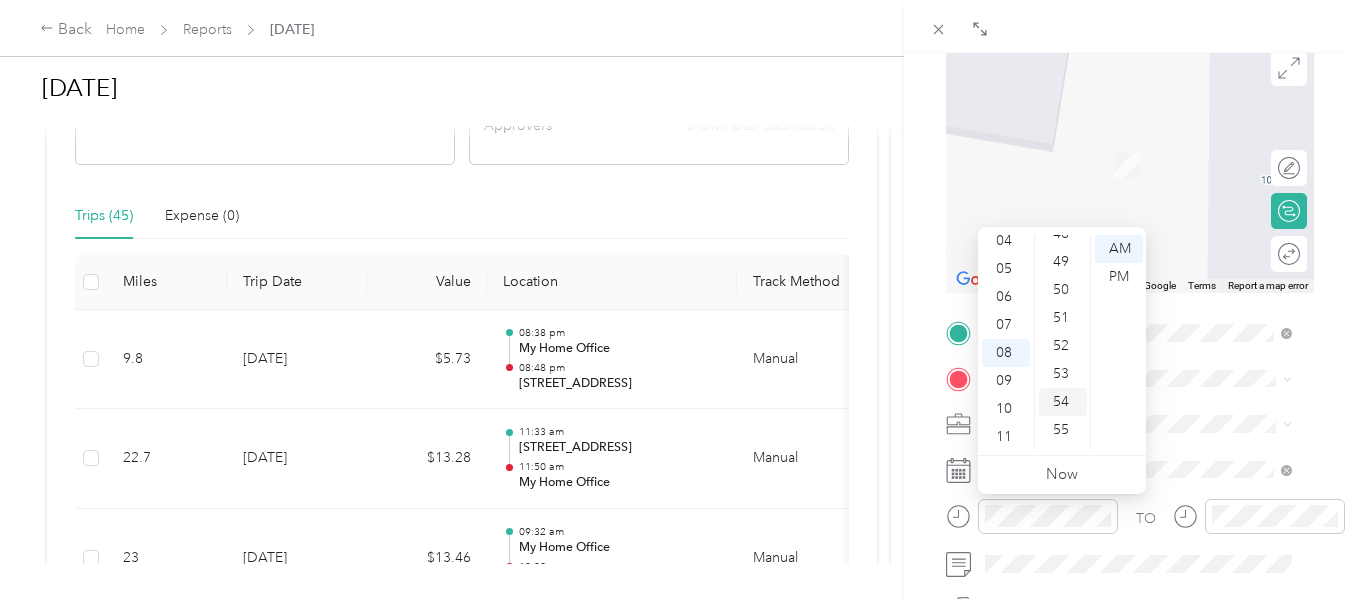 click on "54" at bounding box center (1063, 402) 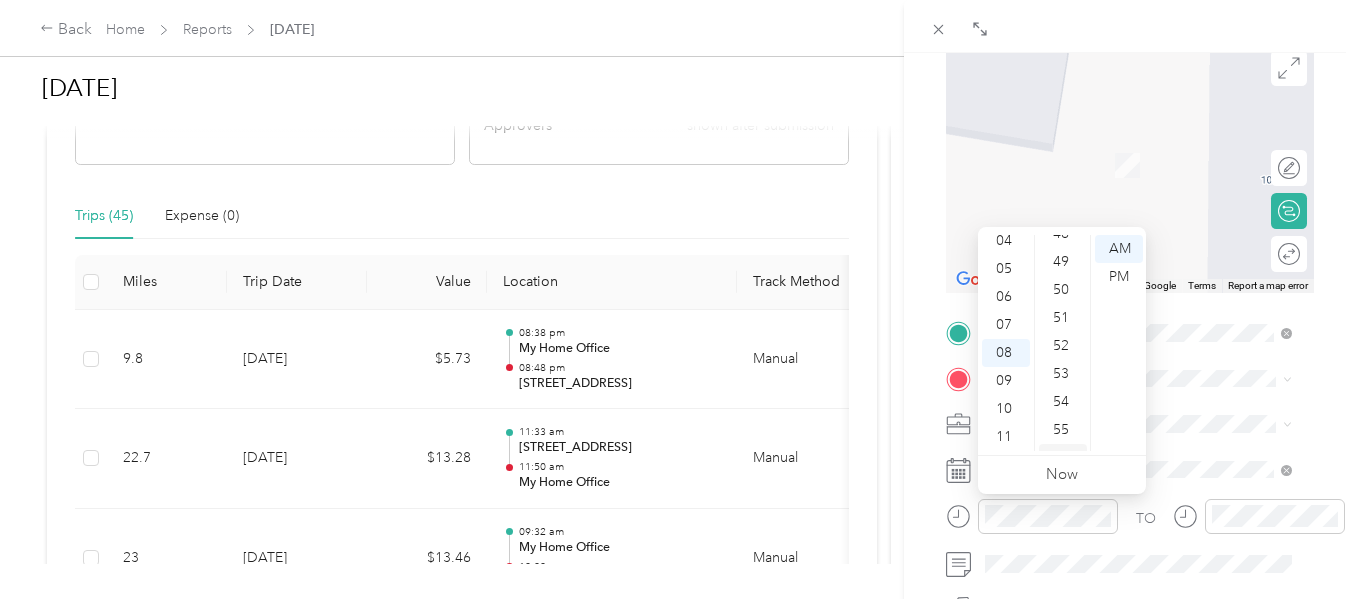 scroll, scrollTop: 1464, scrollLeft: 0, axis: vertical 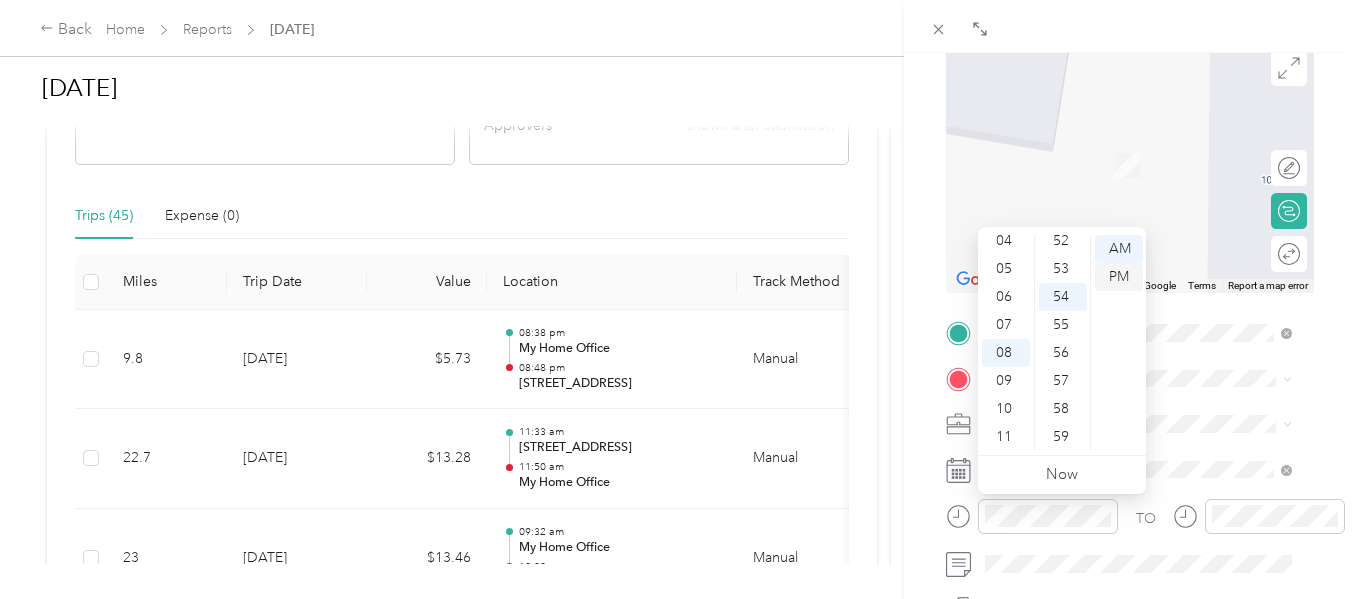 click on "PM" at bounding box center (1119, 277) 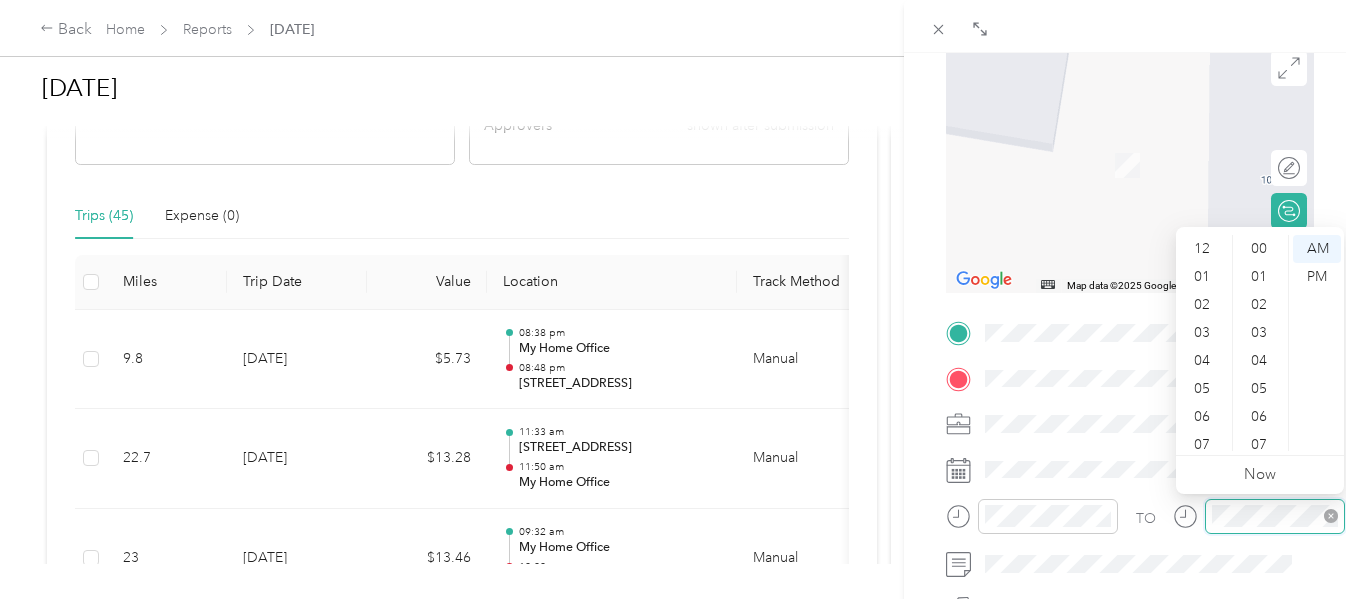 scroll, scrollTop: 1092, scrollLeft: 0, axis: vertical 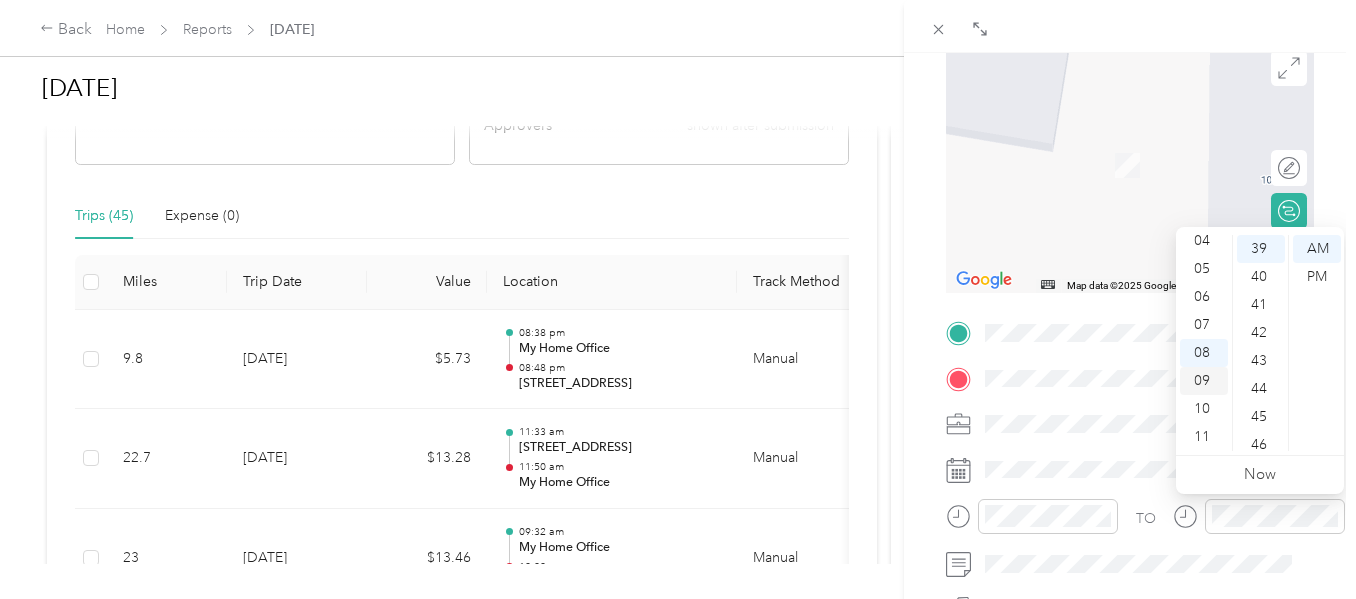 click on "09" at bounding box center (1204, 381) 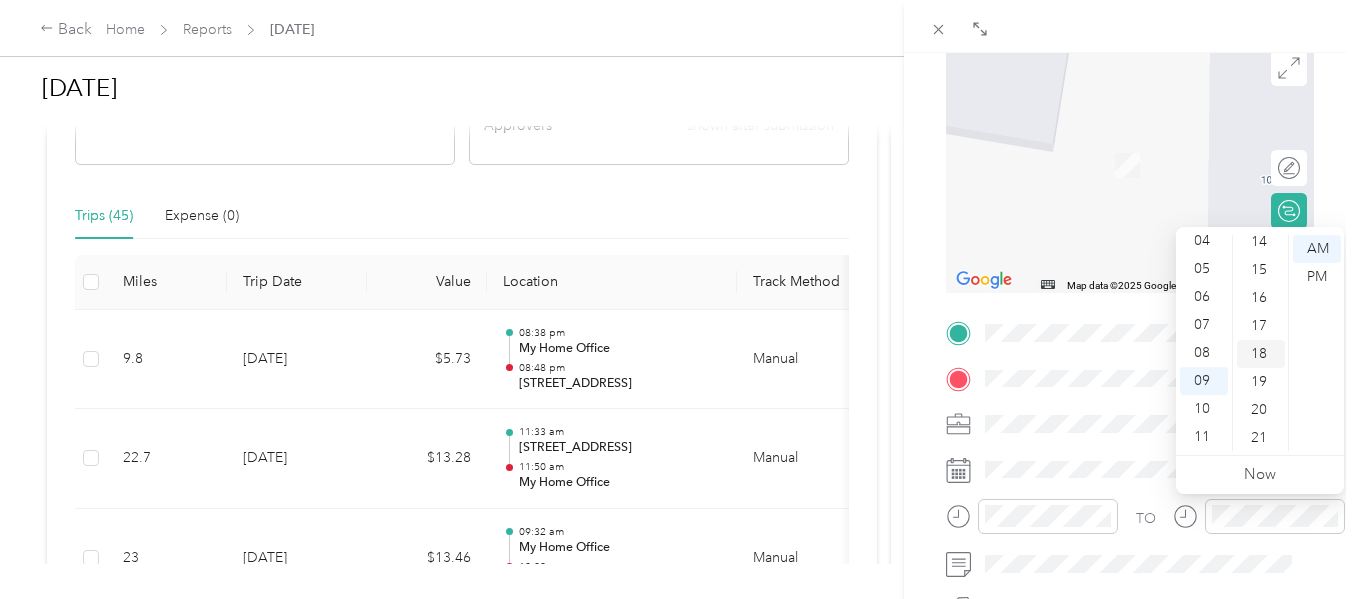scroll, scrollTop: 0, scrollLeft: 0, axis: both 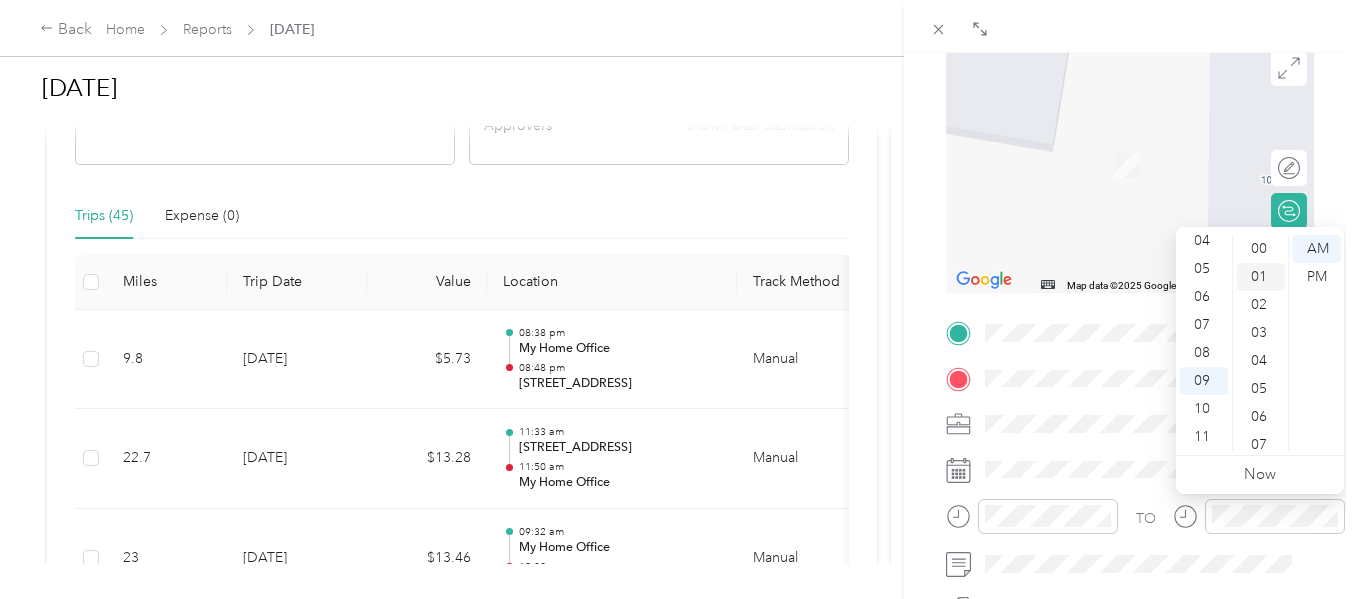 click on "01" at bounding box center (1261, 277) 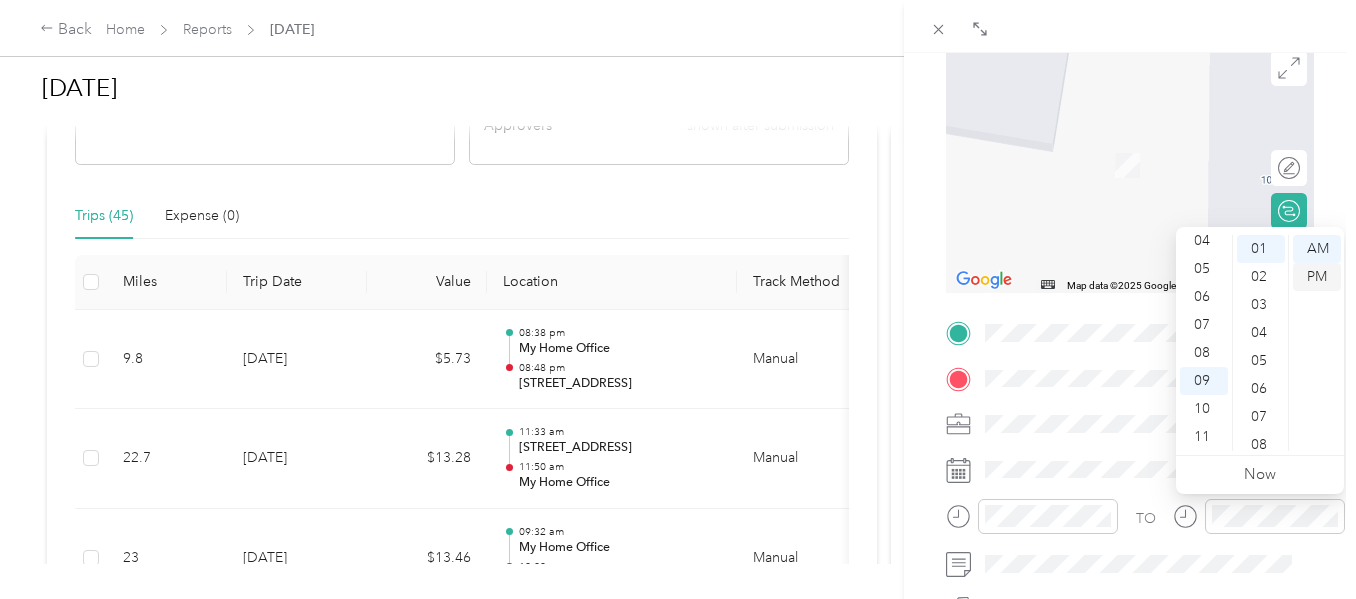 click on "PM" at bounding box center [1317, 277] 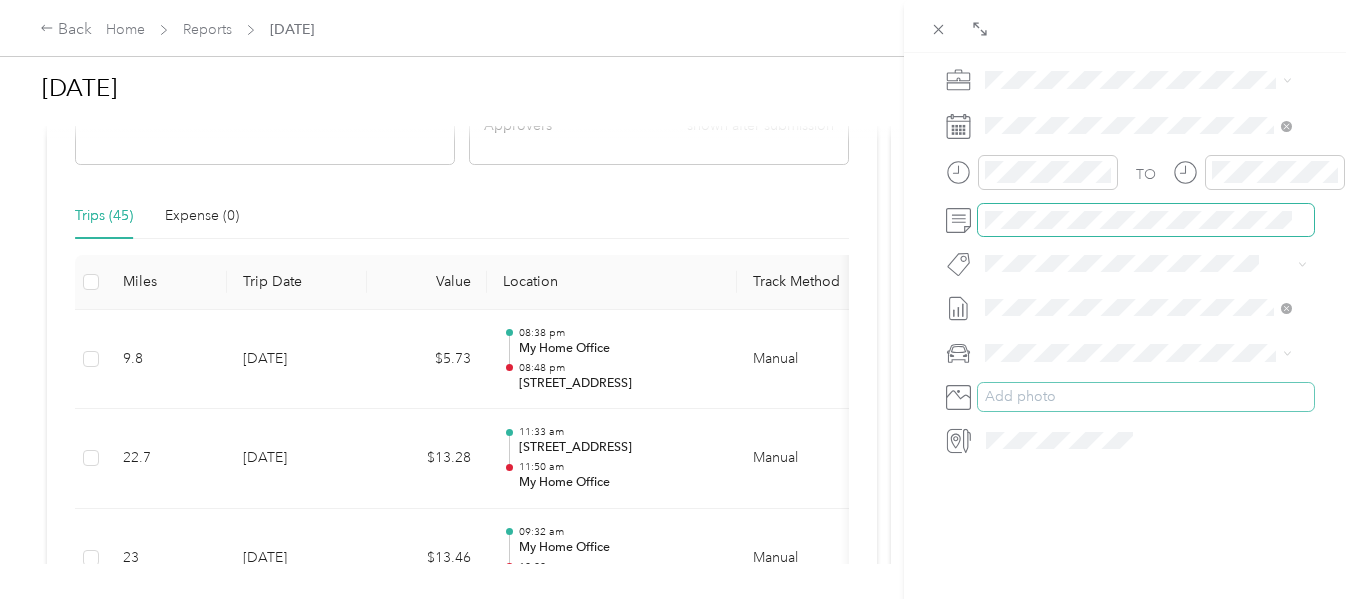 scroll, scrollTop: 559, scrollLeft: 0, axis: vertical 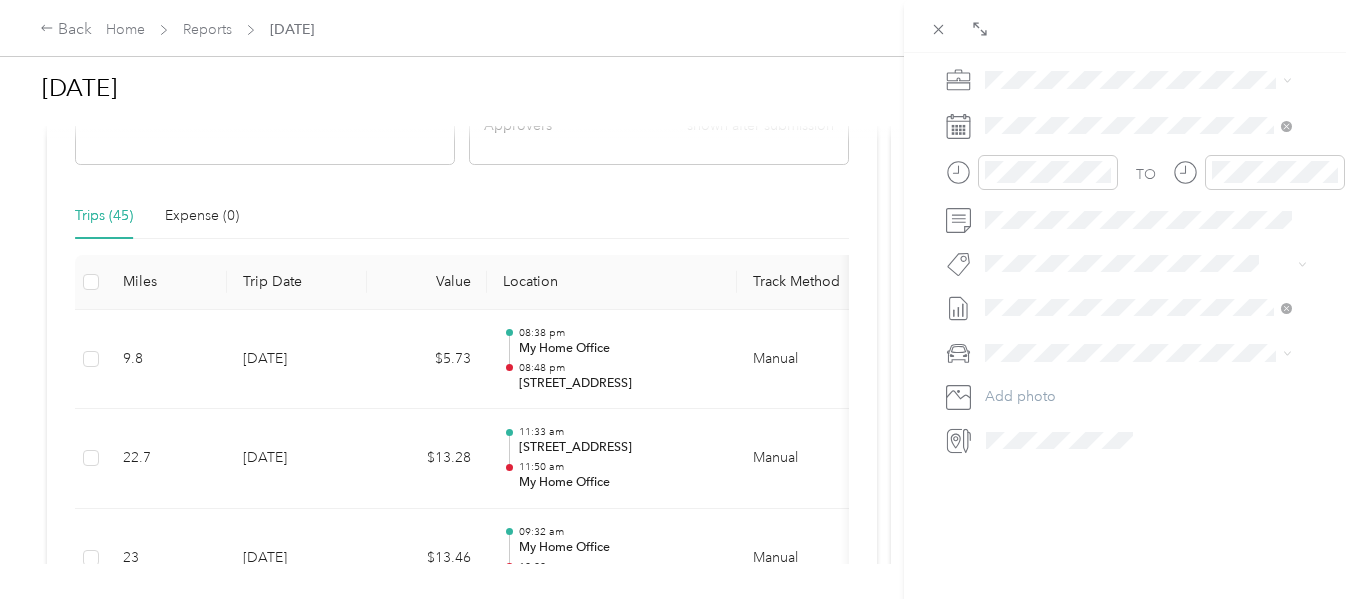 click on "[PERSON_NAME]" at bounding box center (1138, 373) 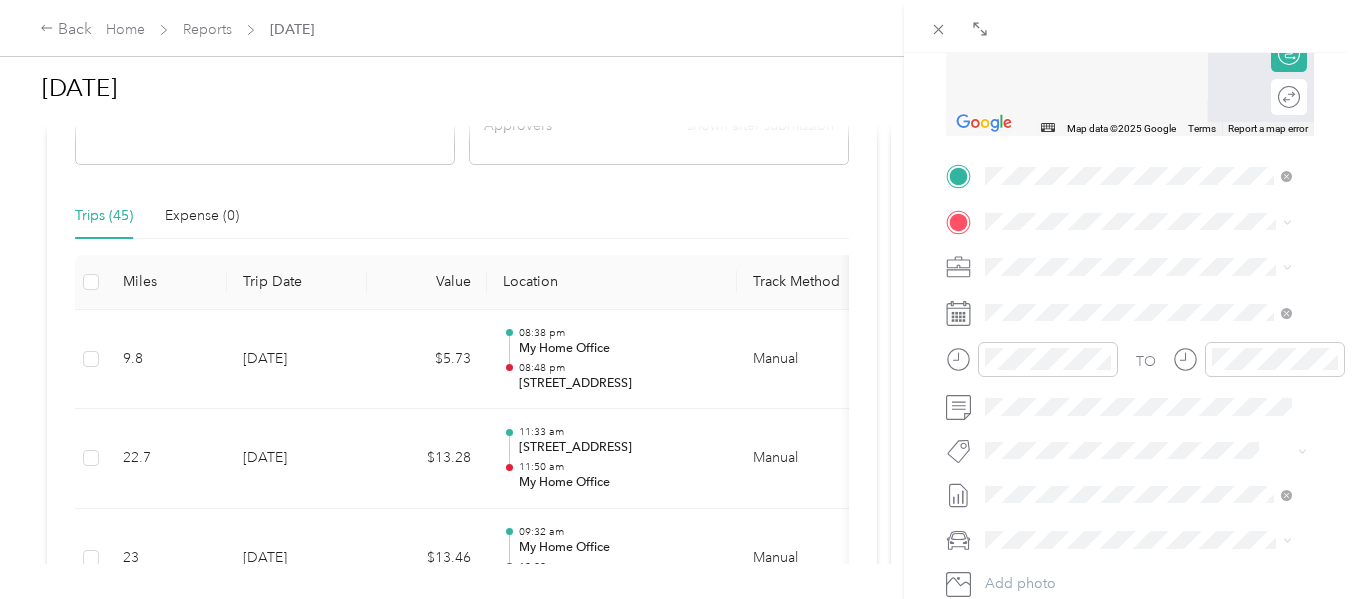 scroll, scrollTop: 0, scrollLeft: 0, axis: both 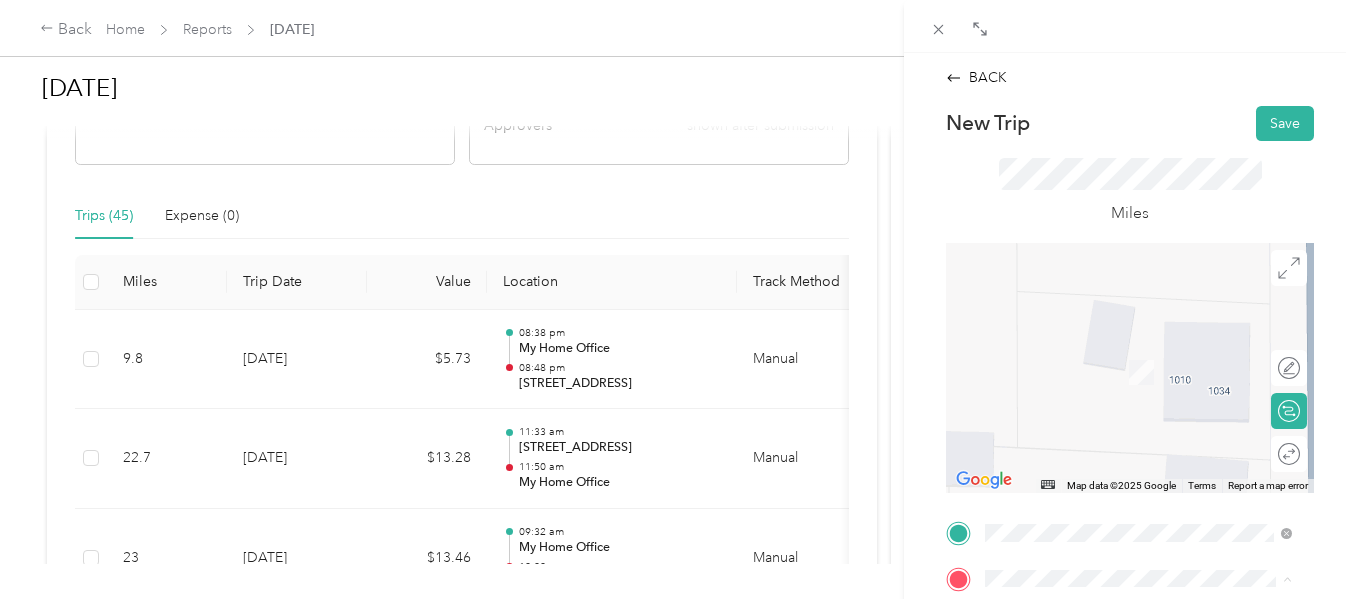 click on "My Home Office [STREET_ADDRESS][US_STATE]" at bounding box center (1123, 354) 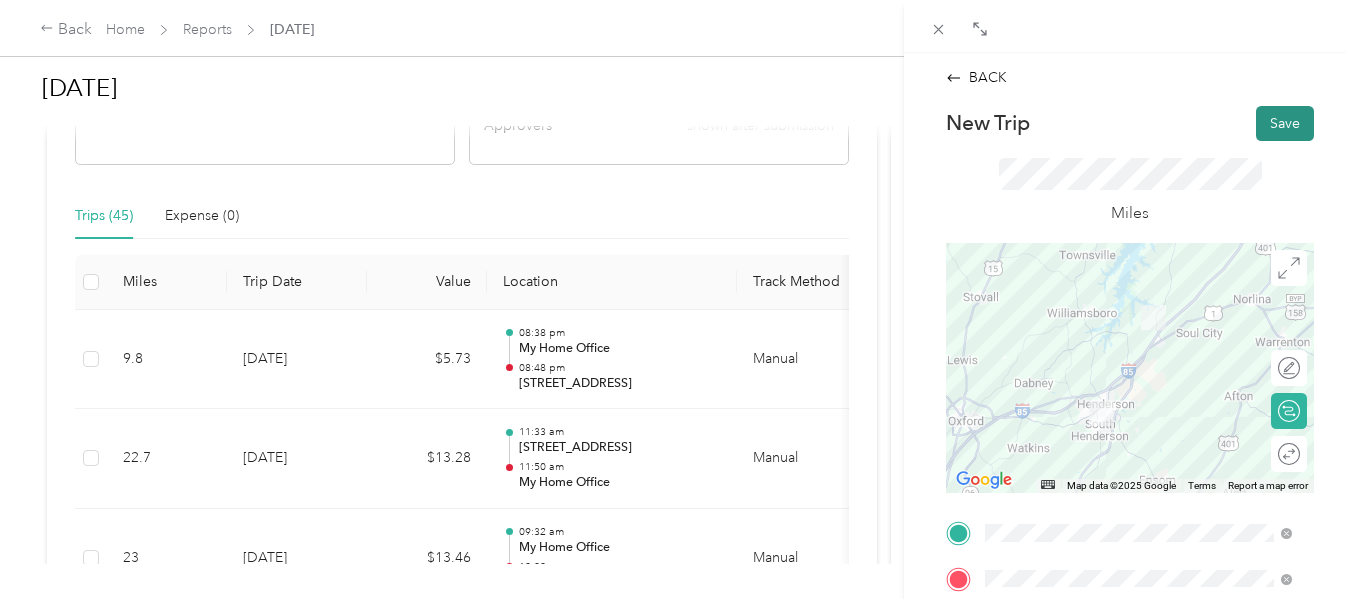 click on "Save" at bounding box center (1285, 123) 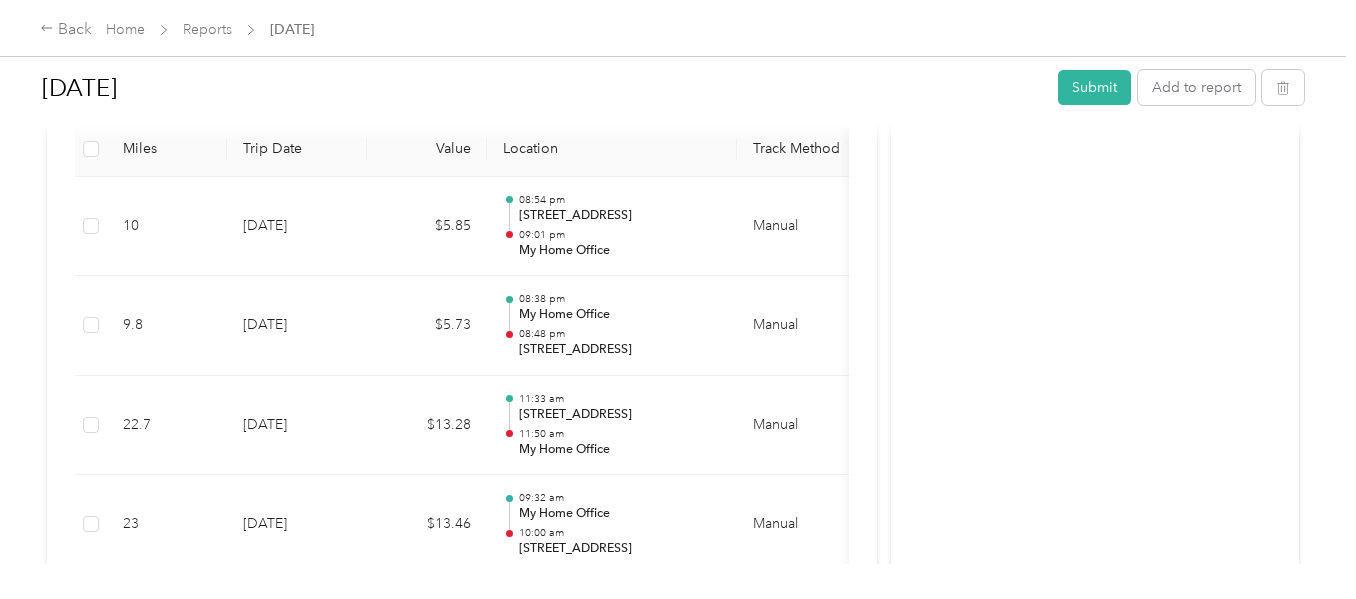 scroll, scrollTop: 467, scrollLeft: 0, axis: vertical 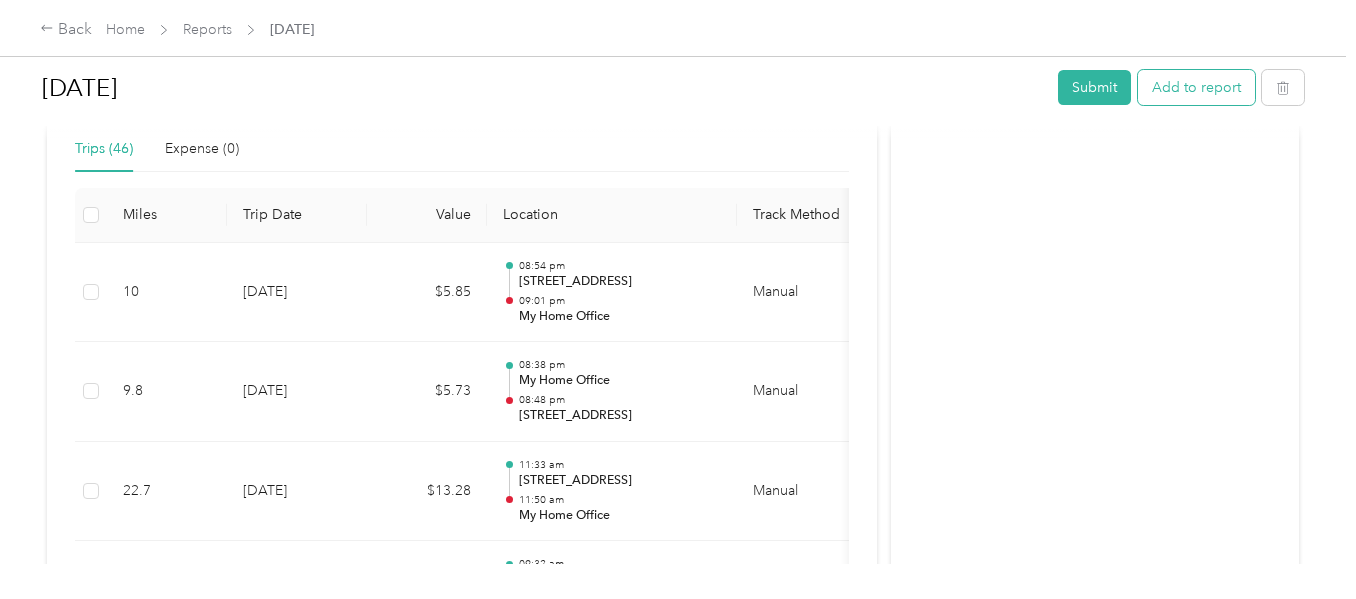 click on "Add to report" at bounding box center [1196, 87] 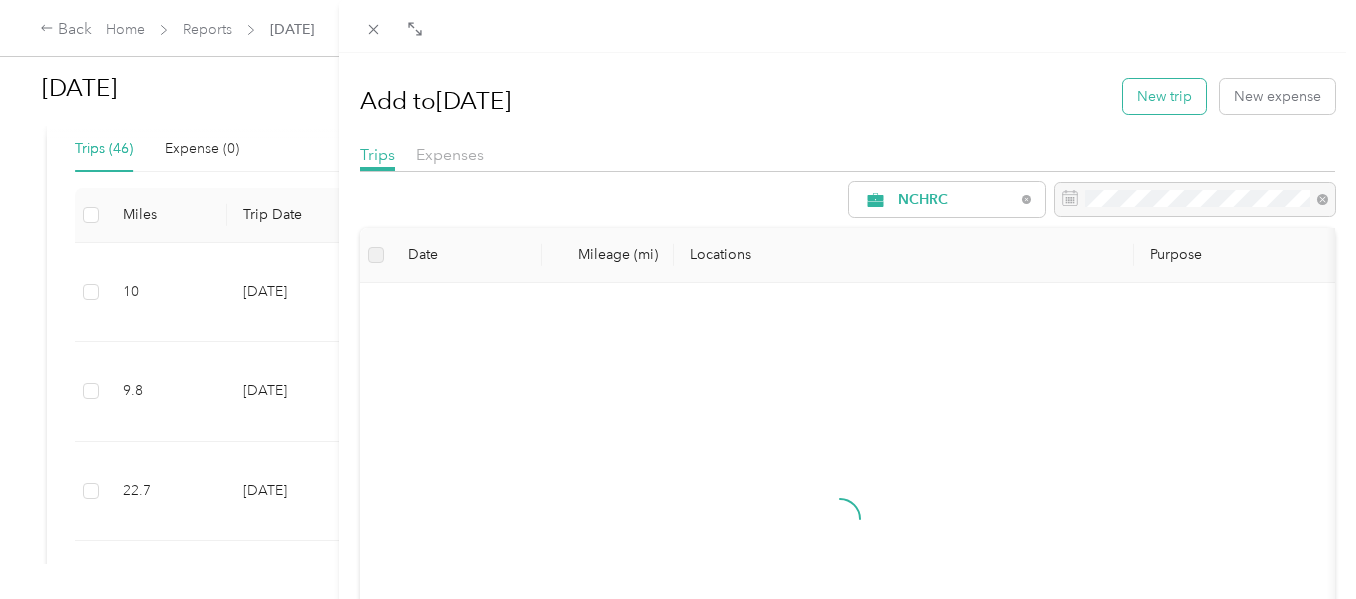 click on "New trip" at bounding box center (1164, 96) 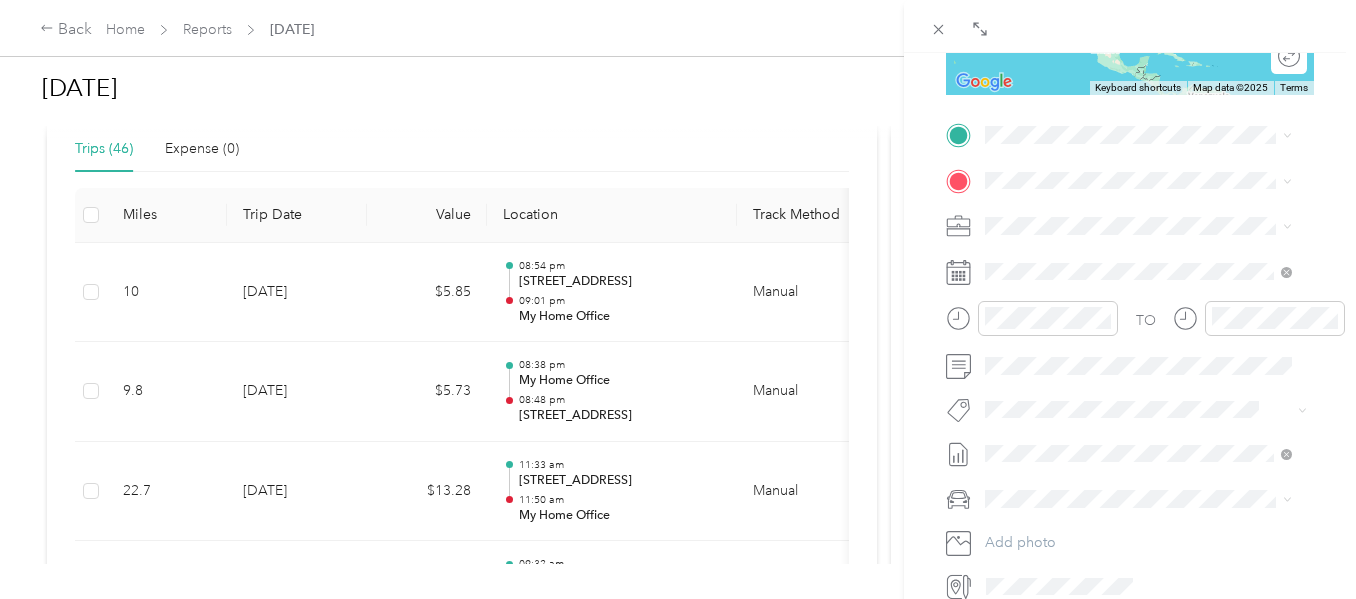 scroll, scrollTop: 400, scrollLeft: 0, axis: vertical 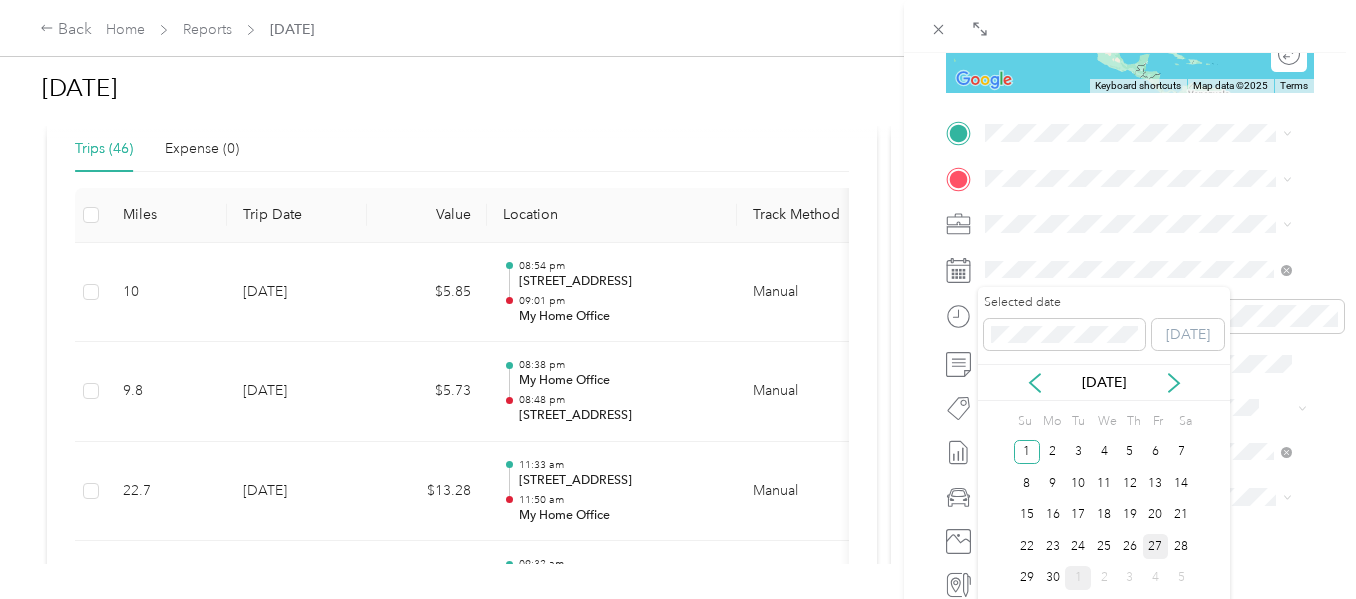 click on "27" at bounding box center [1156, 546] 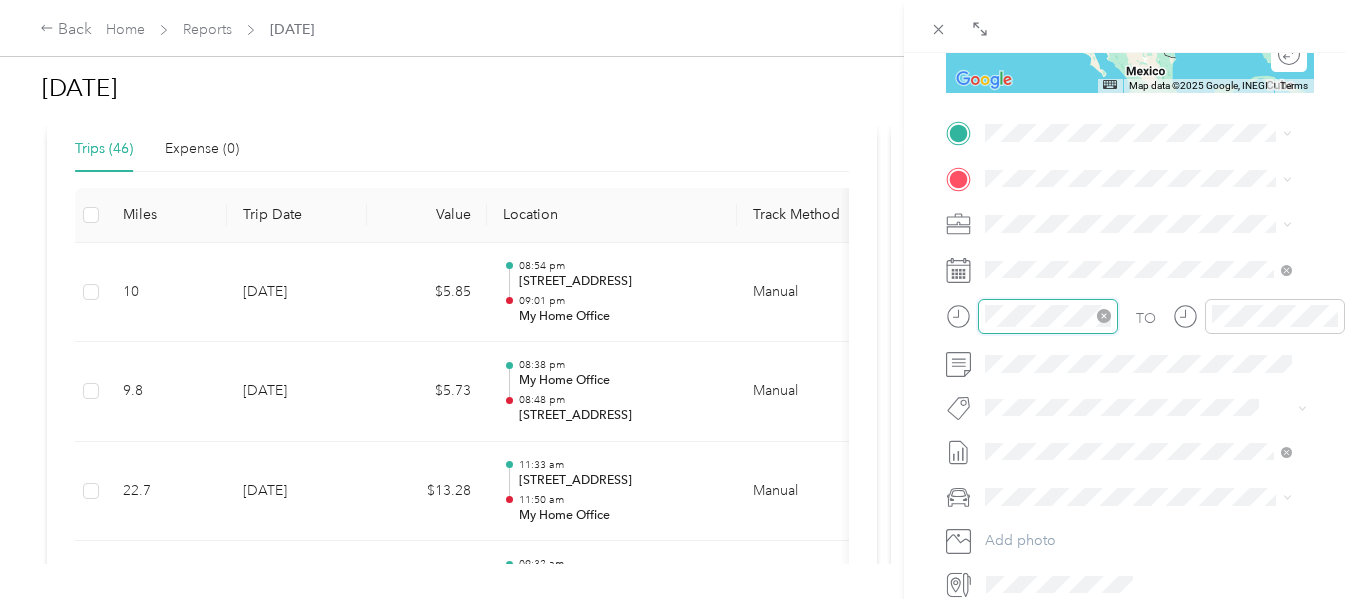 scroll, scrollTop: 120, scrollLeft: 0, axis: vertical 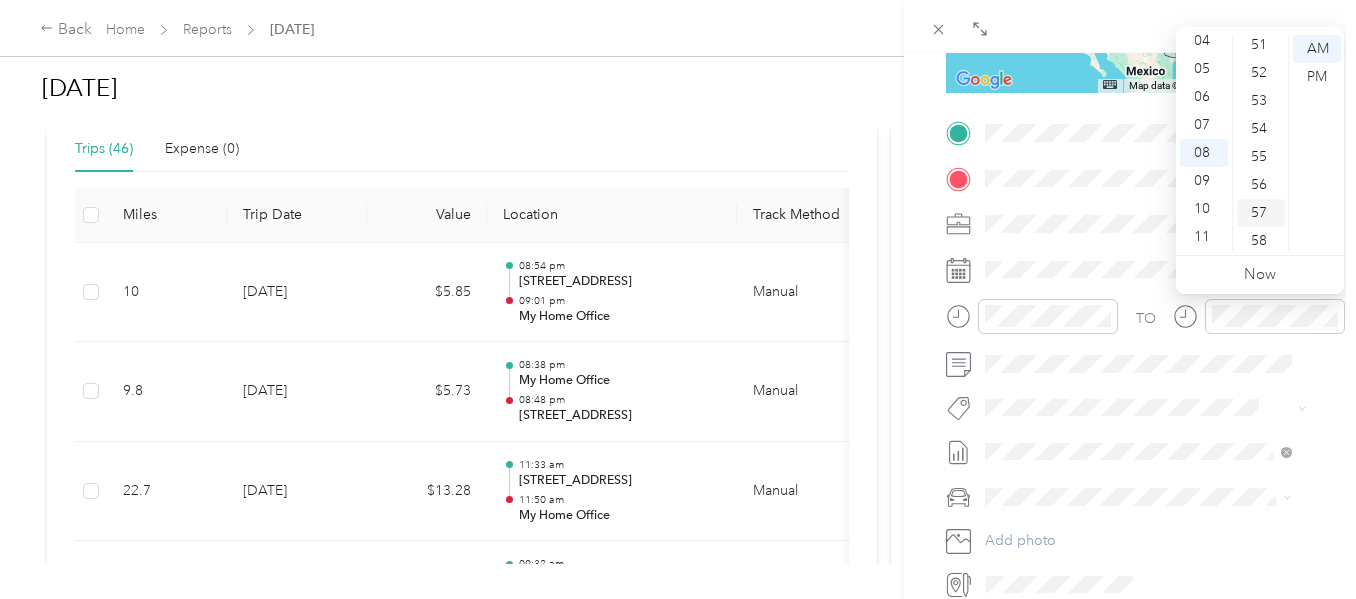 click on "57" at bounding box center (1261, 213) 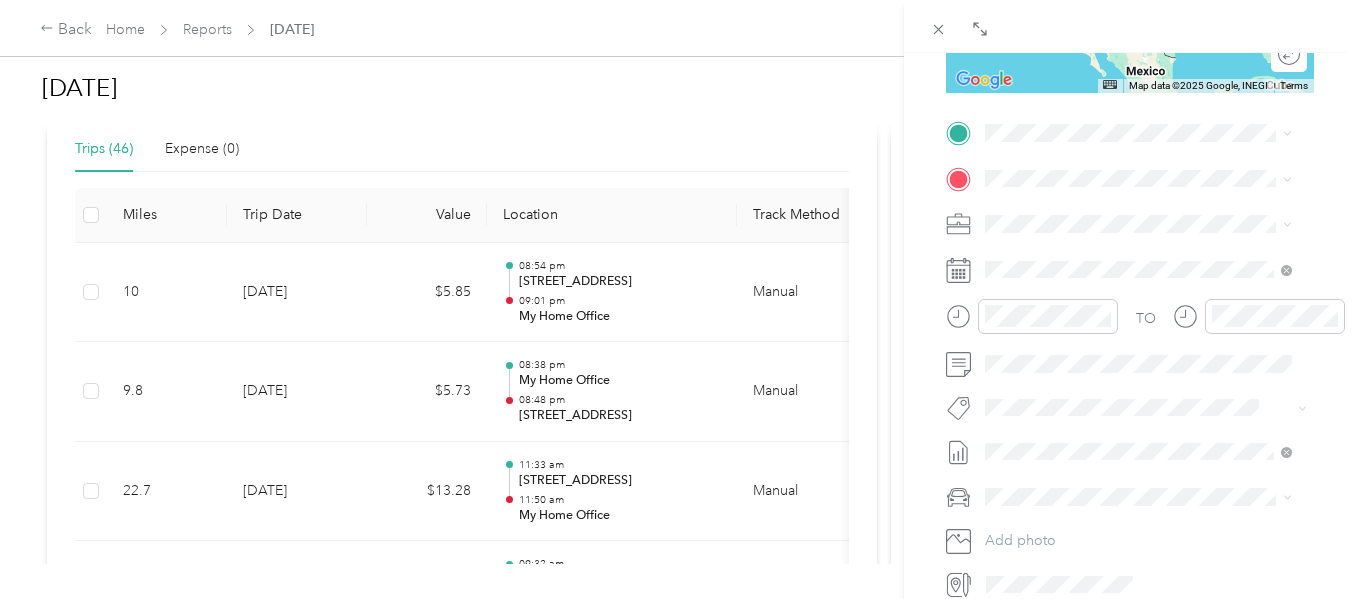 click on "[PERSON_NAME]" at bounding box center [1138, 521] 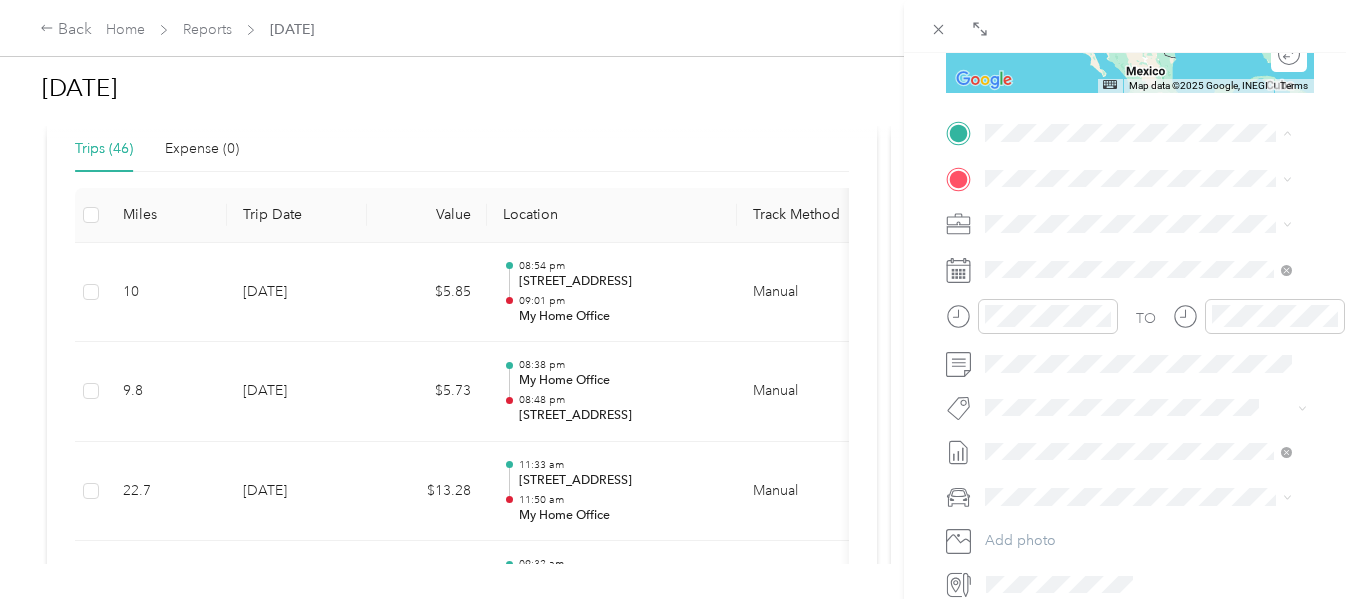 click on "[STREET_ADDRESS][US_STATE]" at bounding box center [1123, 234] 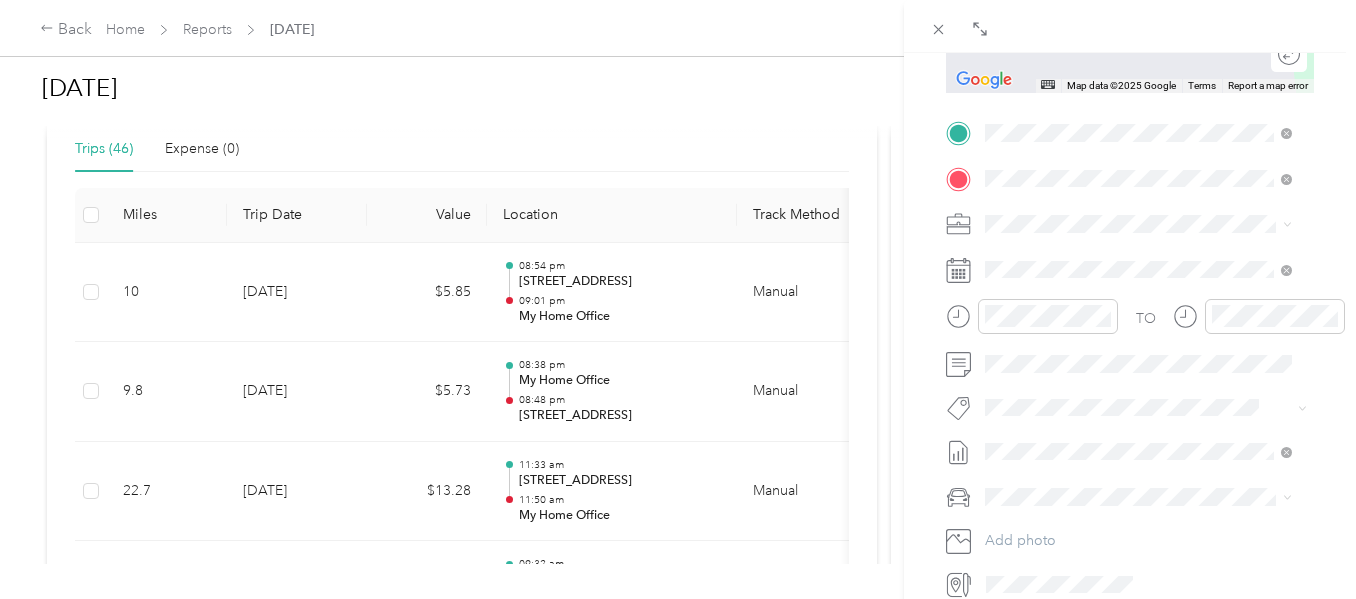 click on "[STREET_ADDRESS][PERSON_NAME][US_STATE]" at bounding box center (1154, 259) 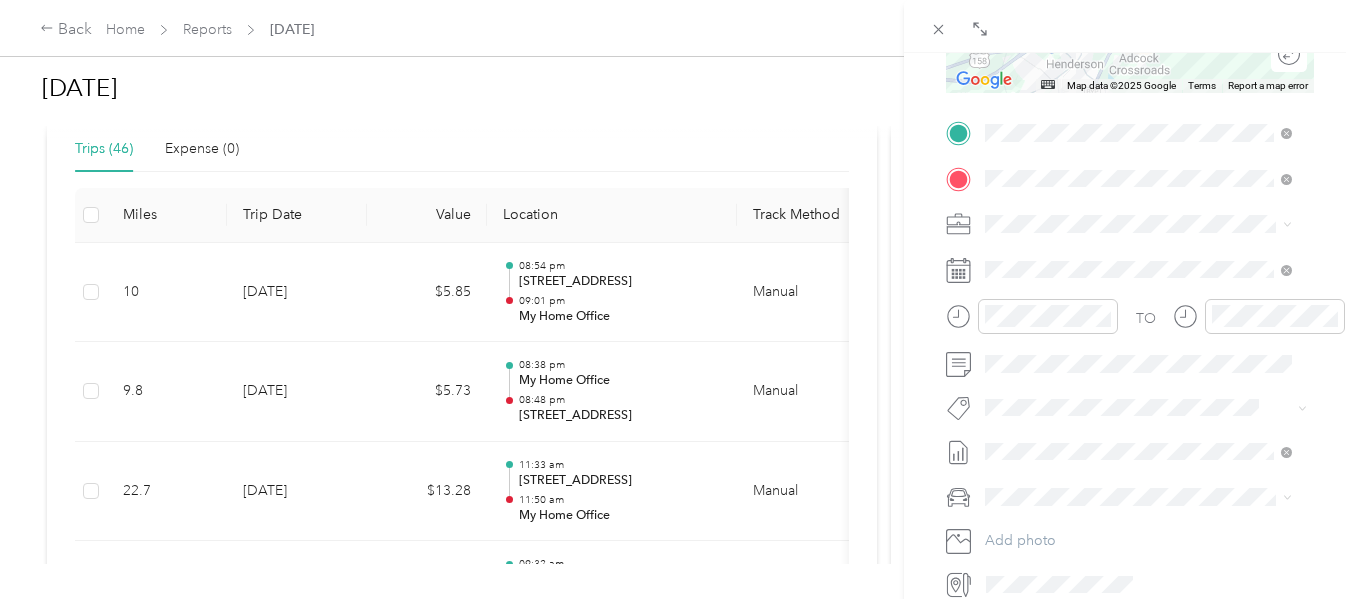 scroll, scrollTop: 0, scrollLeft: 0, axis: both 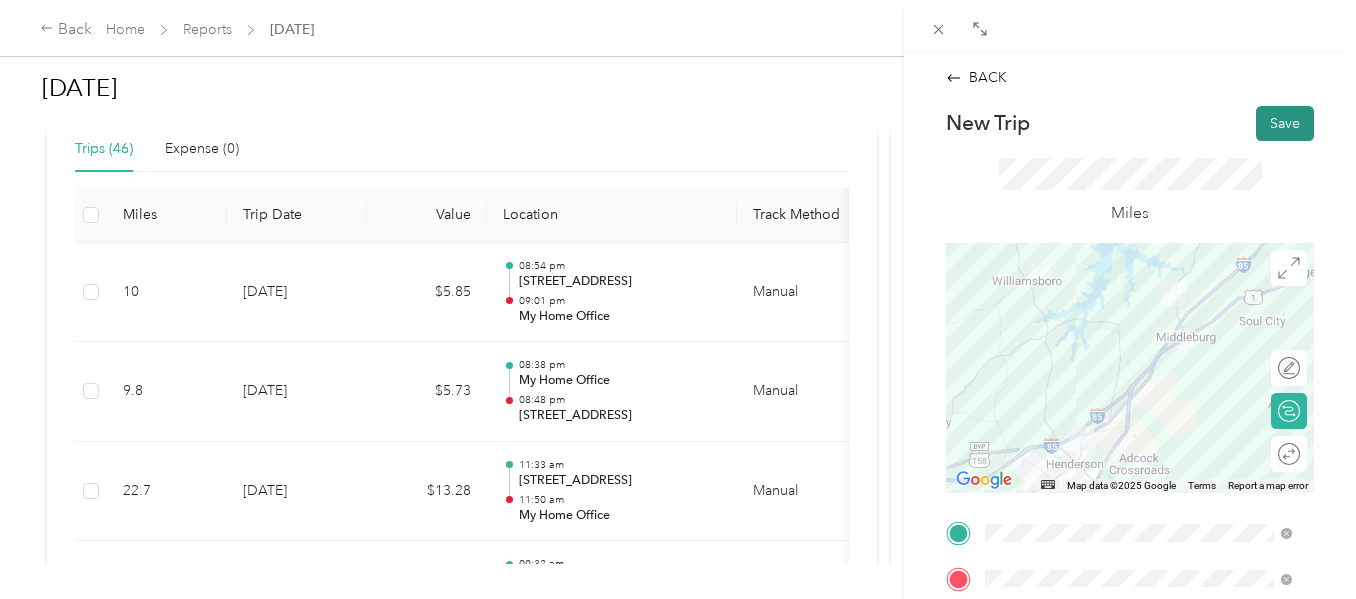 click on "Save" at bounding box center (1285, 123) 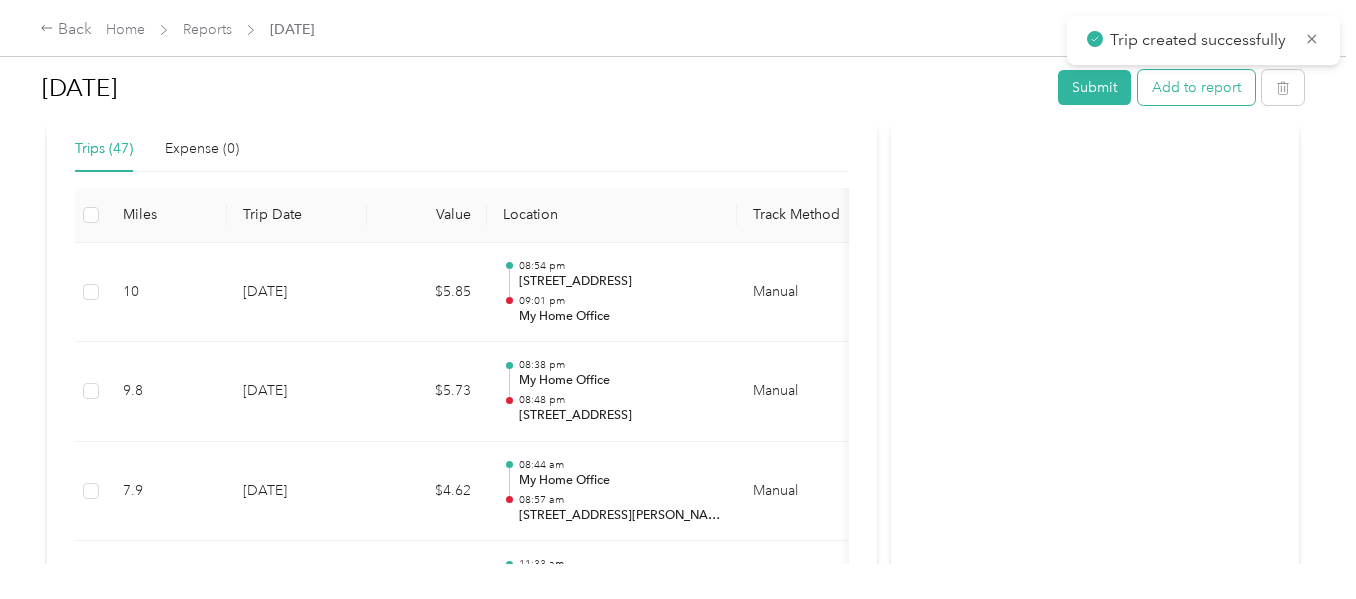 click on "Add to report" at bounding box center [1196, 87] 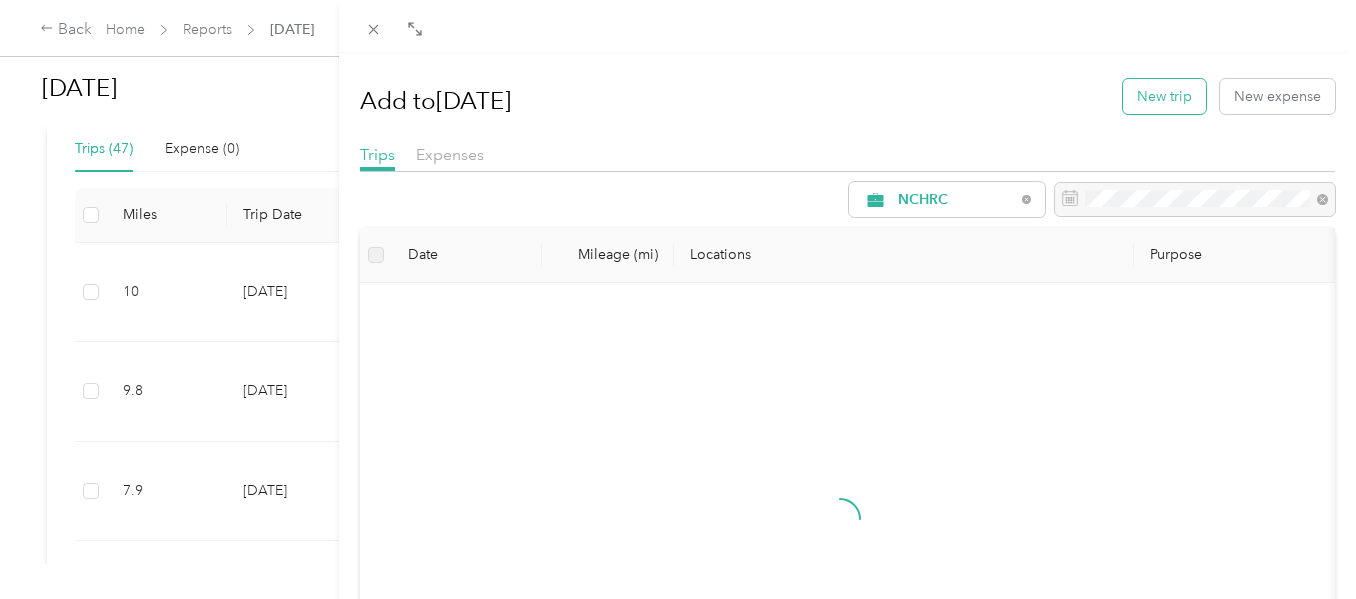 click on "New trip" at bounding box center [1164, 96] 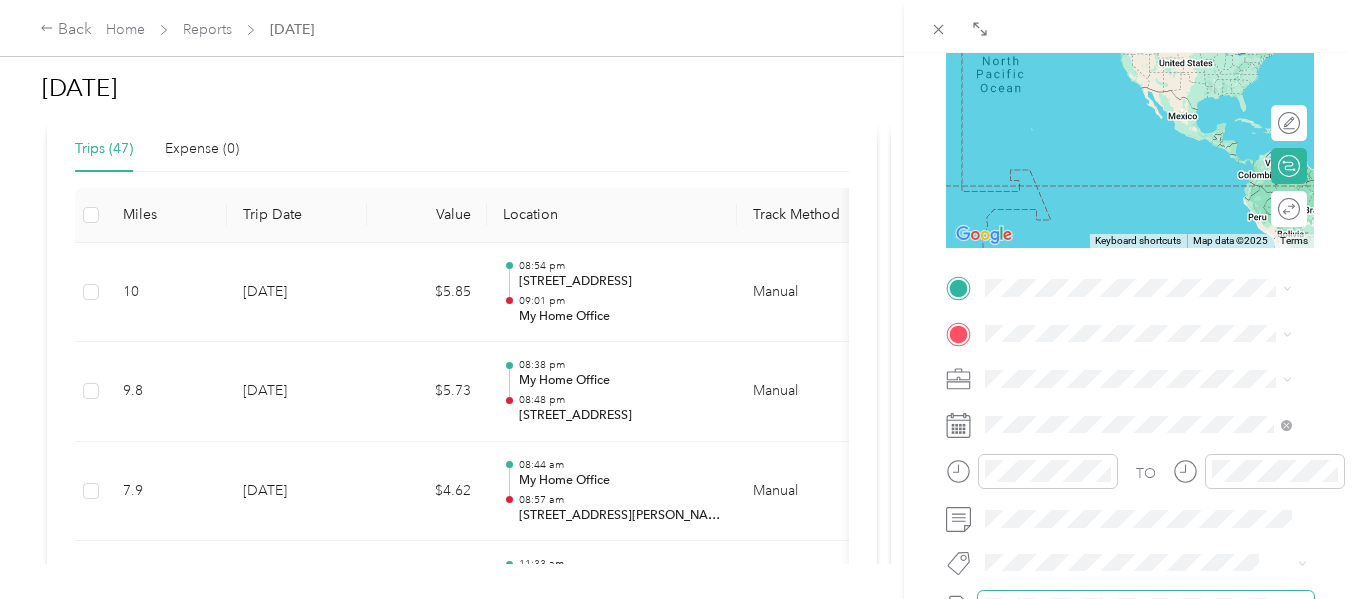 scroll, scrollTop: 400, scrollLeft: 0, axis: vertical 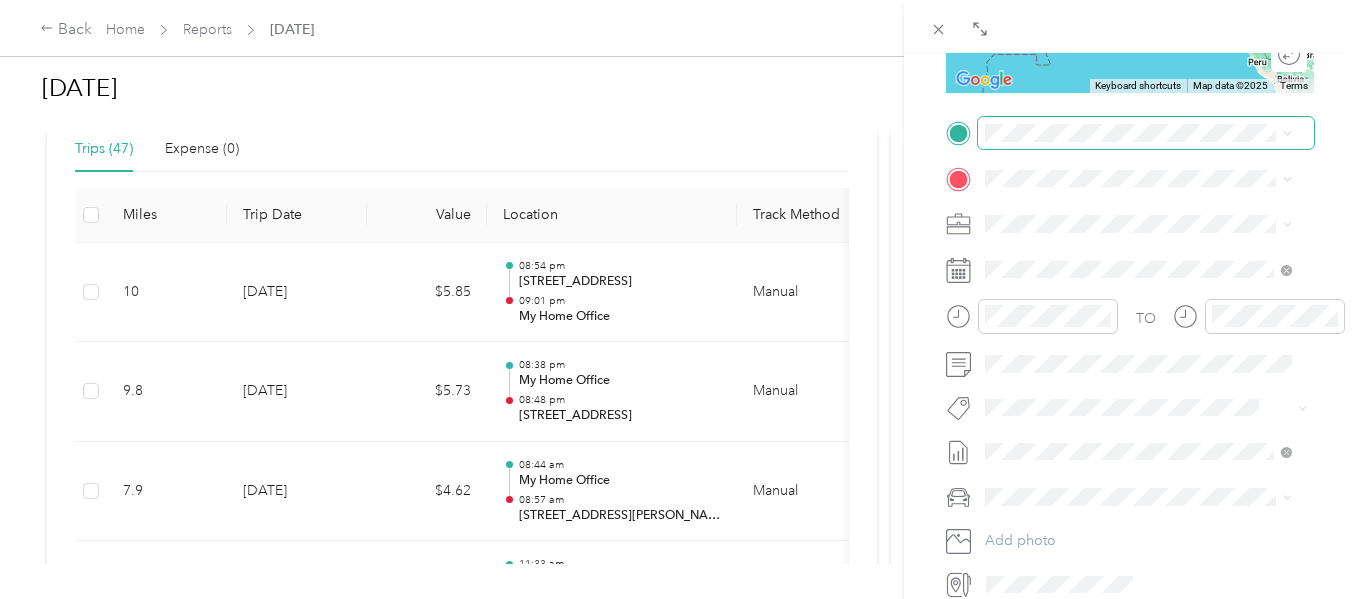 click at bounding box center [1146, 133] 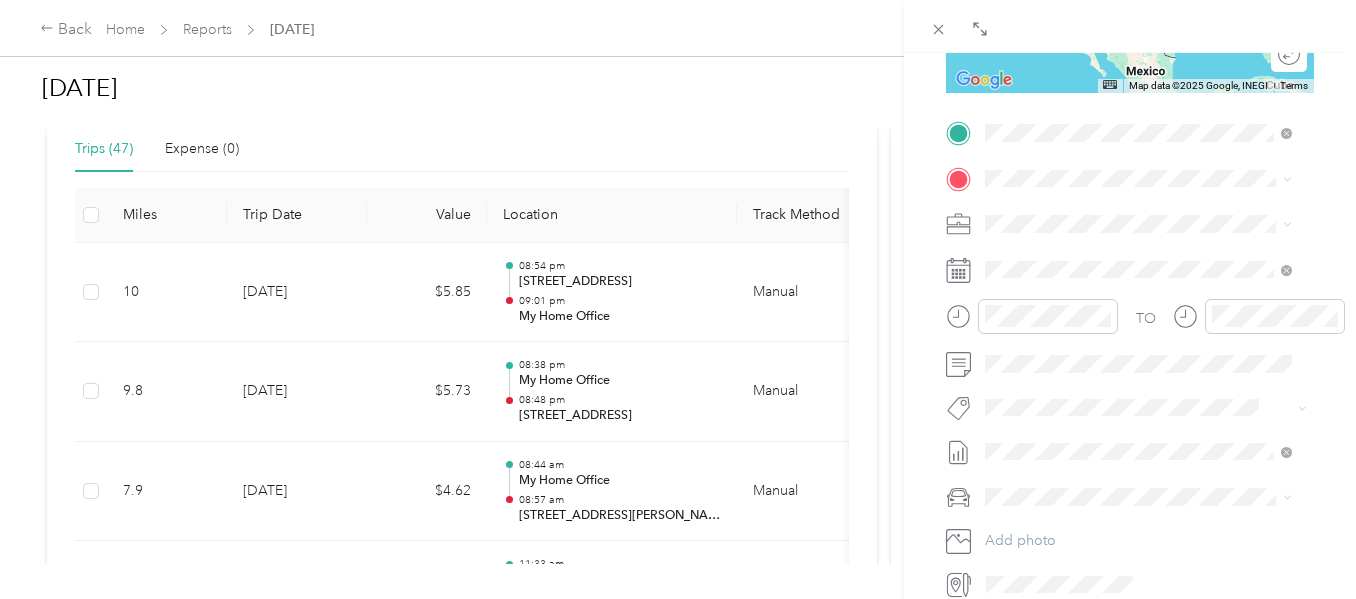 click on "[STREET_ADDRESS][PERSON_NAME][US_STATE]" at bounding box center [1154, 213] 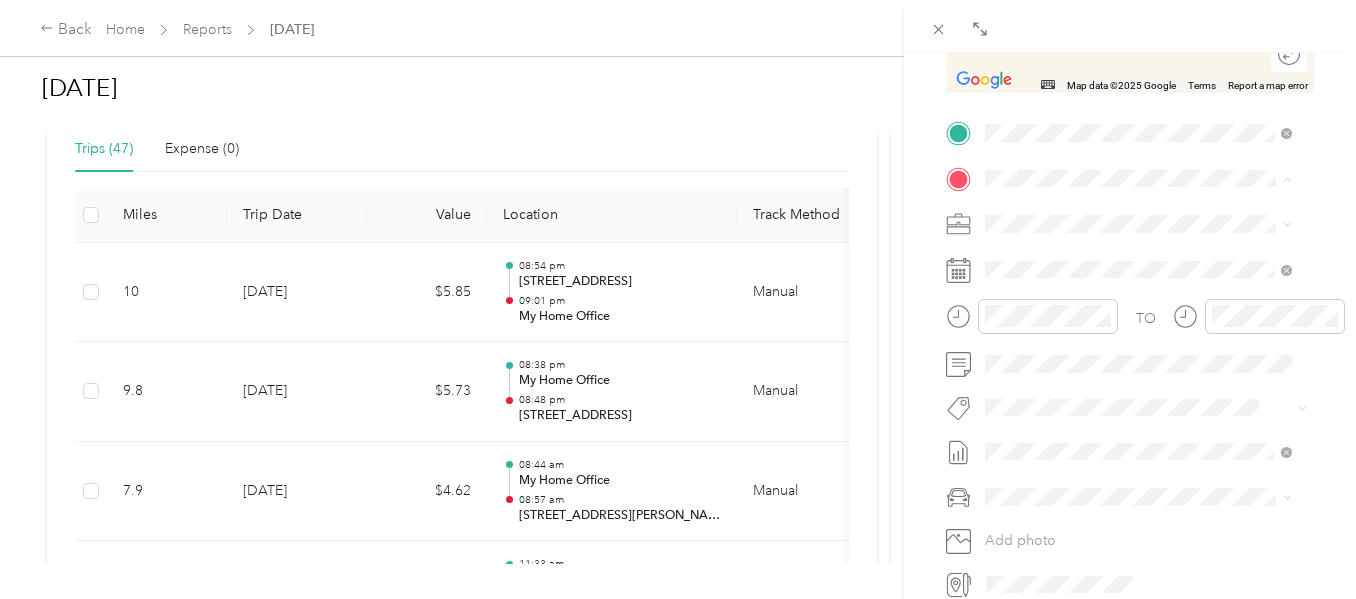 click on "[STREET_ADDRESS][US_STATE]" at bounding box center (1123, 280) 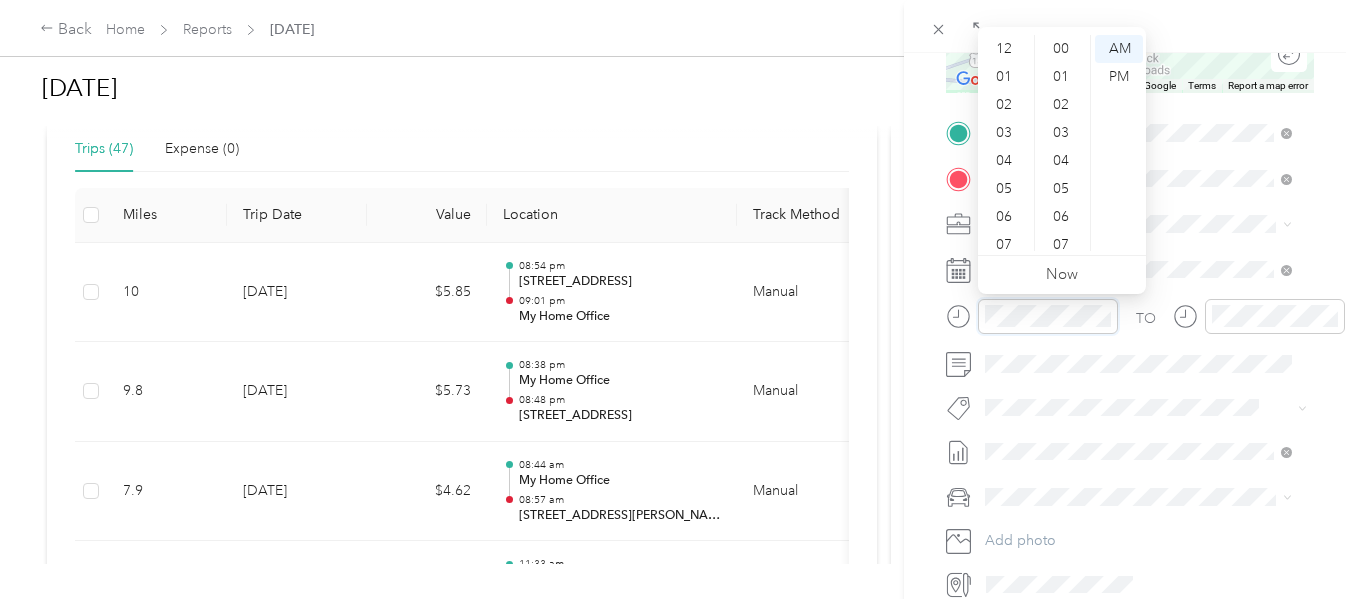 scroll, scrollTop: 1260, scrollLeft: 0, axis: vertical 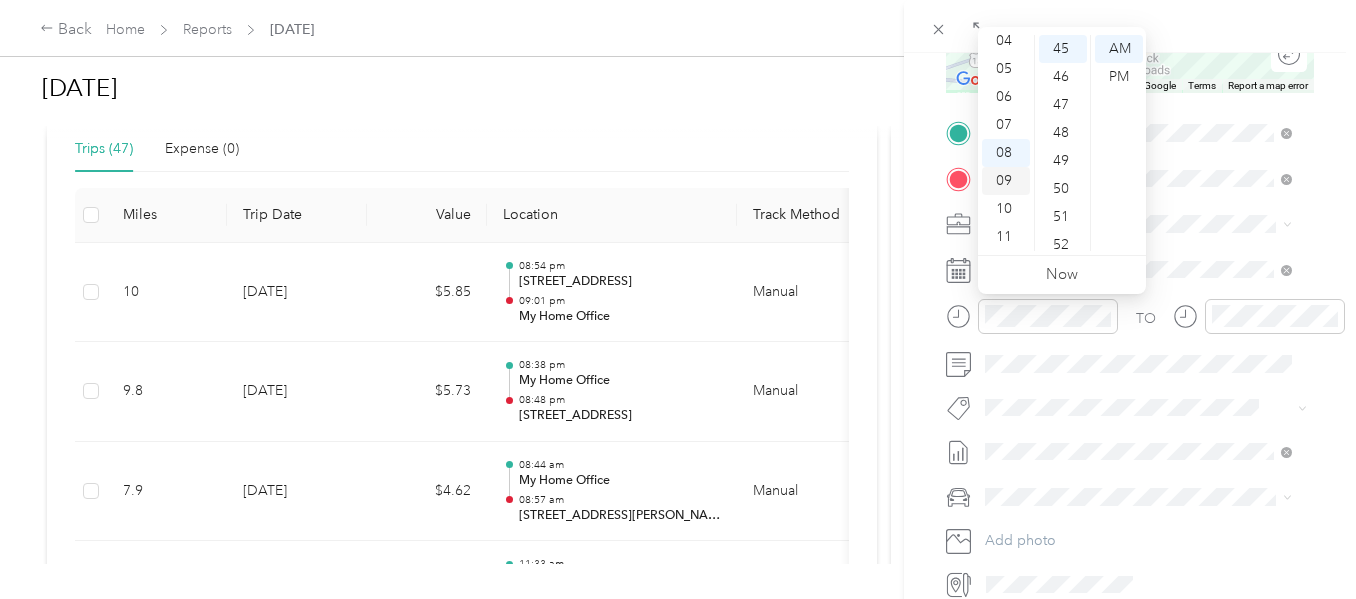 click on "09" at bounding box center [1006, 181] 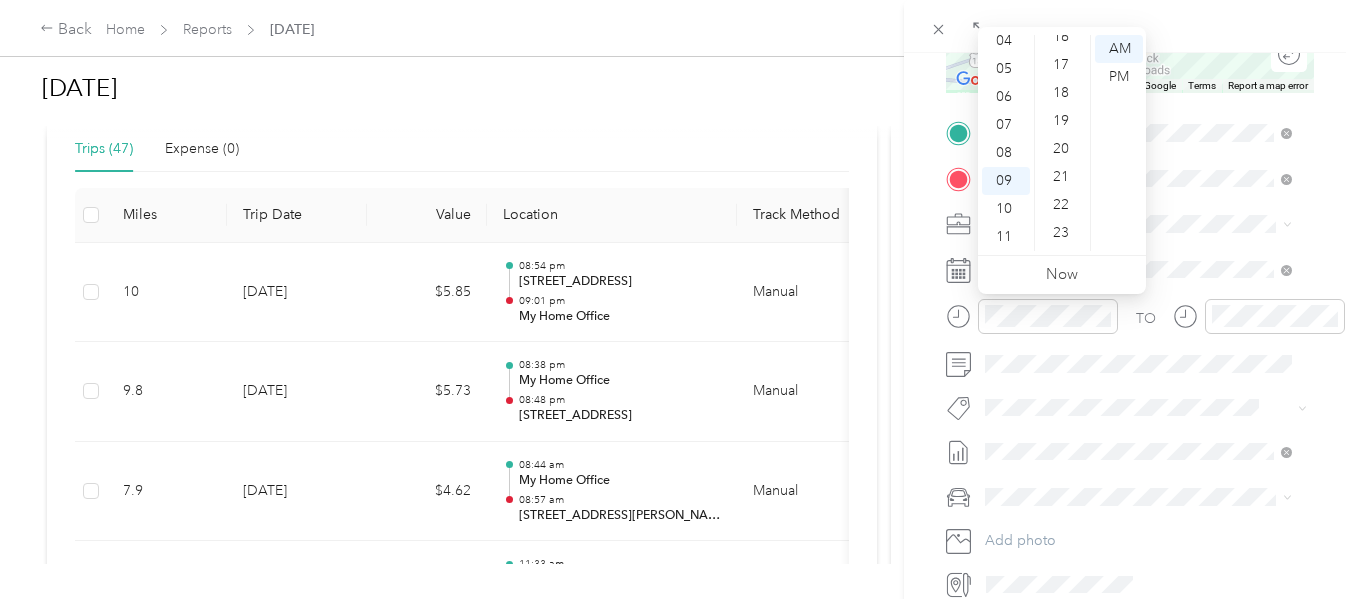 scroll, scrollTop: 0, scrollLeft: 0, axis: both 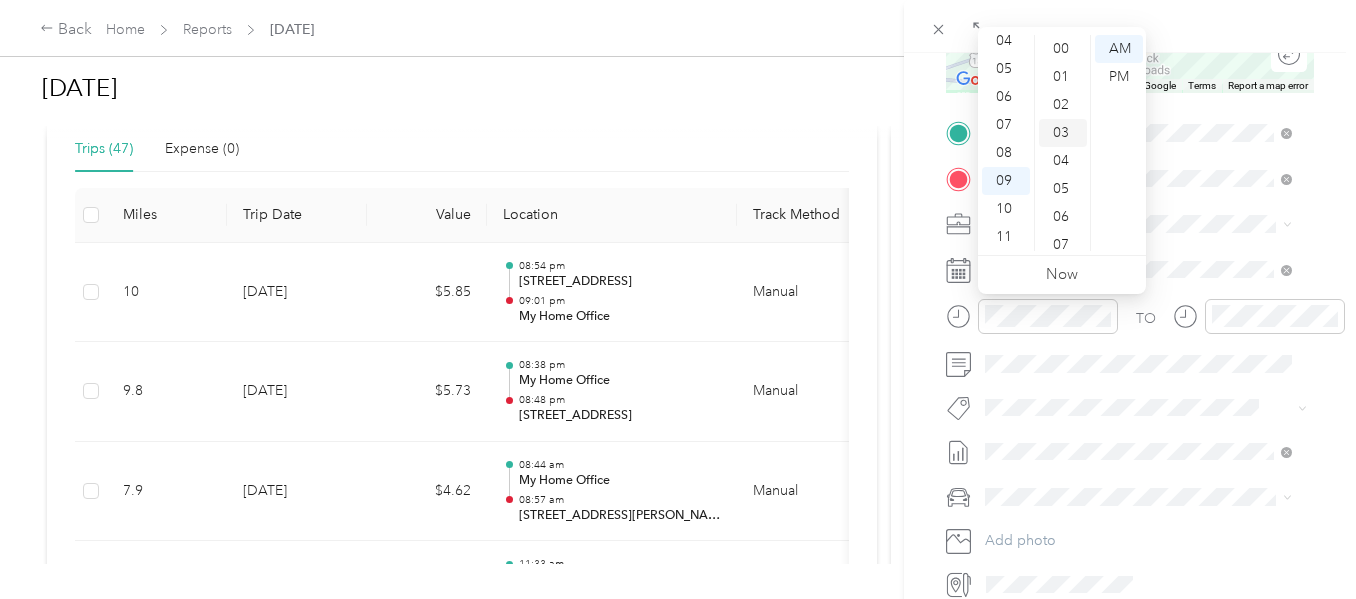 click on "03" at bounding box center [1063, 133] 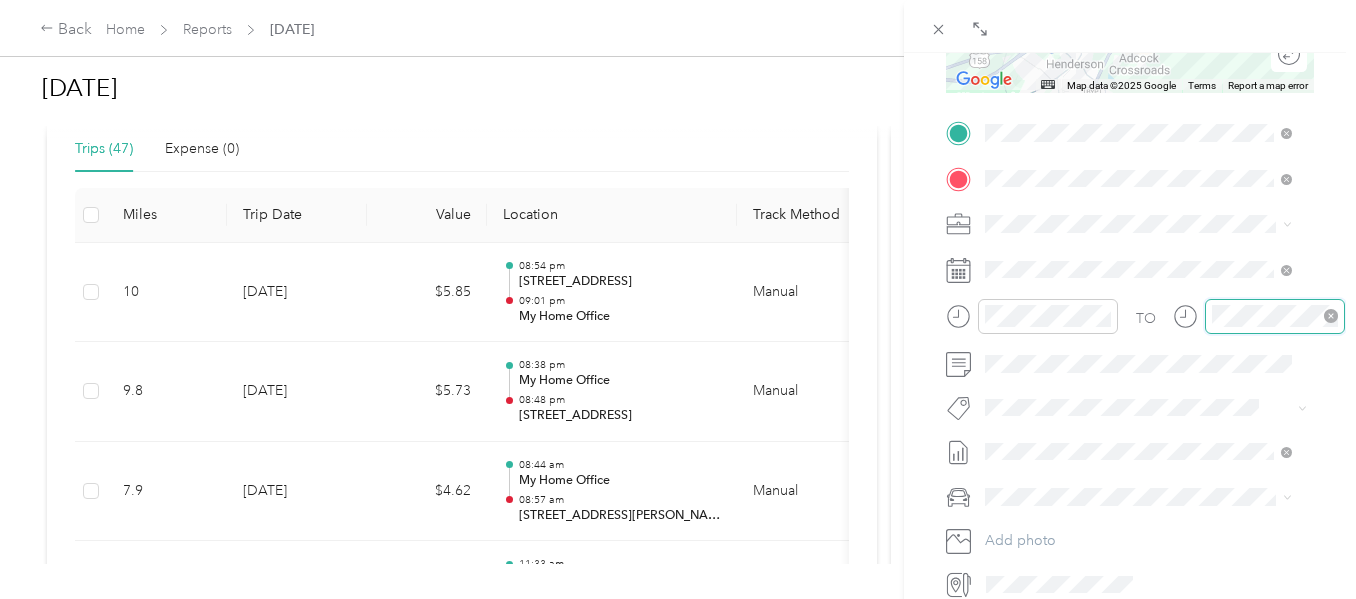 scroll, scrollTop: 120, scrollLeft: 0, axis: vertical 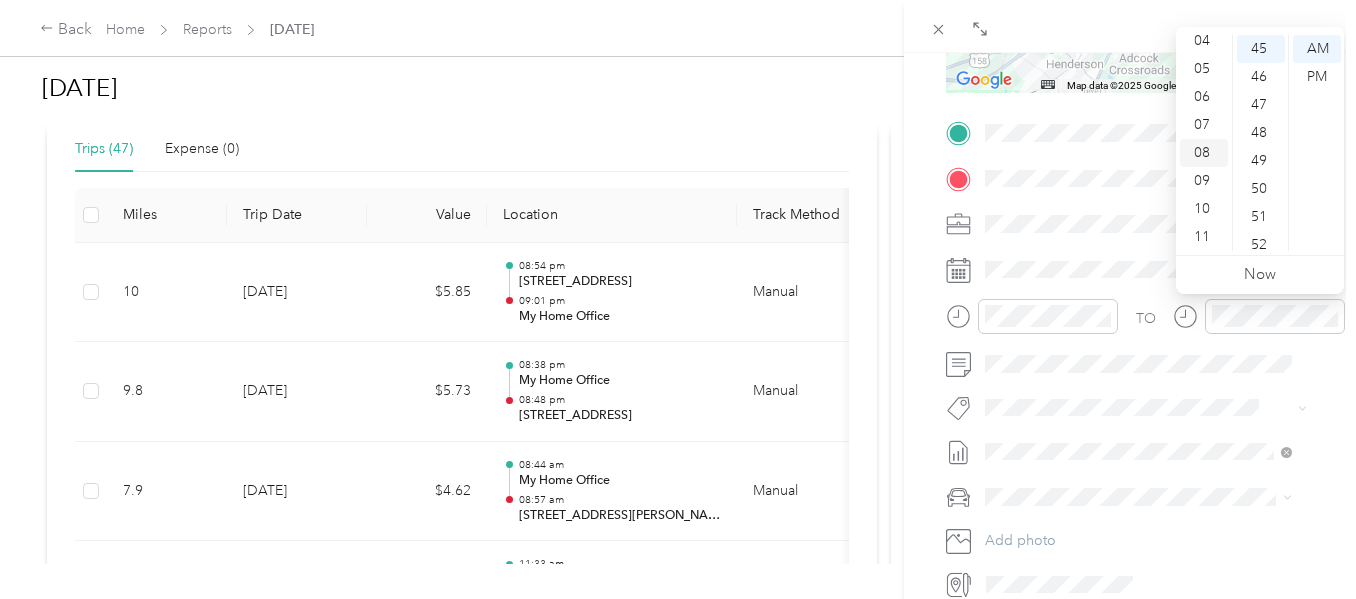 click on "08" at bounding box center [1204, 153] 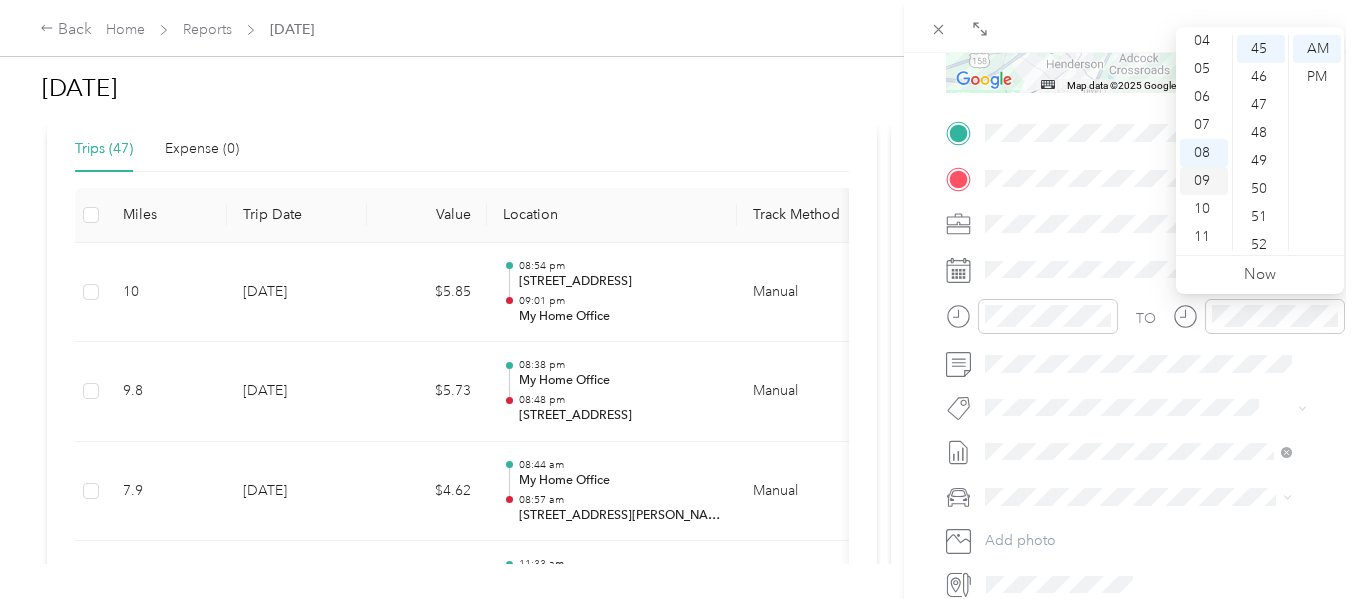 click on "09" at bounding box center (1204, 181) 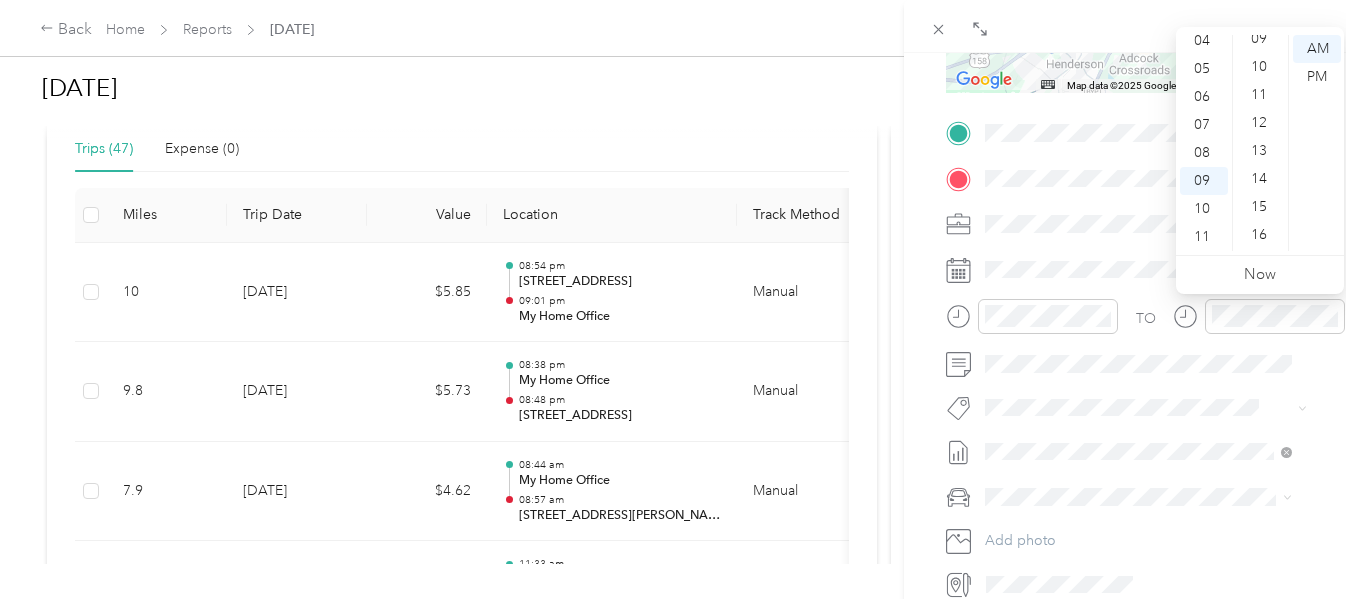 scroll, scrollTop: 260, scrollLeft: 0, axis: vertical 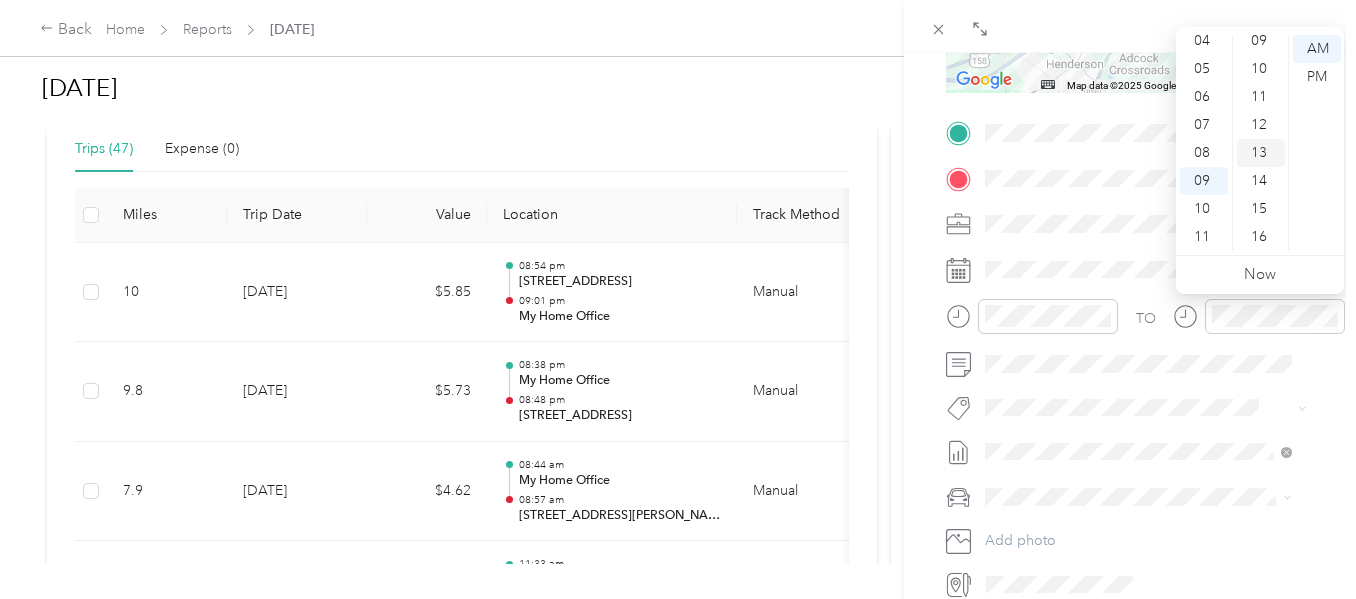 click on "13" at bounding box center (1261, 153) 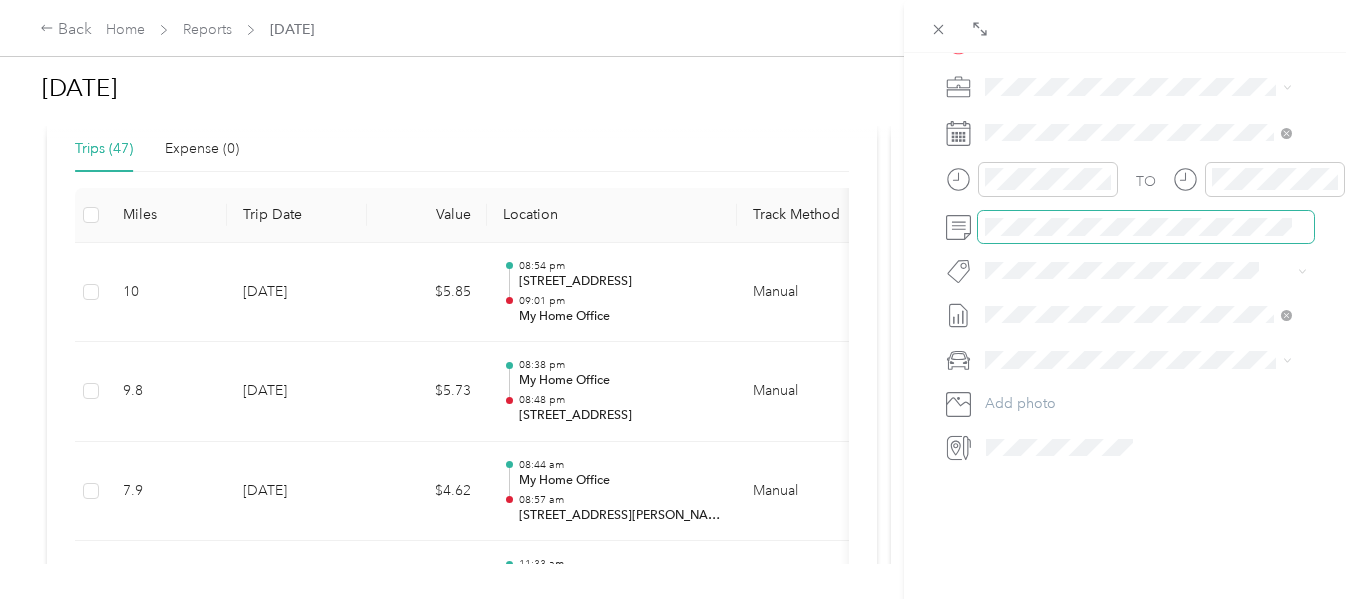 scroll, scrollTop: 559, scrollLeft: 0, axis: vertical 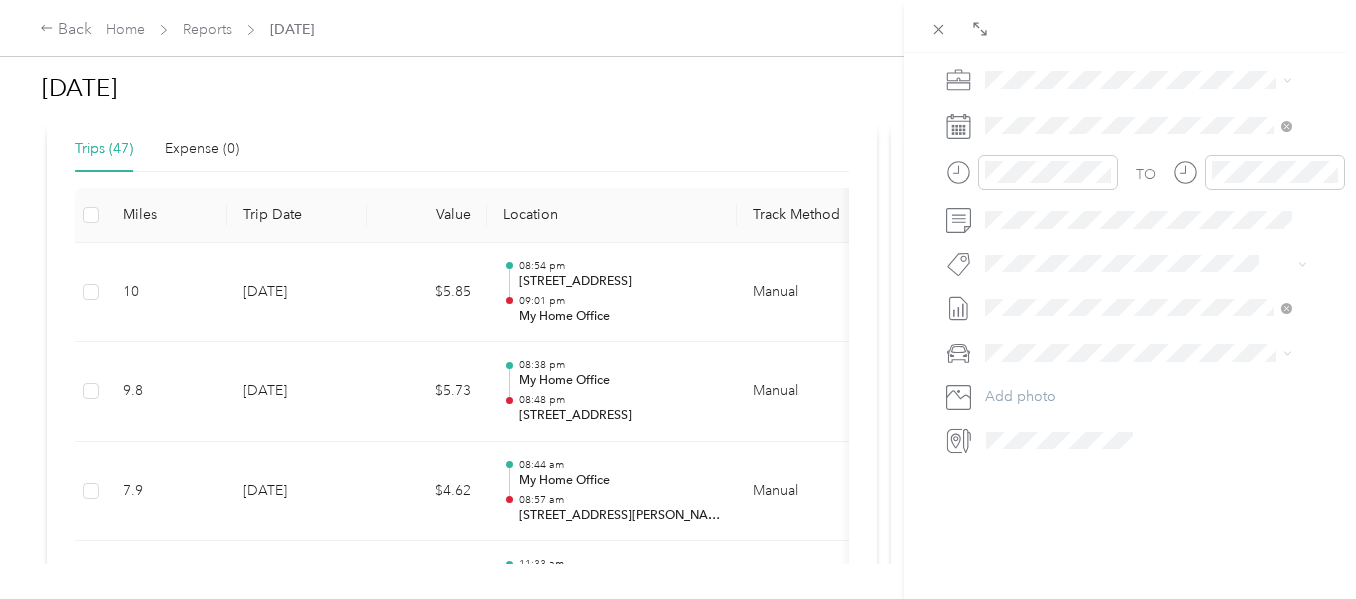click on "[PERSON_NAME]" at bounding box center [1138, 371] 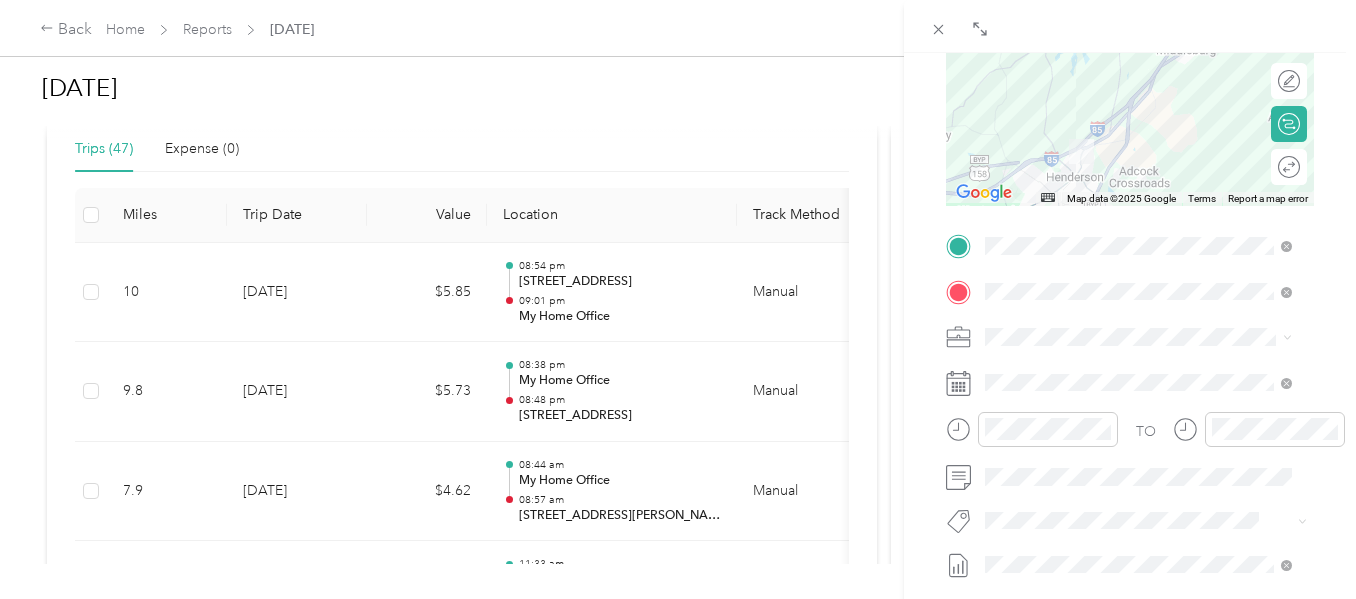 scroll, scrollTop: 0, scrollLeft: 0, axis: both 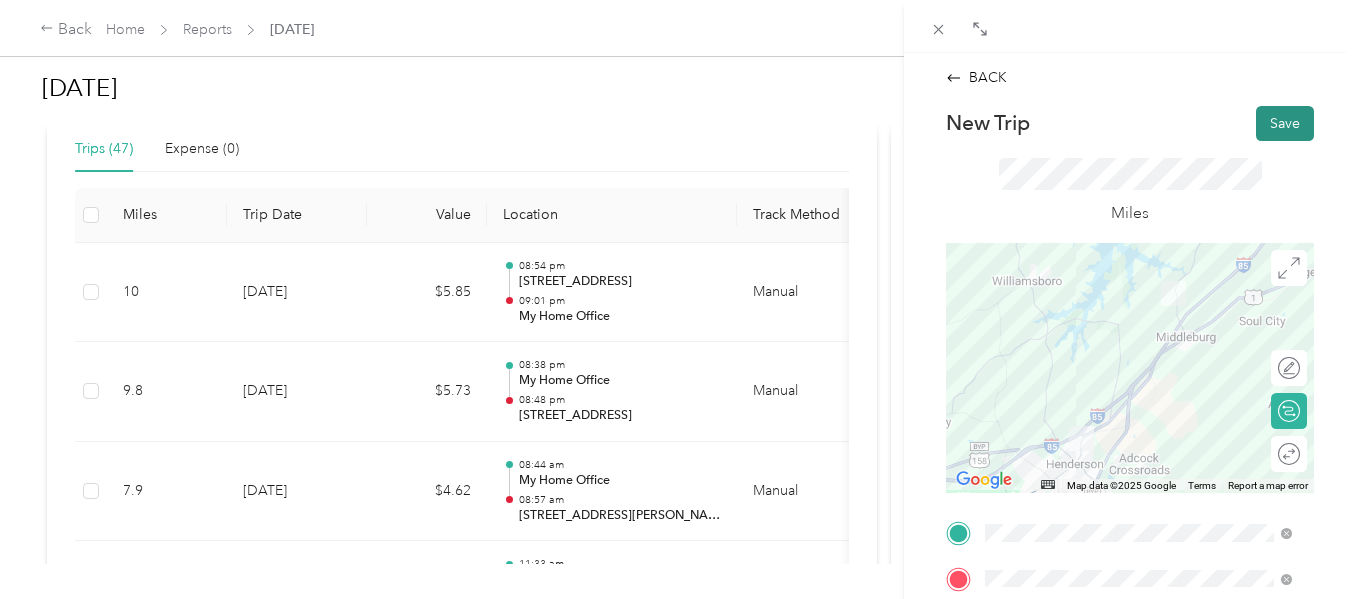 click on "Save" at bounding box center (1285, 123) 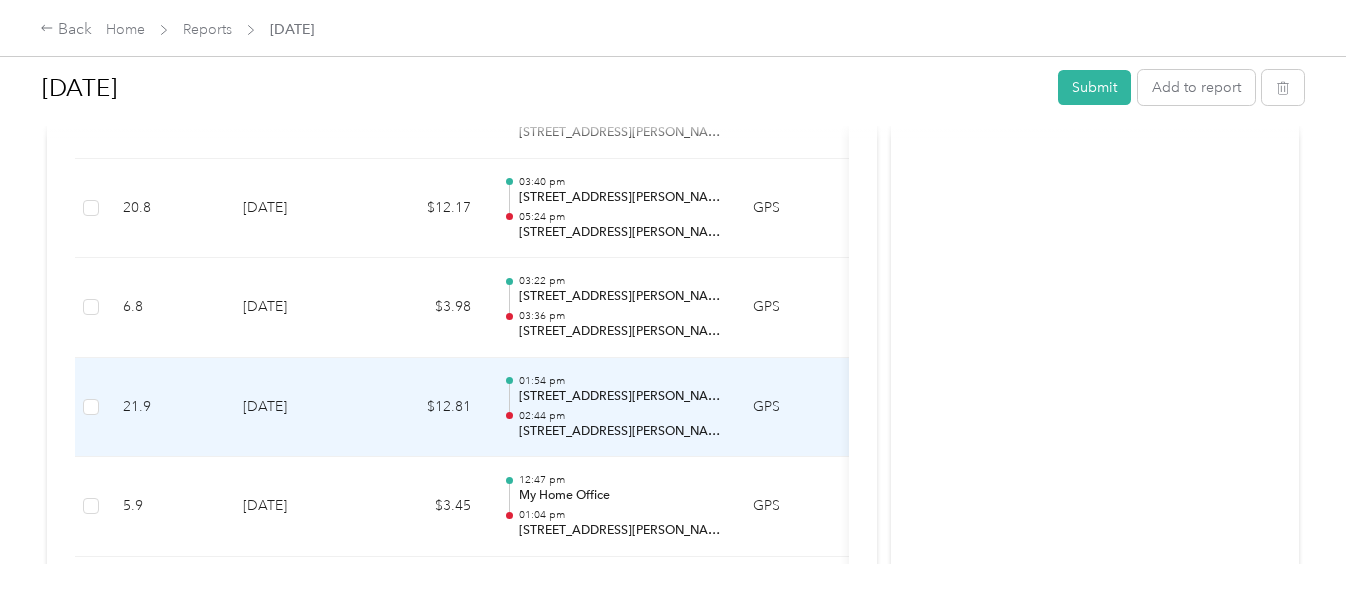 scroll, scrollTop: 5000, scrollLeft: 0, axis: vertical 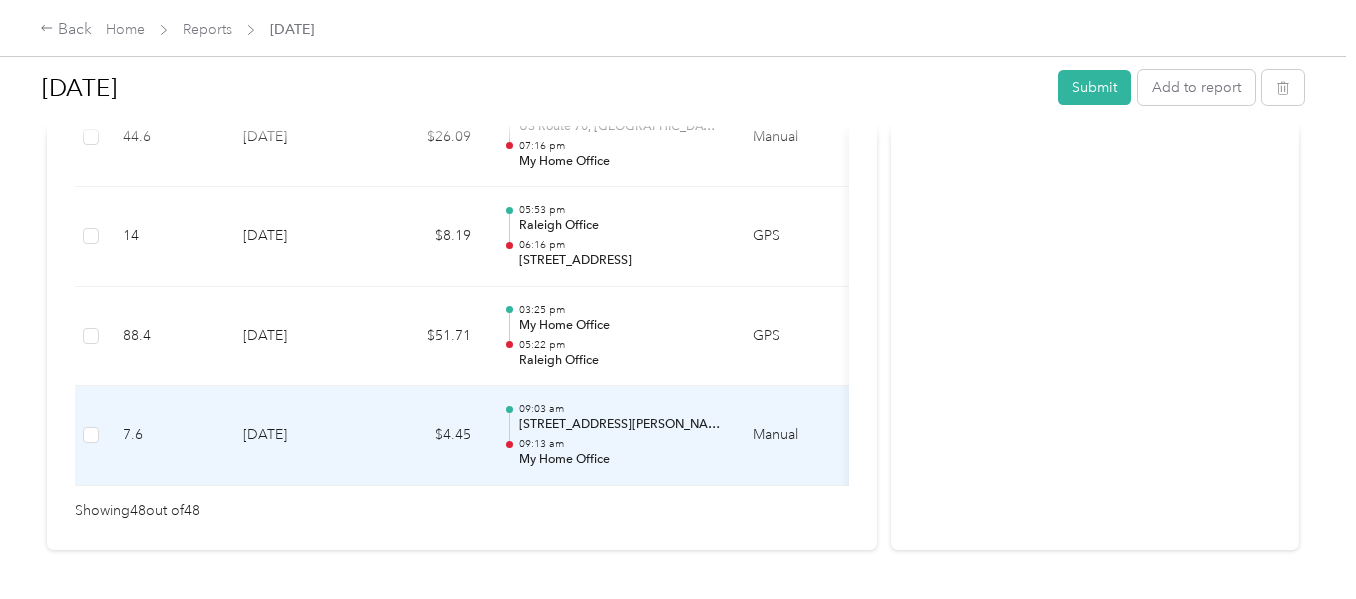 click on "09:13 am" at bounding box center (620, 444) 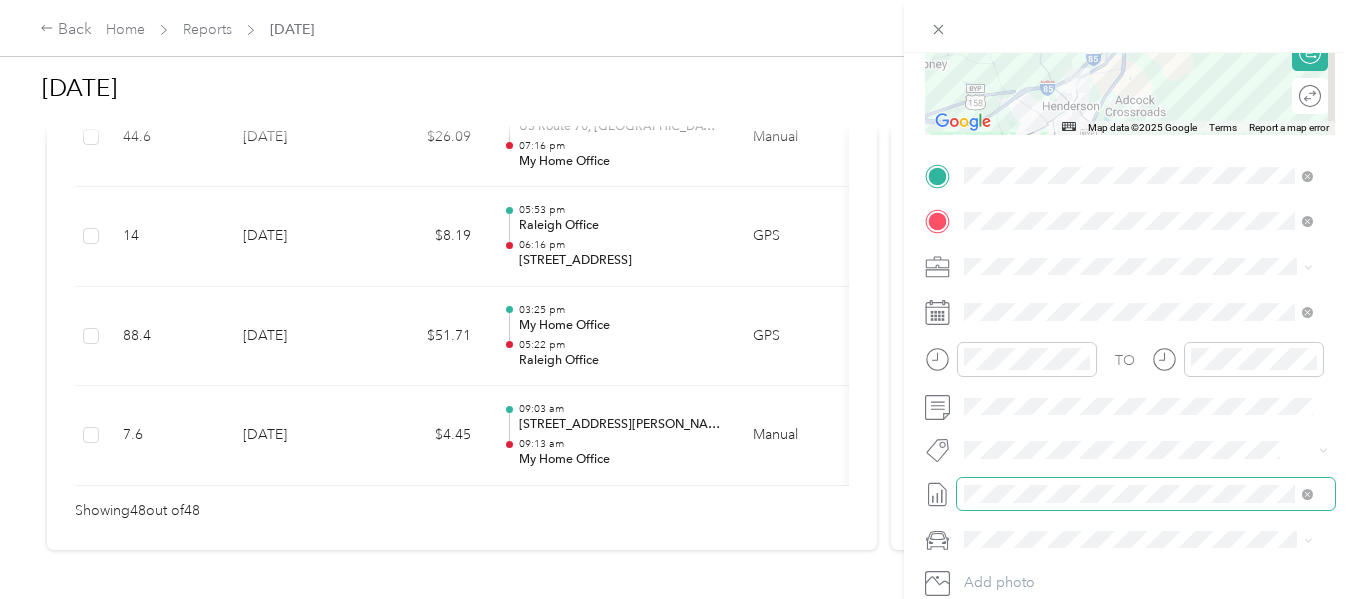 scroll, scrollTop: 333, scrollLeft: 0, axis: vertical 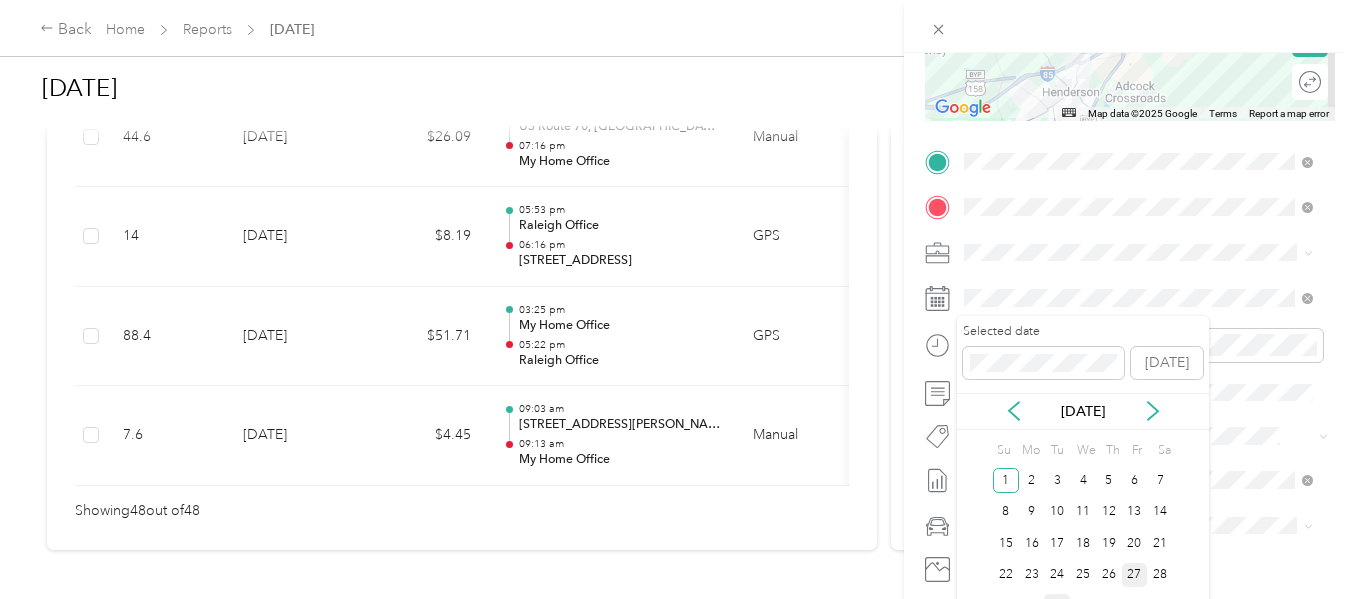 click on "27" at bounding box center (1135, 575) 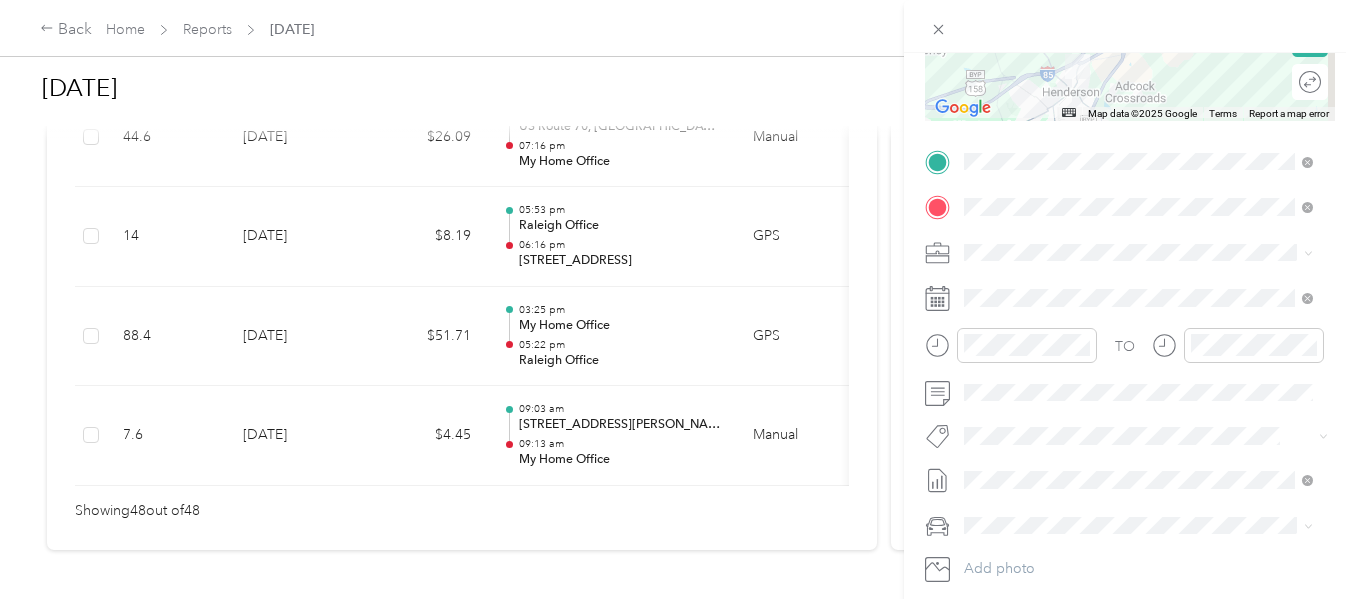 scroll, scrollTop: 0, scrollLeft: 0, axis: both 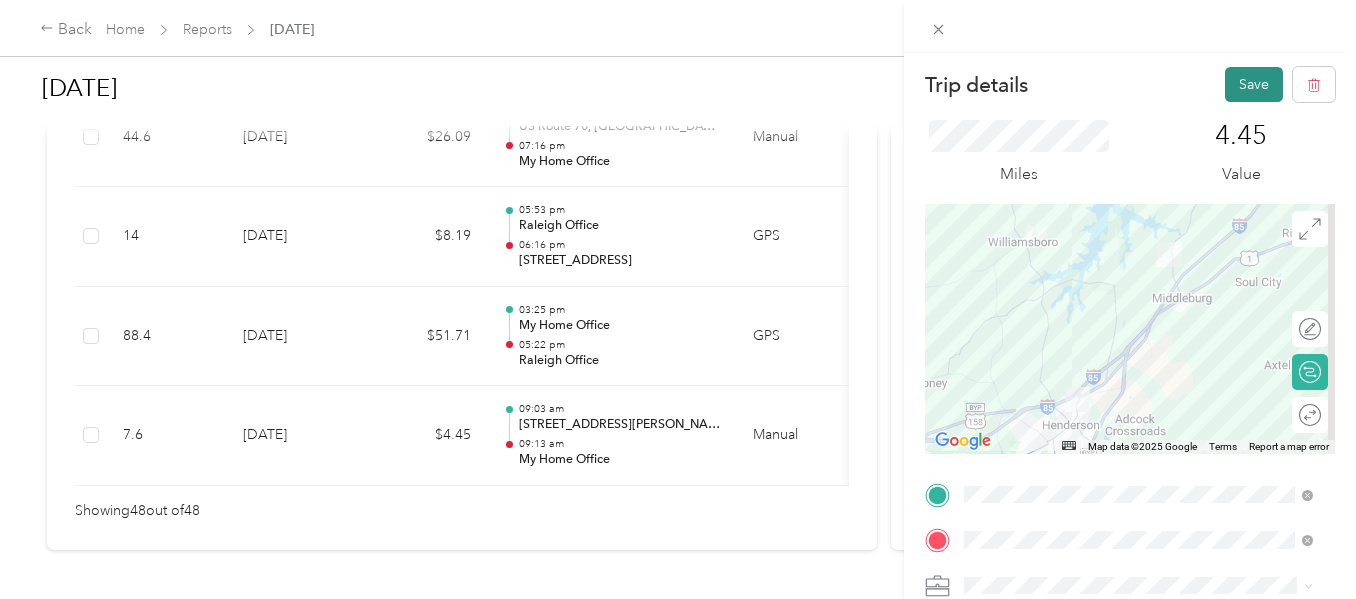click on "Save" at bounding box center (1254, 84) 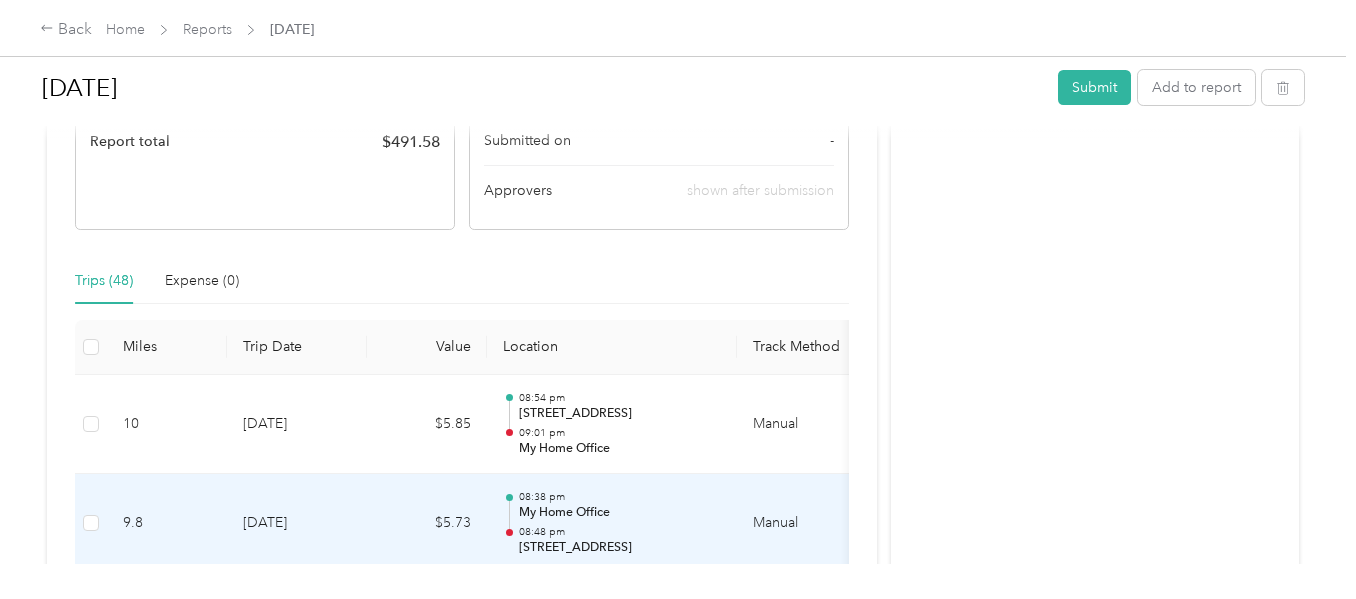scroll, scrollTop: 0, scrollLeft: 0, axis: both 